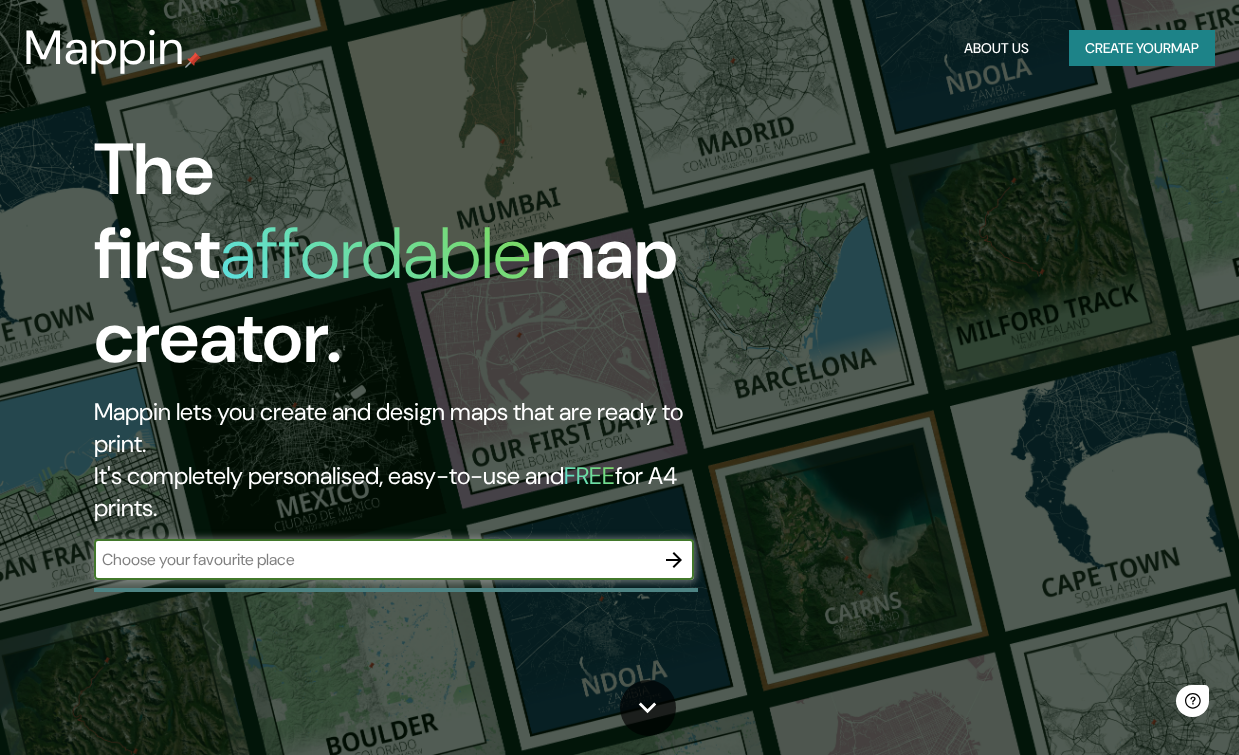 scroll, scrollTop: 0, scrollLeft: 0, axis: both 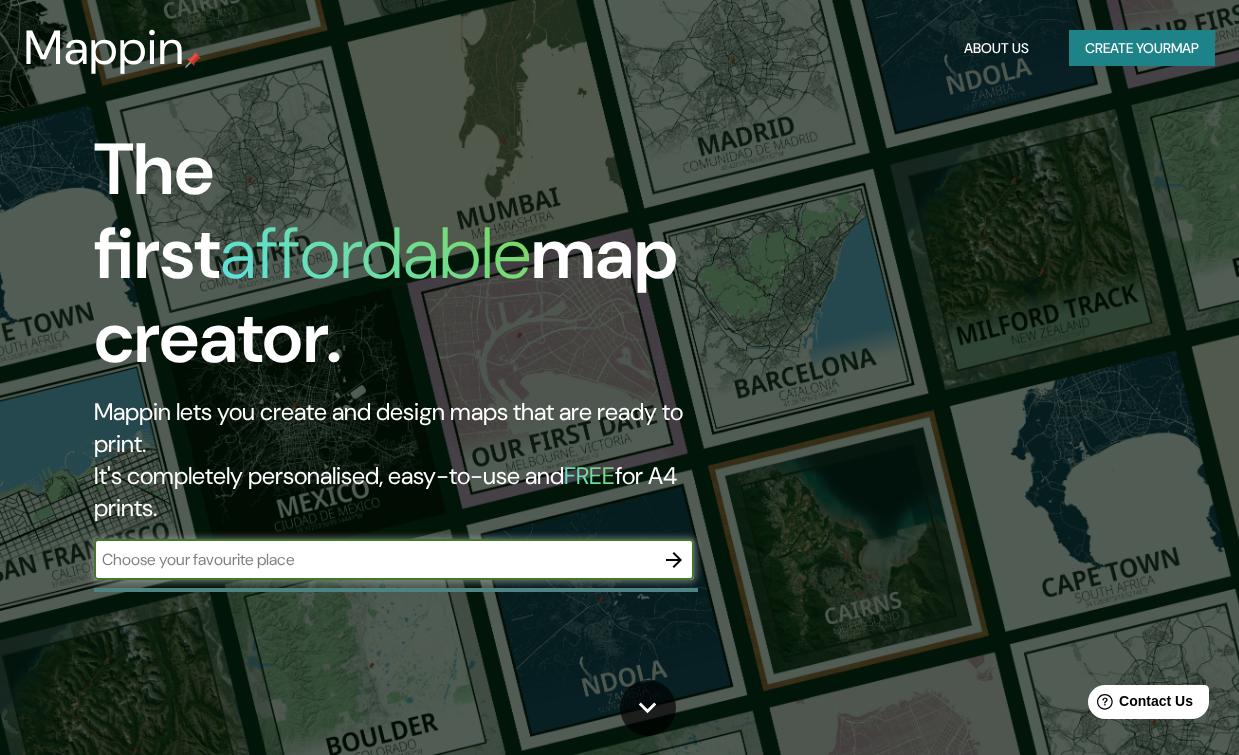 click on "Create your   map" at bounding box center (1142, 48) 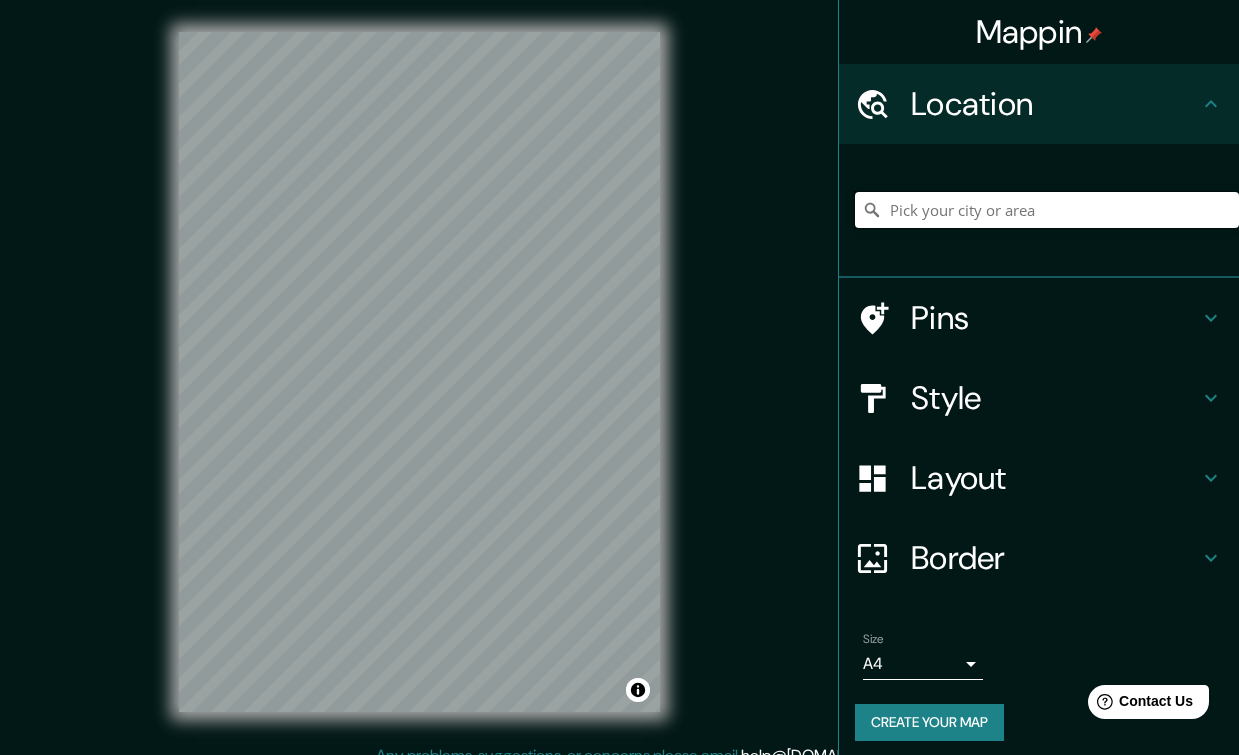 click at bounding box center [1047, 210] 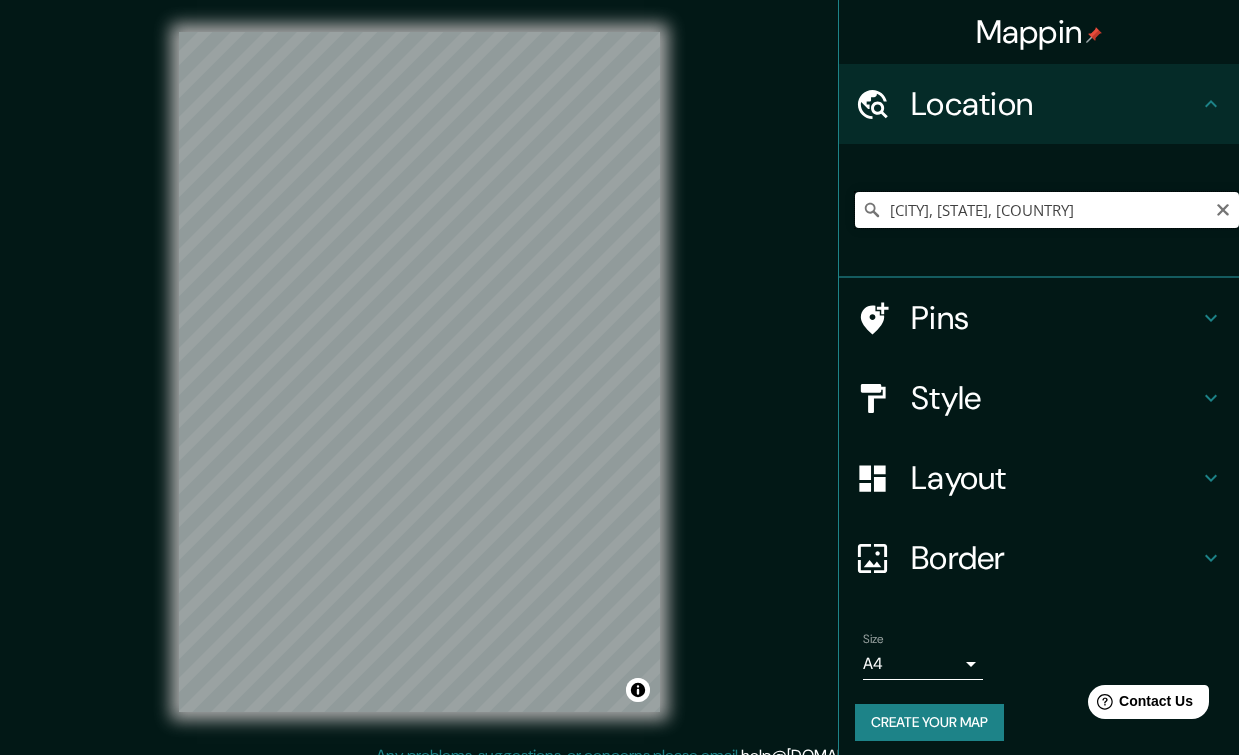 click on "[CITY], [STATE], [COUNTRY]" at bounding box center [1047, 210] 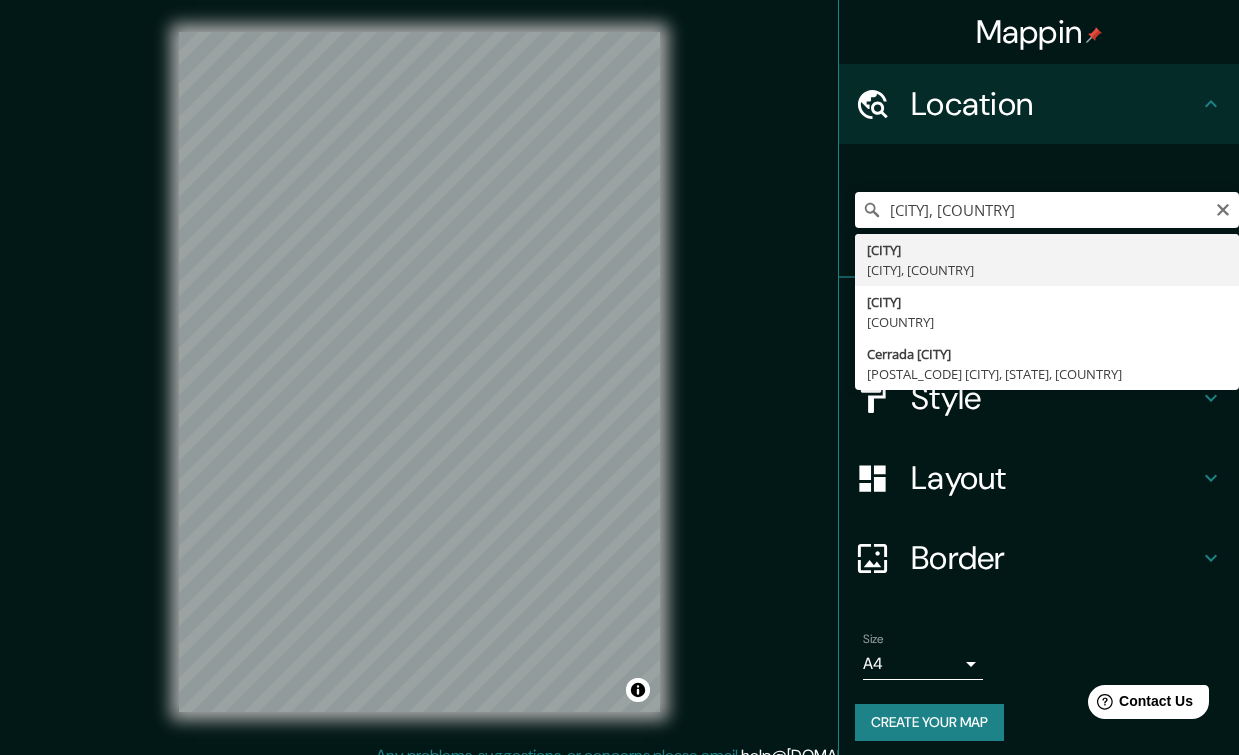 type on "[CITY], [CITY], [COUNTRY]" 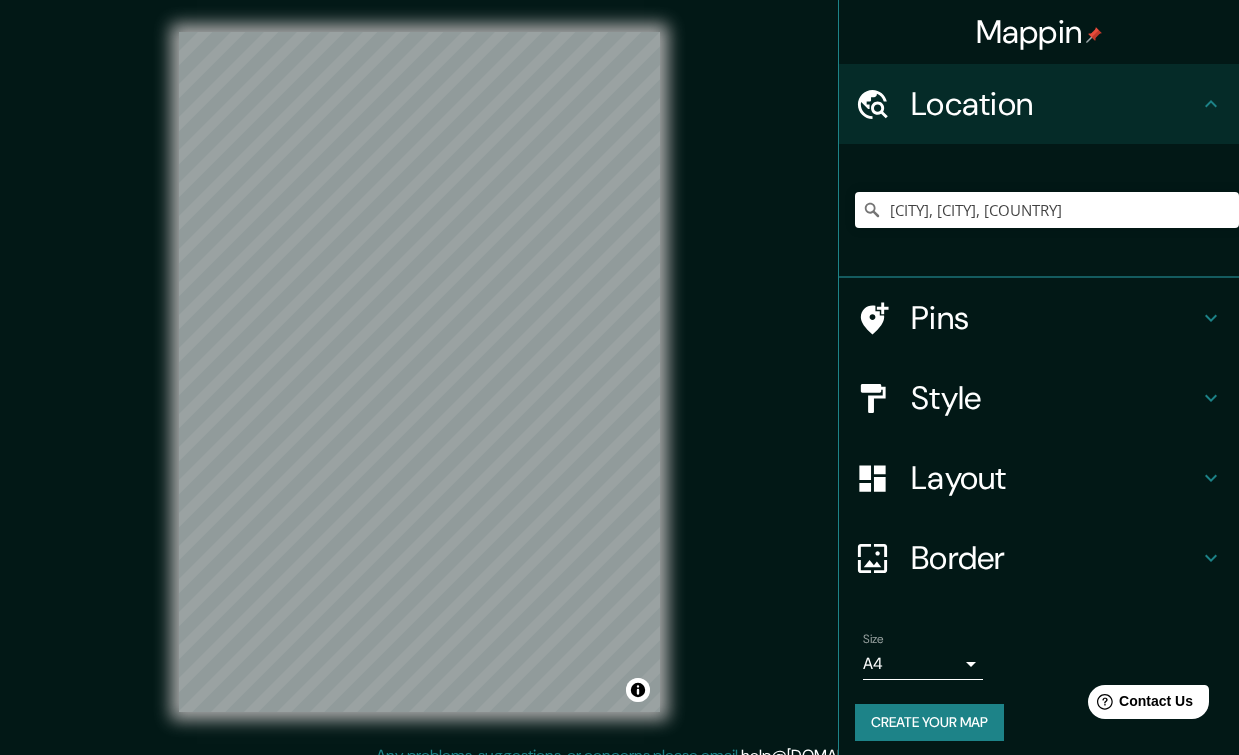 click on "Style" at bounding box center [1055, 398] 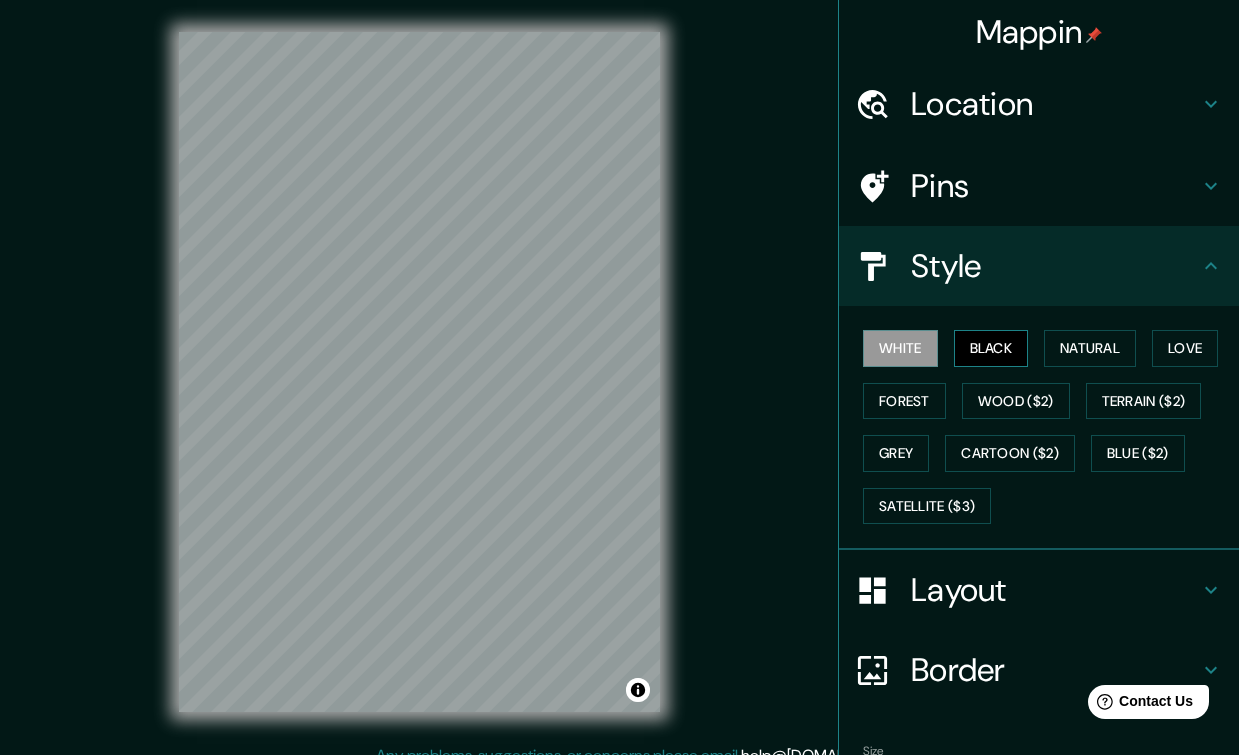 click on "Black" at bounding box center [991, 348] 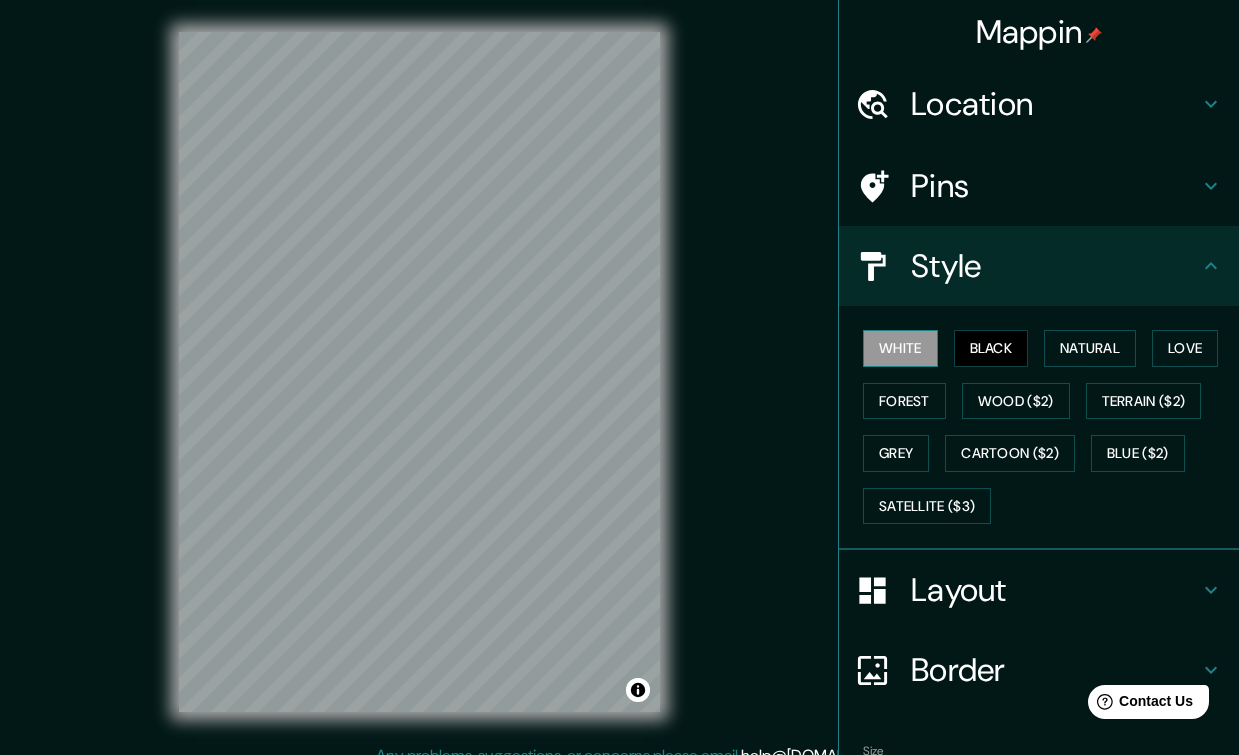click on "White" at bounding box center [900, 348] 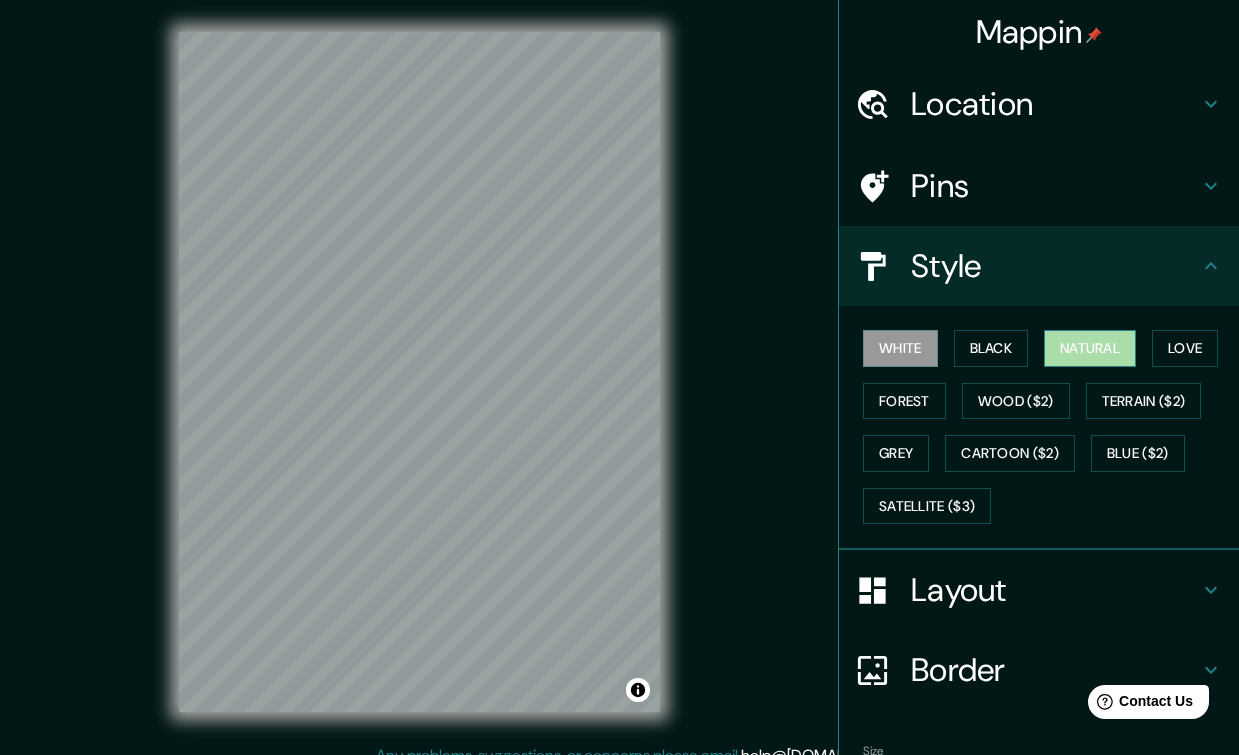 click on "Natural" at bounding box center [1090, 348] 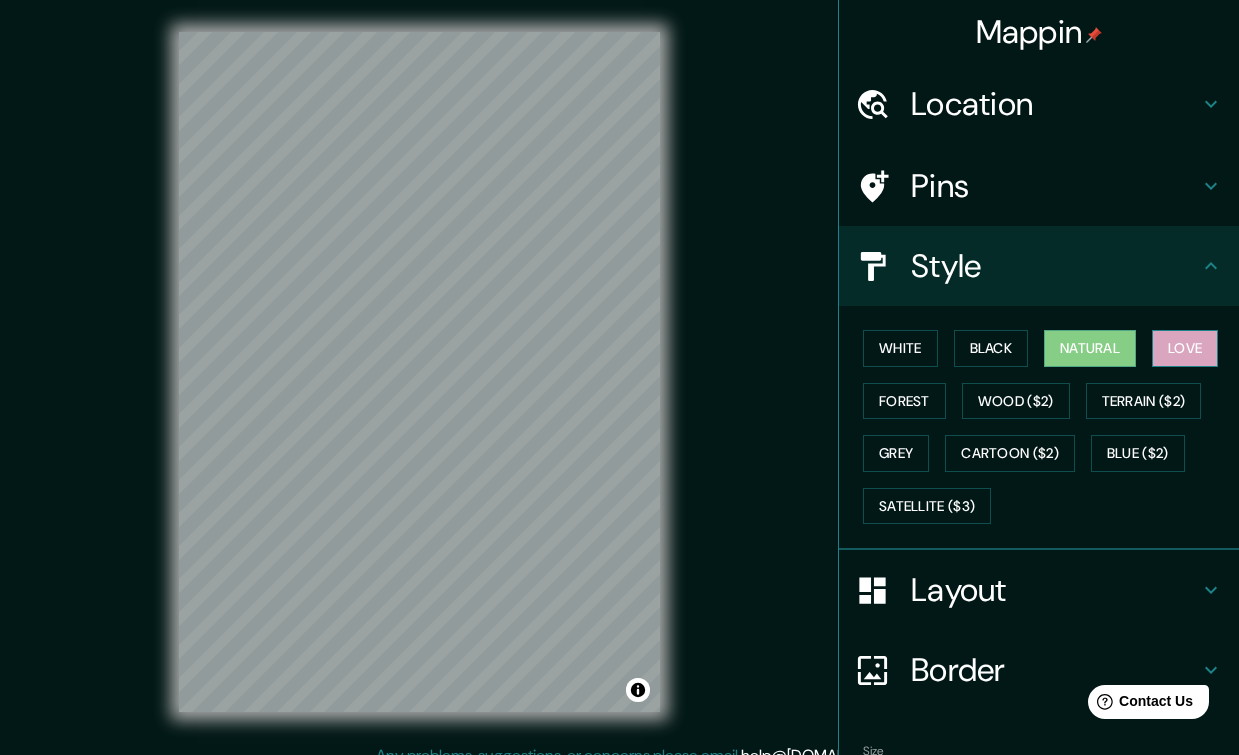 click on "Love" at bounding box center [1185, 348] 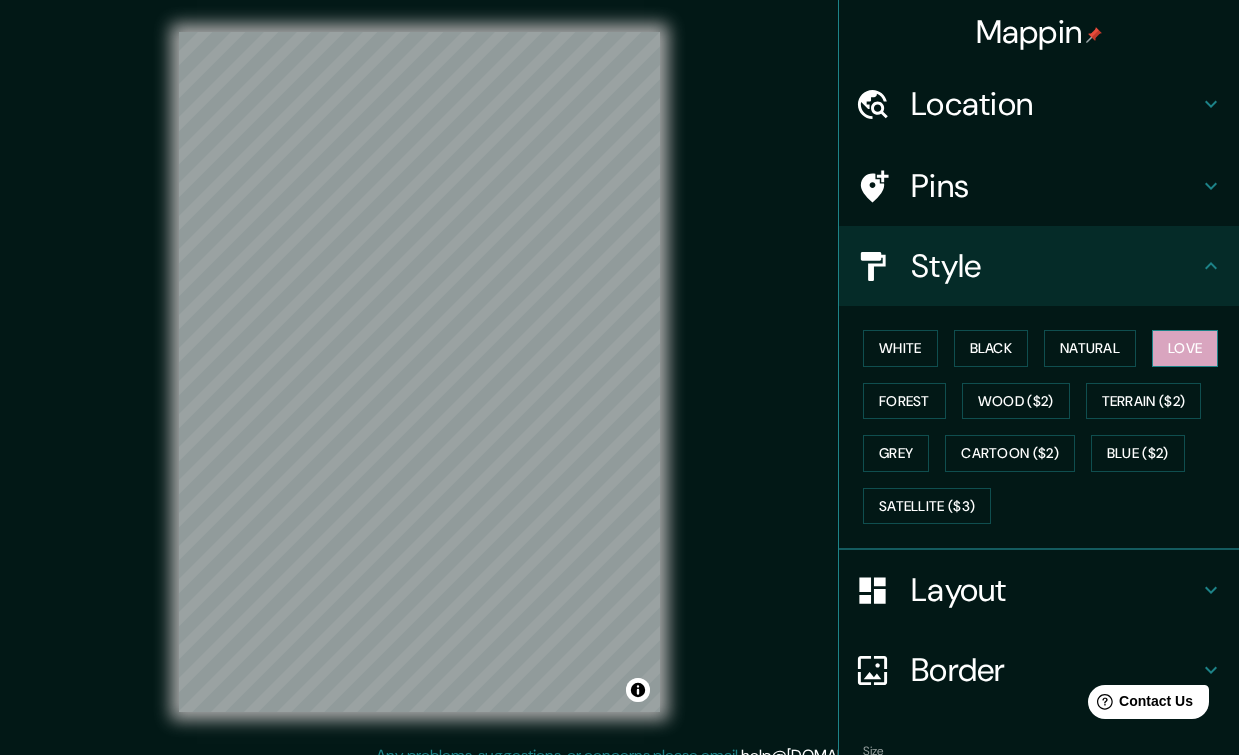 click on "Love" at bounding box center (1185, 348) 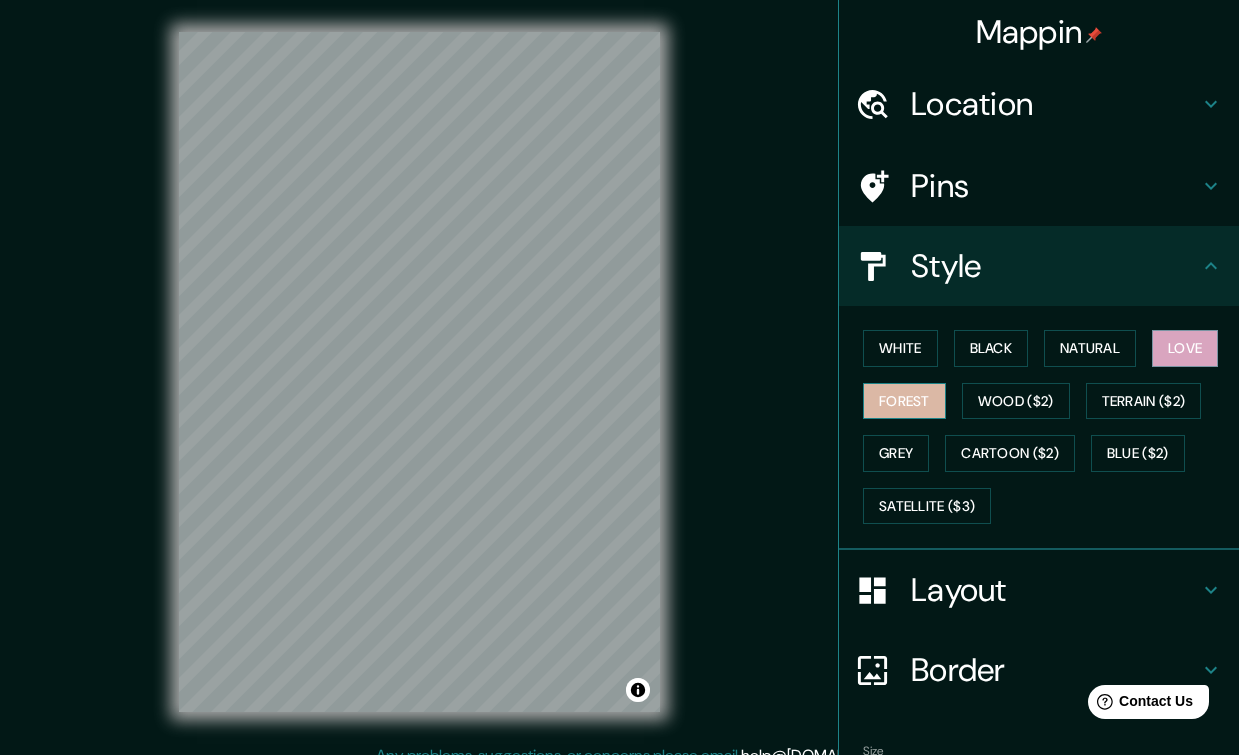 click on "Forest" at bounding box center [904, 401] 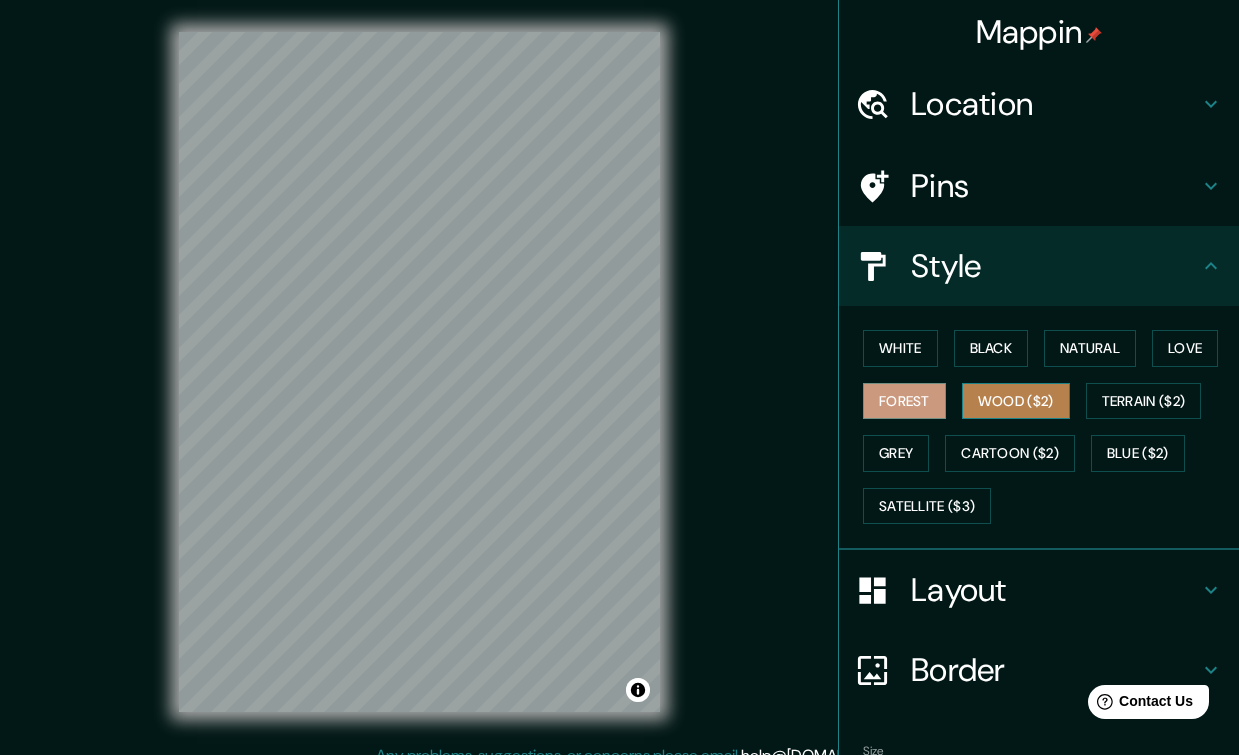 click on "Wood ($2)" at bounding box center (1016, 401) 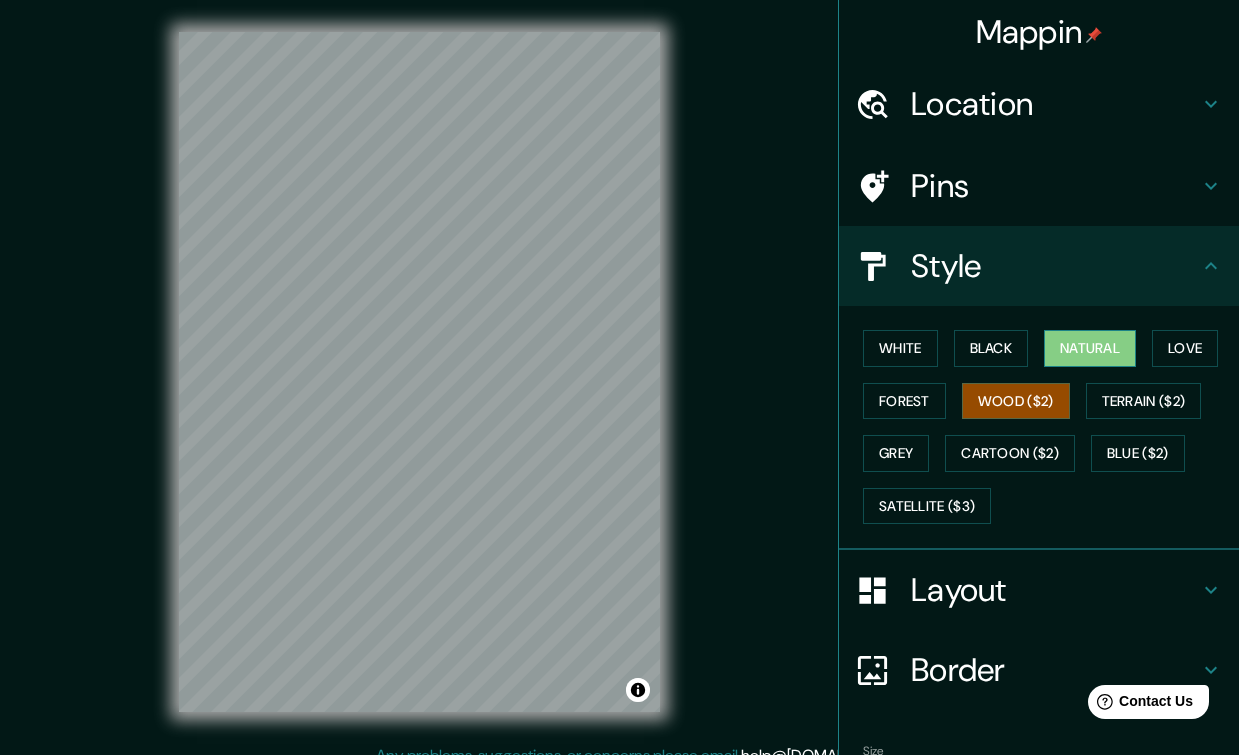 click on "Natural" at bounding box center (1090, 348) 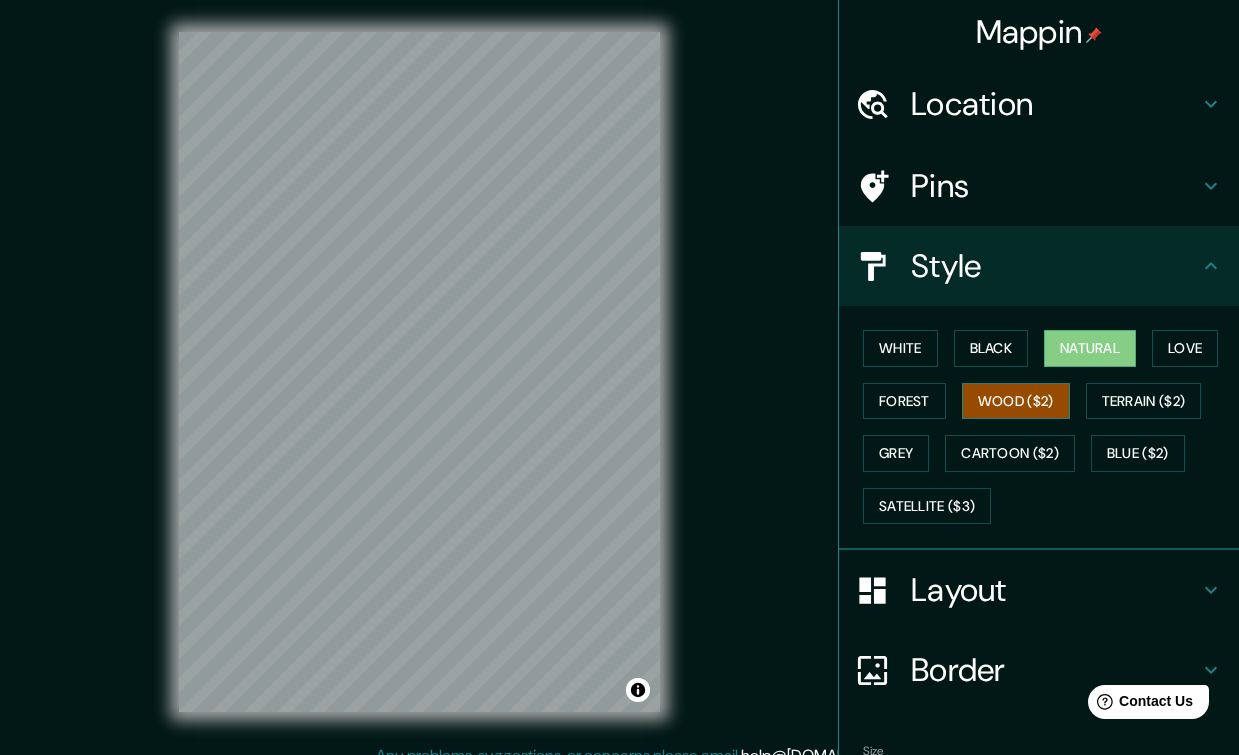 click on "Wood ($2)" at bounding box center (1016, 401) 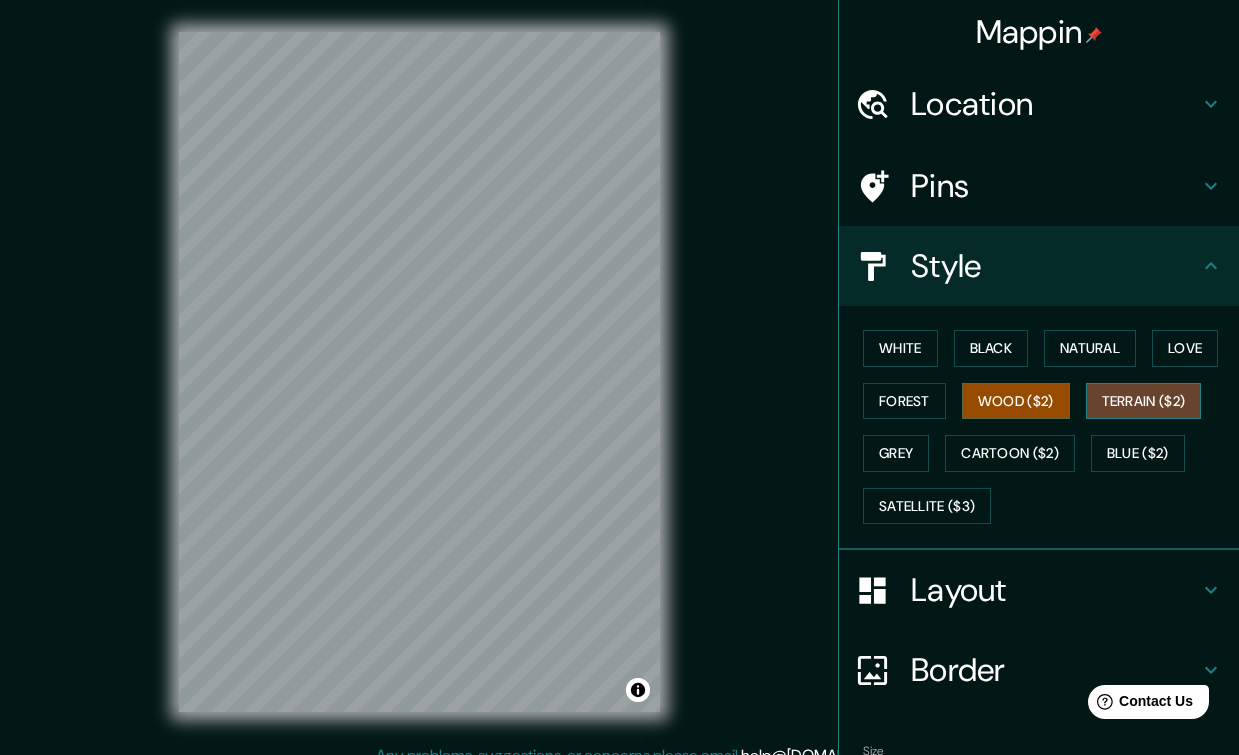 click on "Terrain ($2)" at bounding box center (1144, 401) 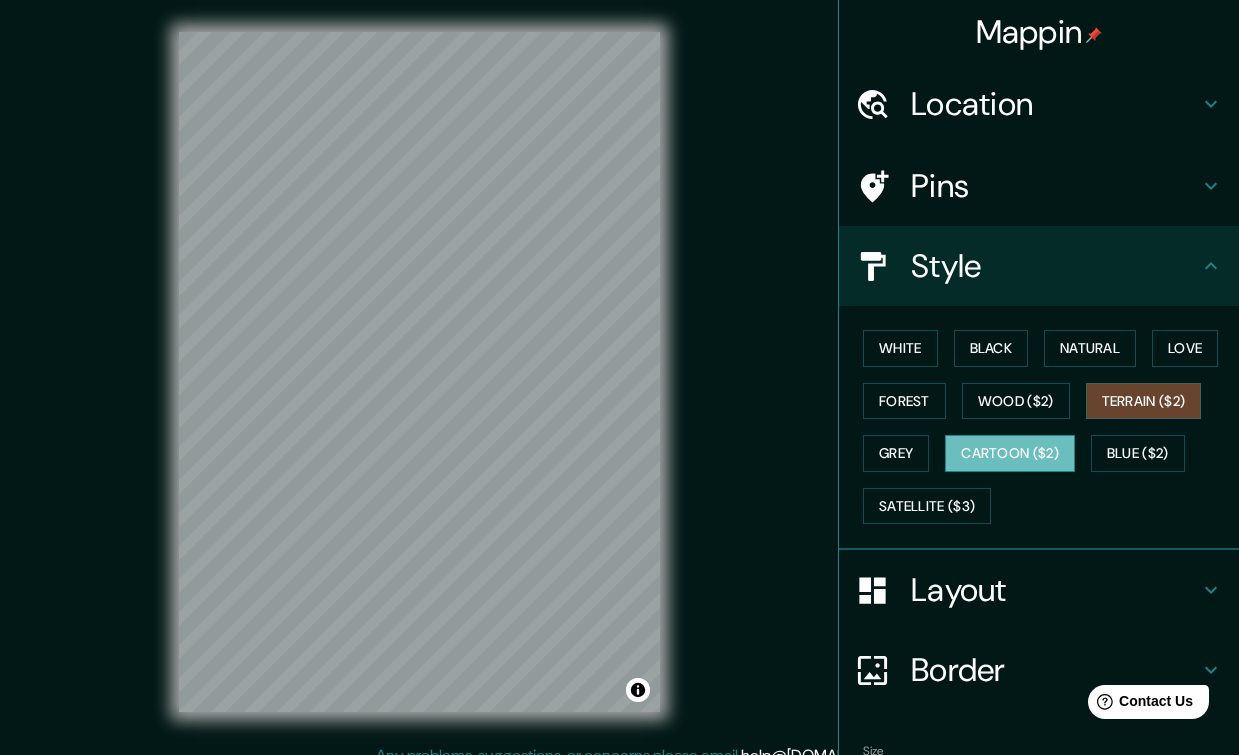 click on "Cartoon ($2)" at bounding box center (1010, 453) 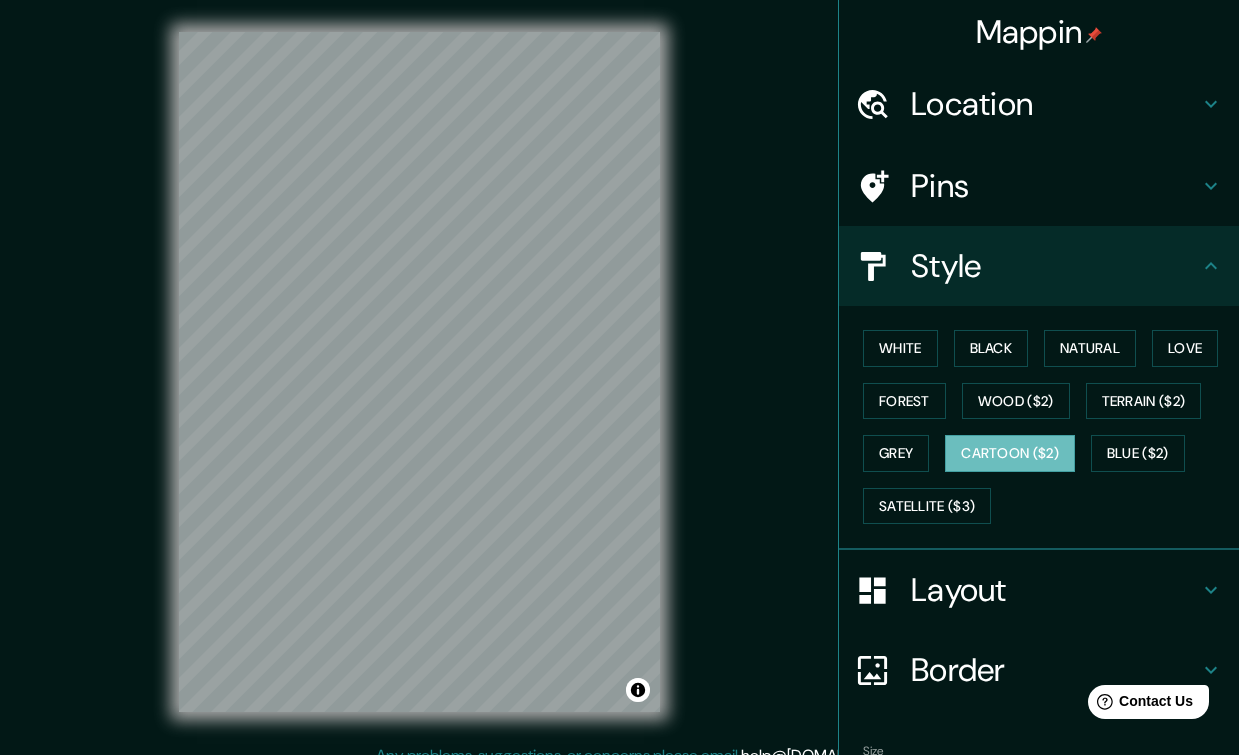 scroll, scrollTop: 114, scrollLeft: 0, axis: vertical 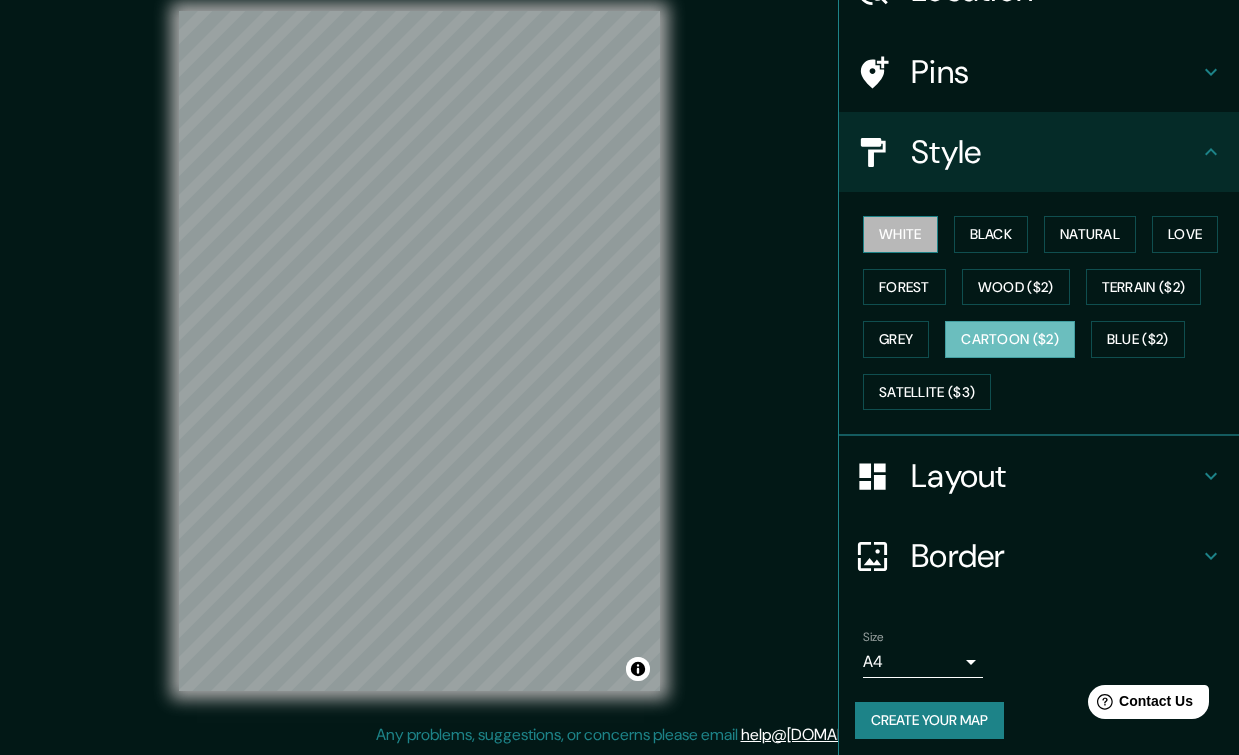 click on "White" at bounding box center [900, 234] 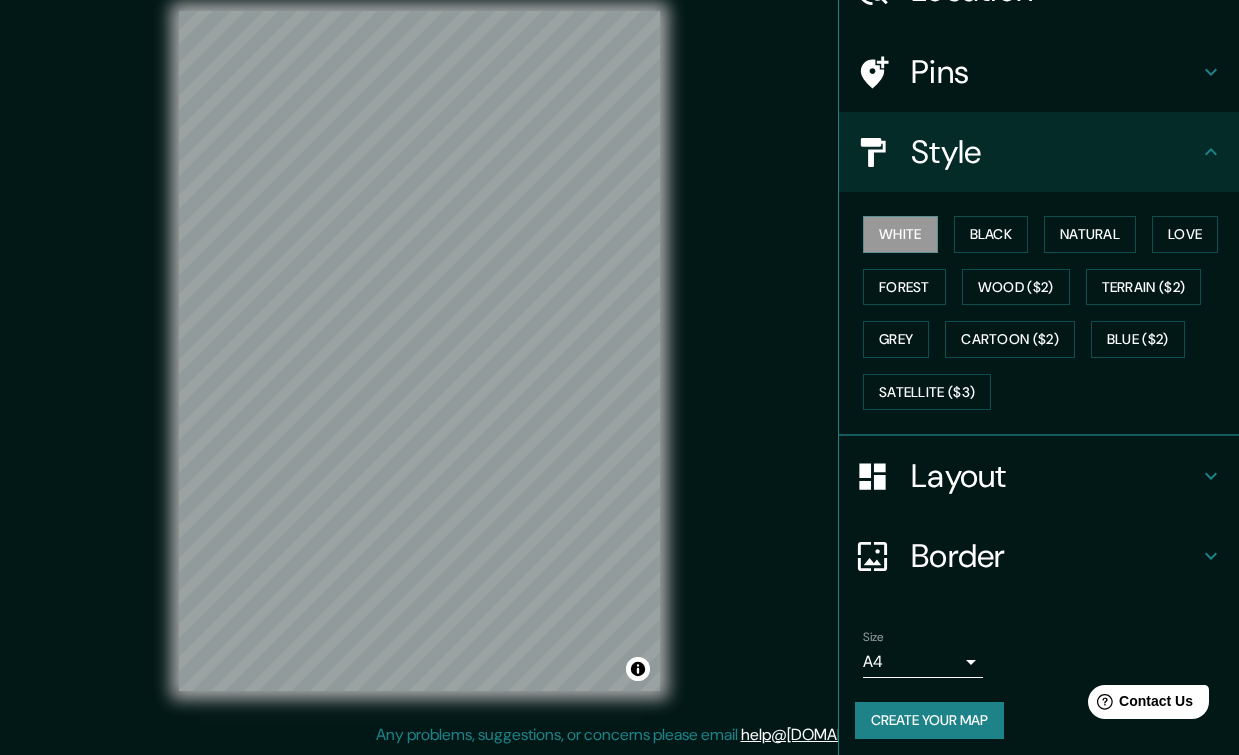 click 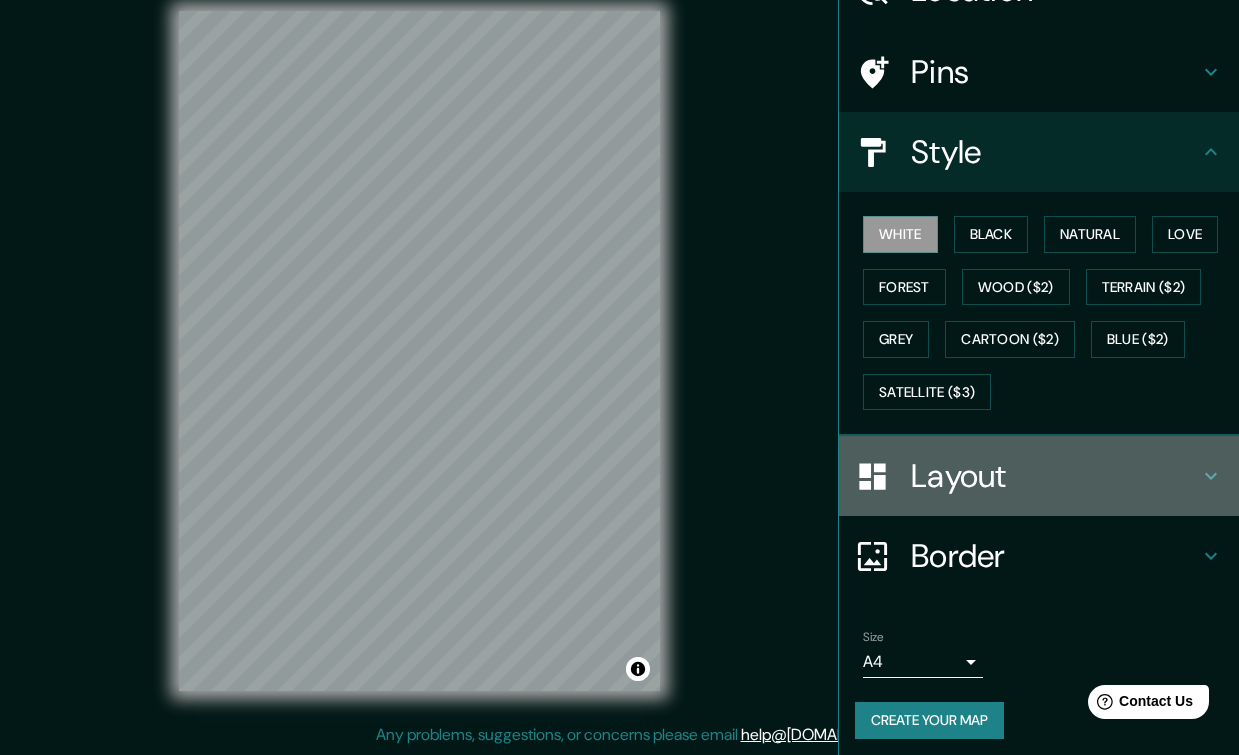 click on "Layout" at bounding box center (1039, 476) 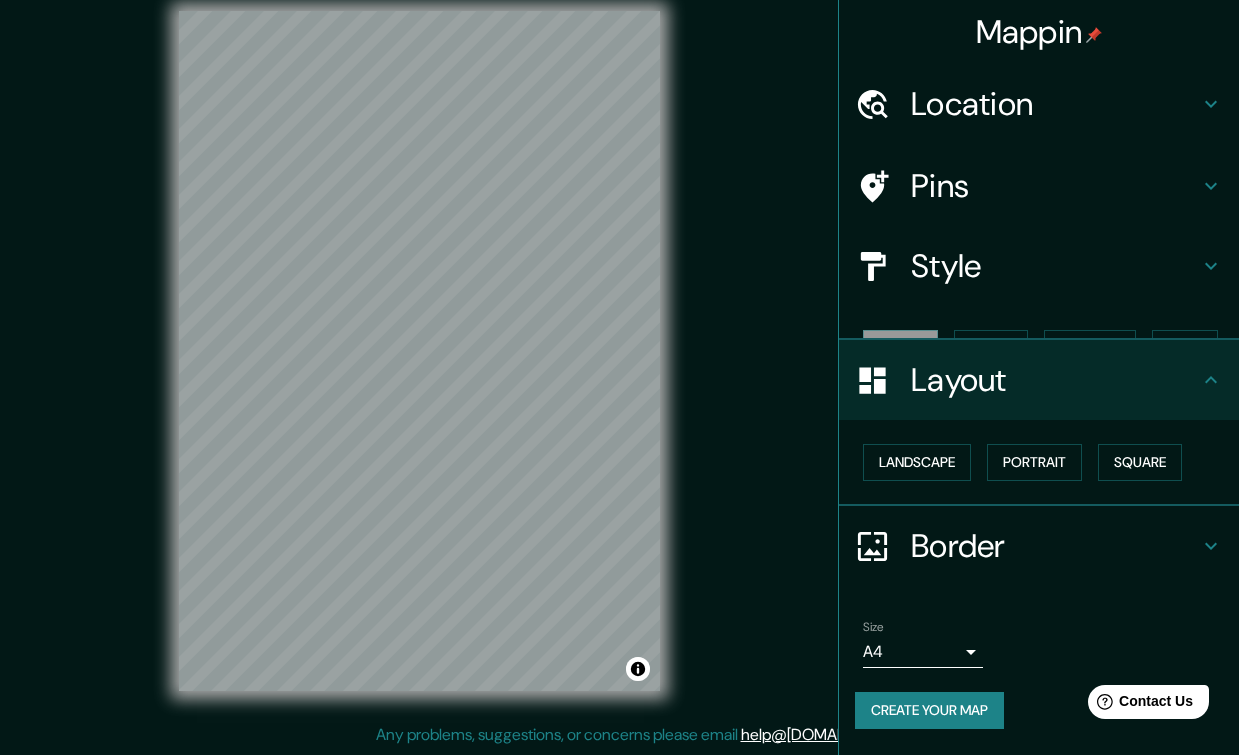 scroll, scrollTop: 0, scrollLeft: 0, axis: both 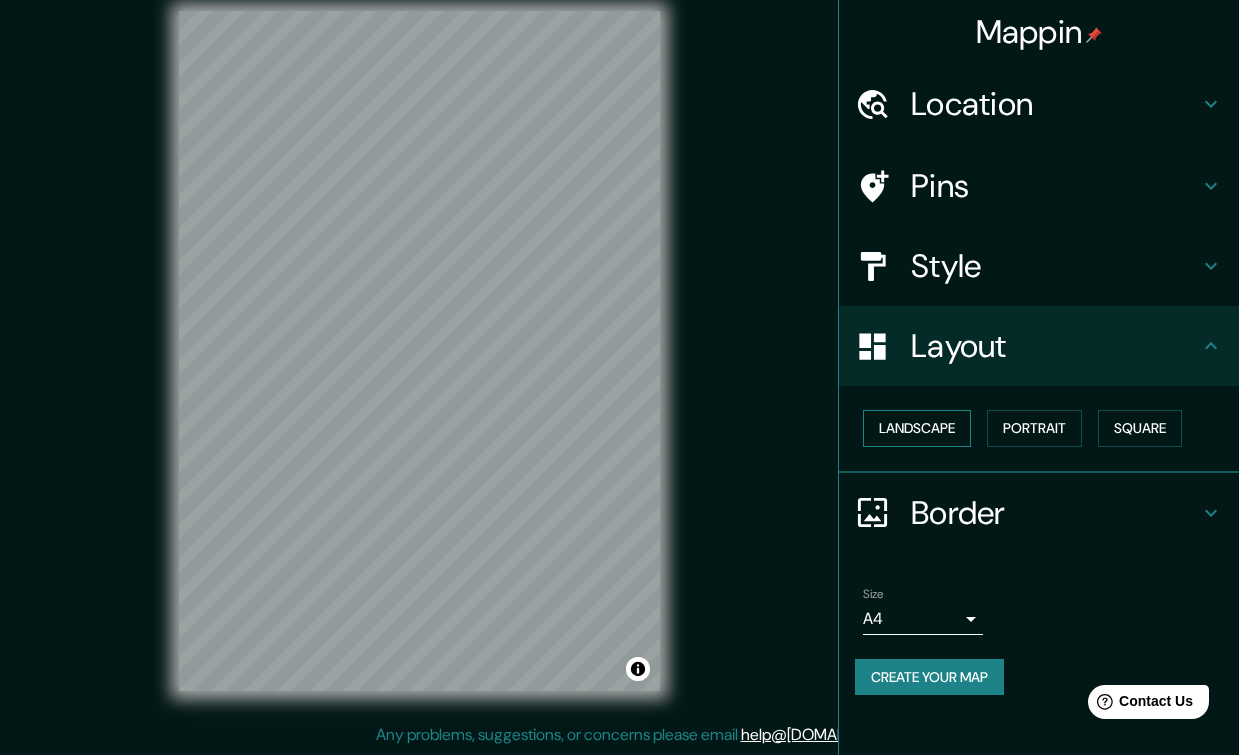 click on "Landscape" at bounding box center (917, 428) 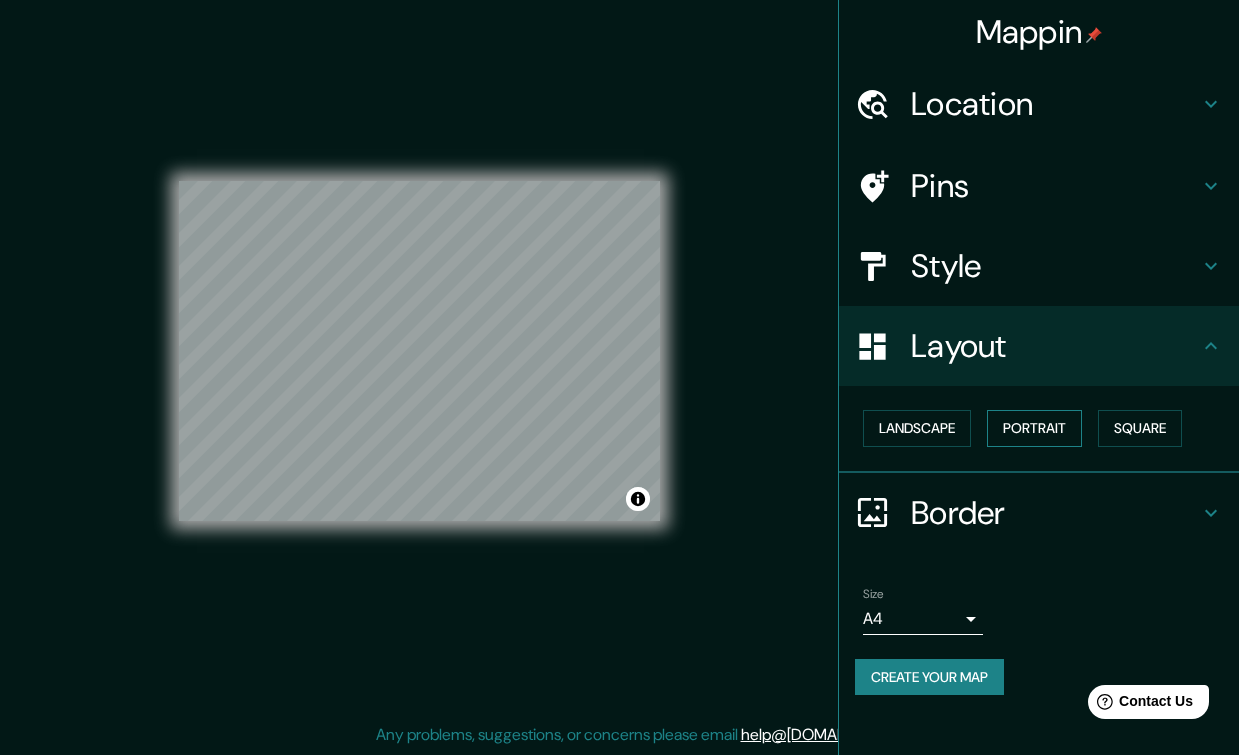 click on "Portrait" at bounding box center (1034, 428) 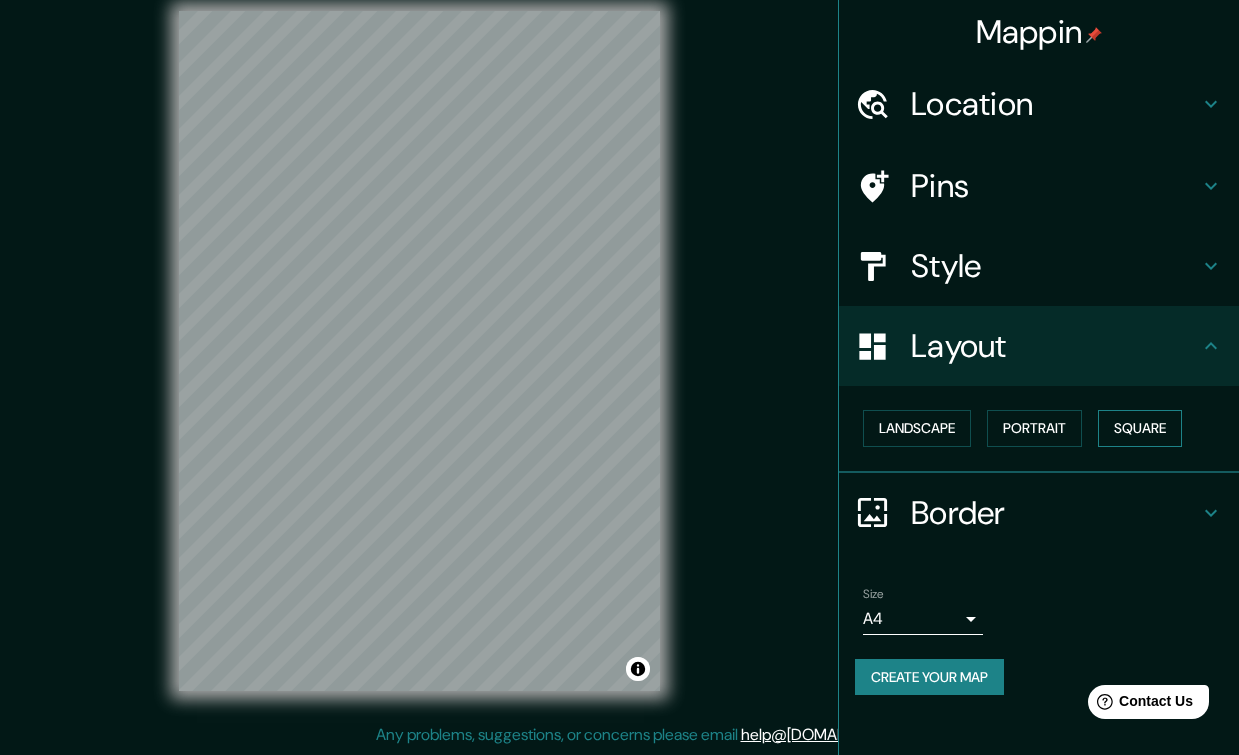 click on "Square" at bounding box center [1140, 428] 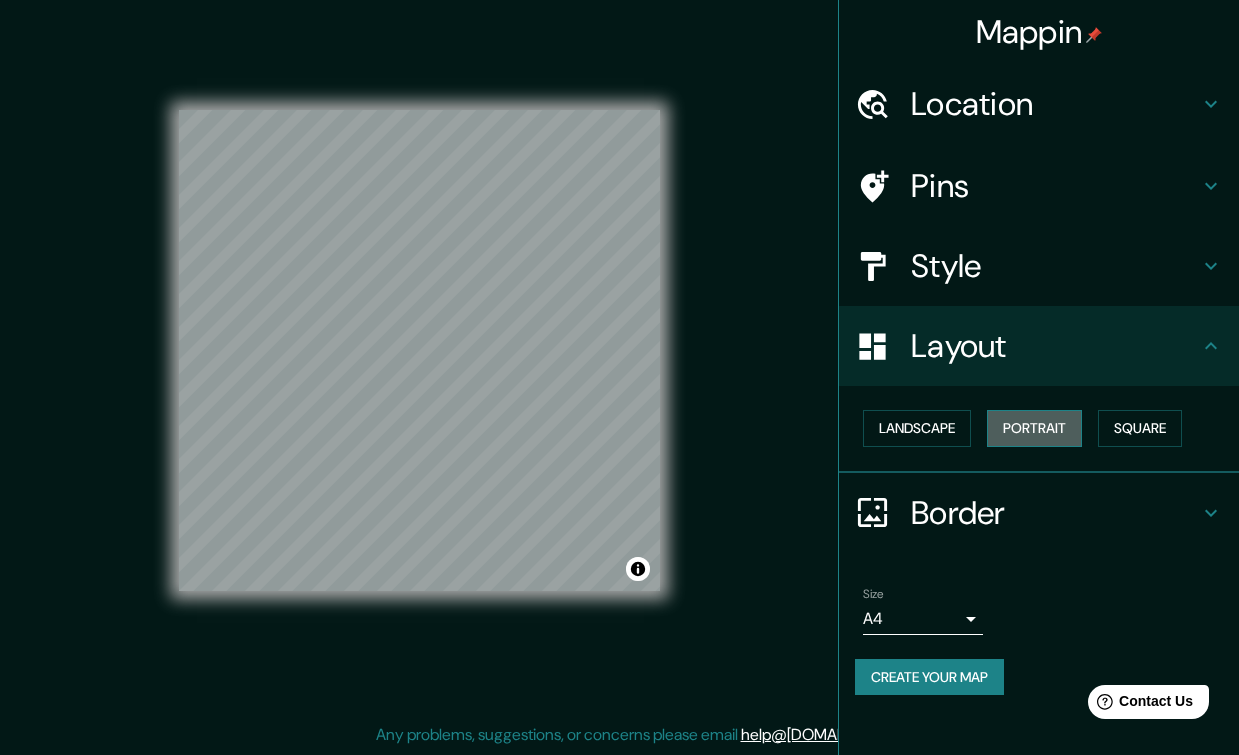 click on "Portrait" at bounding box center (1034, 428) 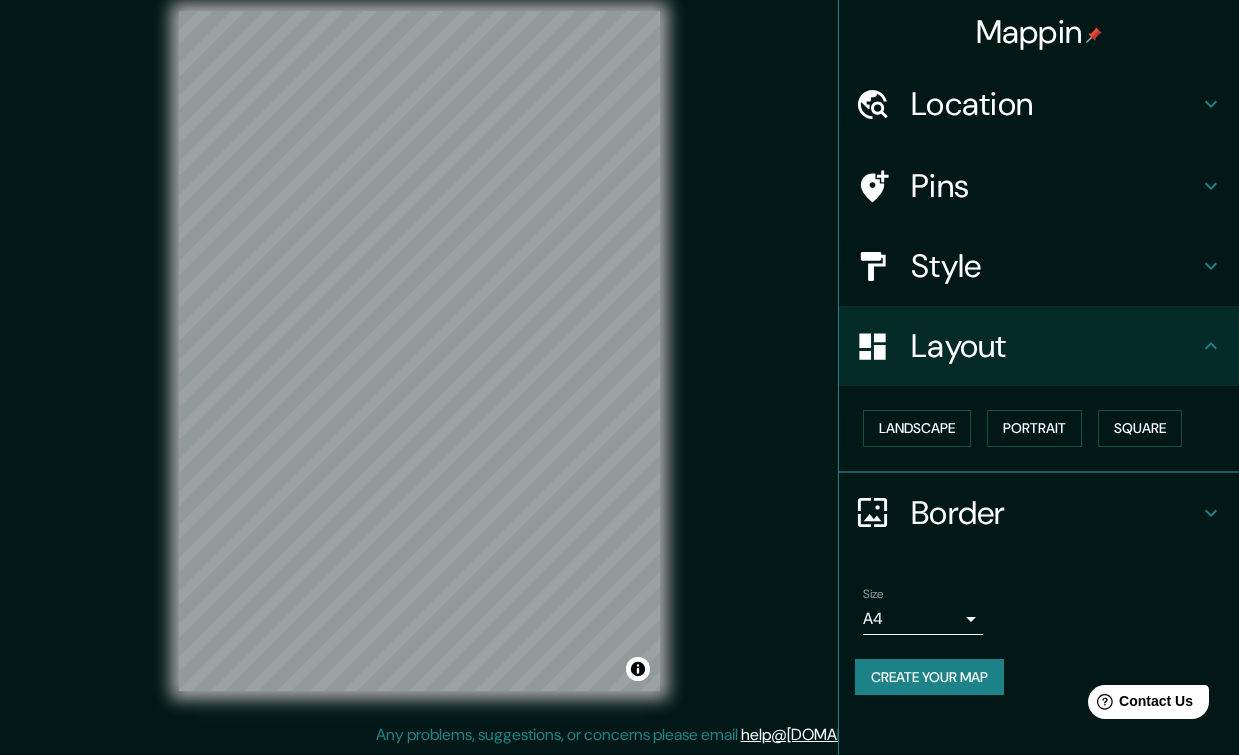 click on "Border" at bounding box center (1055, 513) 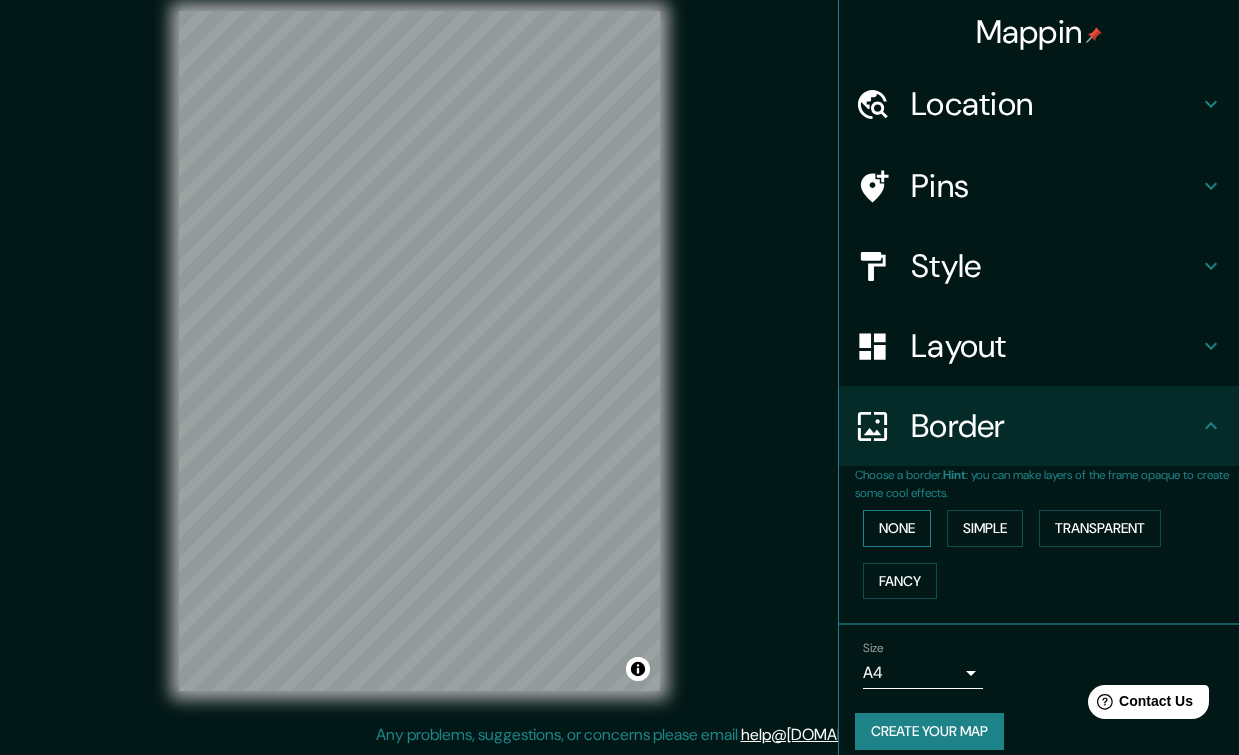click on "None" at bounding box center [897, 528] 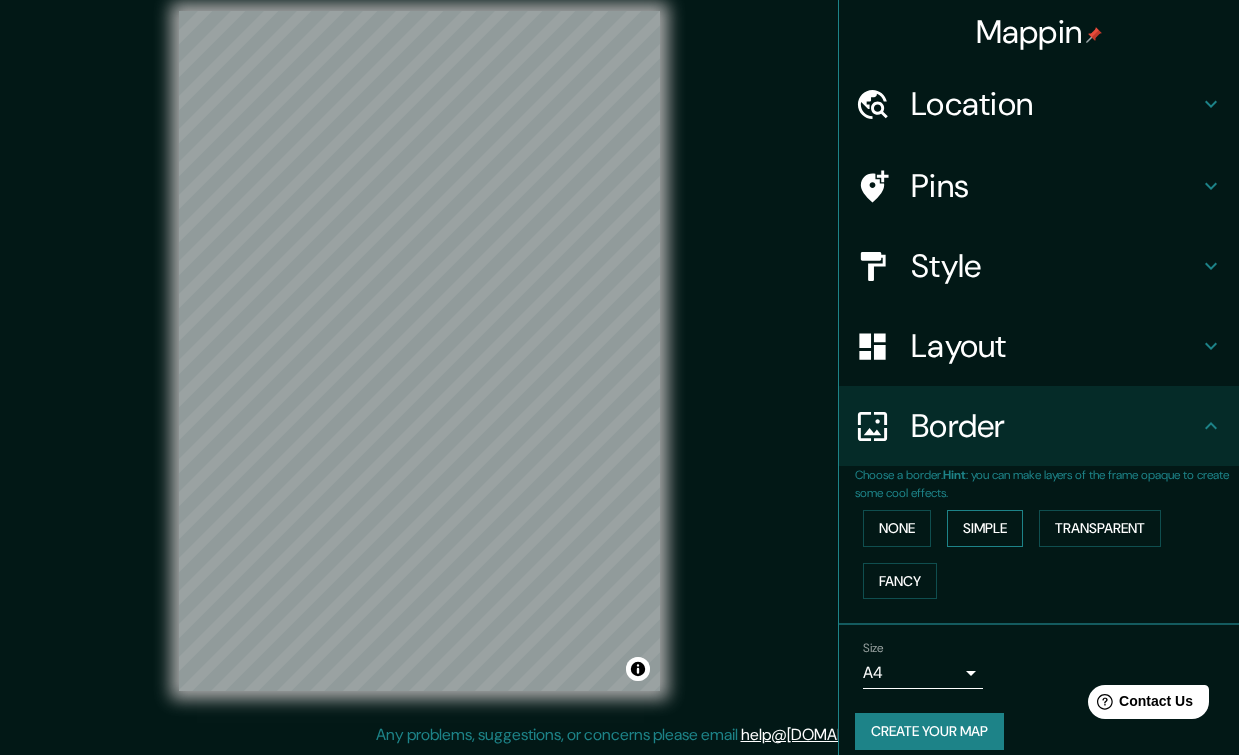 click on "Simple" at bounding box center (985, 528) 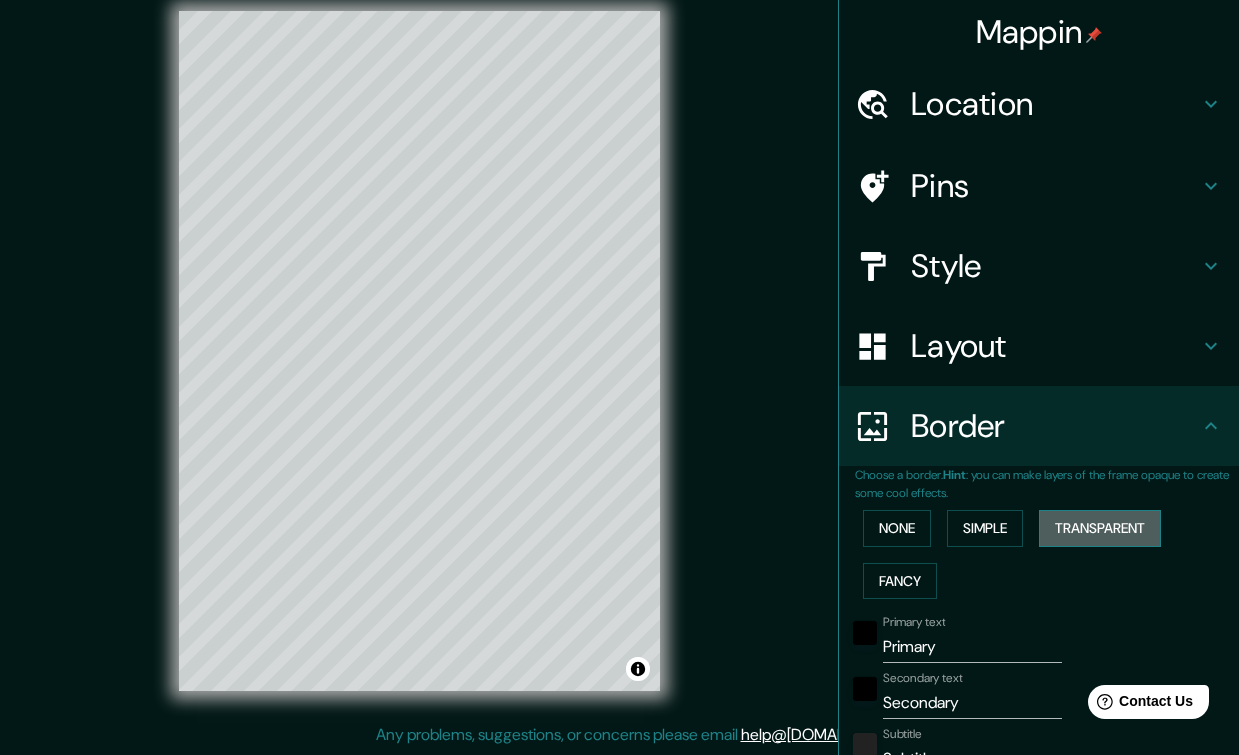 click on "Transparent" at bounding box center (1100, 528) 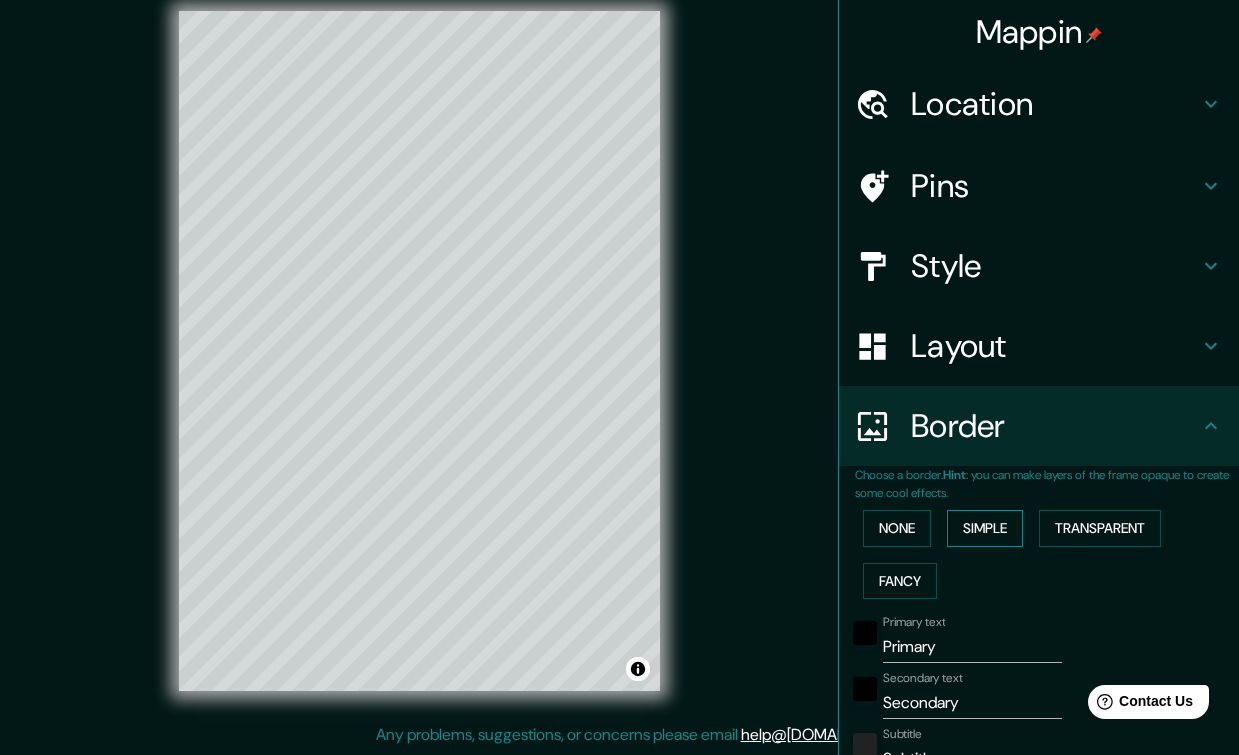 click on "Simple" at bounding box center [985, 528] 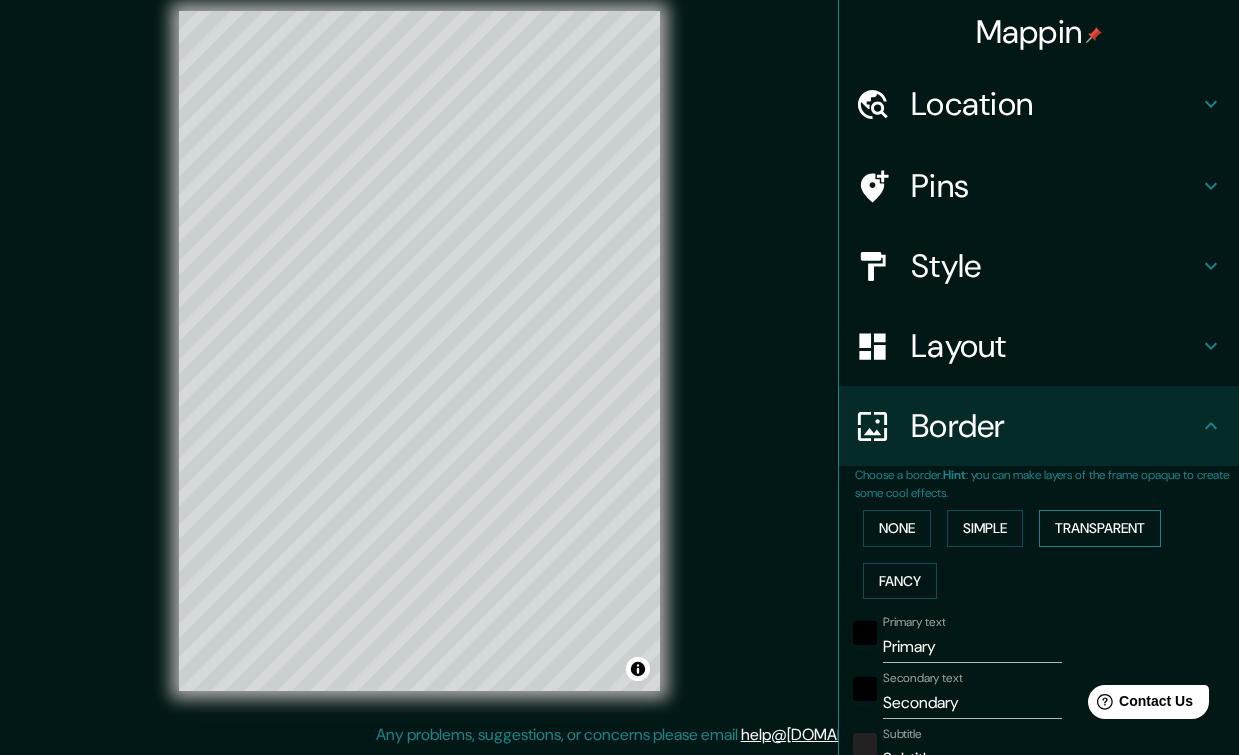 click on "Transparent" at bounding box center (1100, 528) 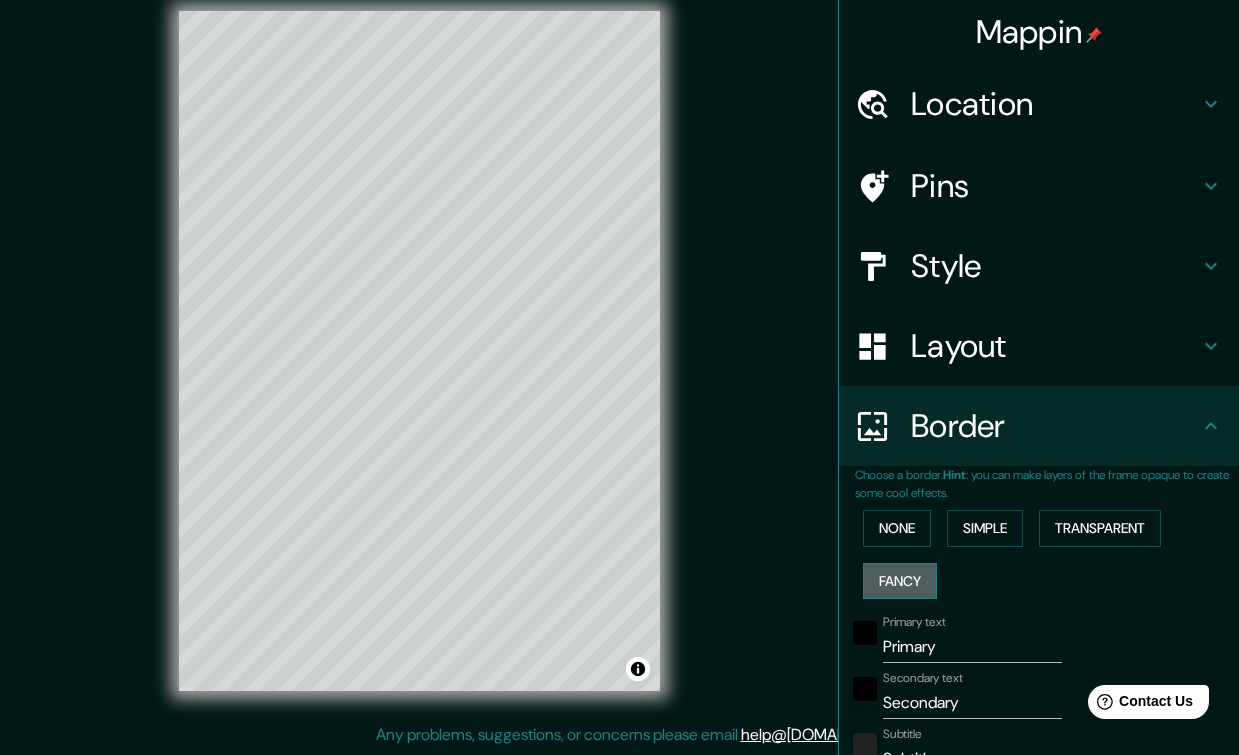 click on "Fancy" at bounding box center (900, 581) 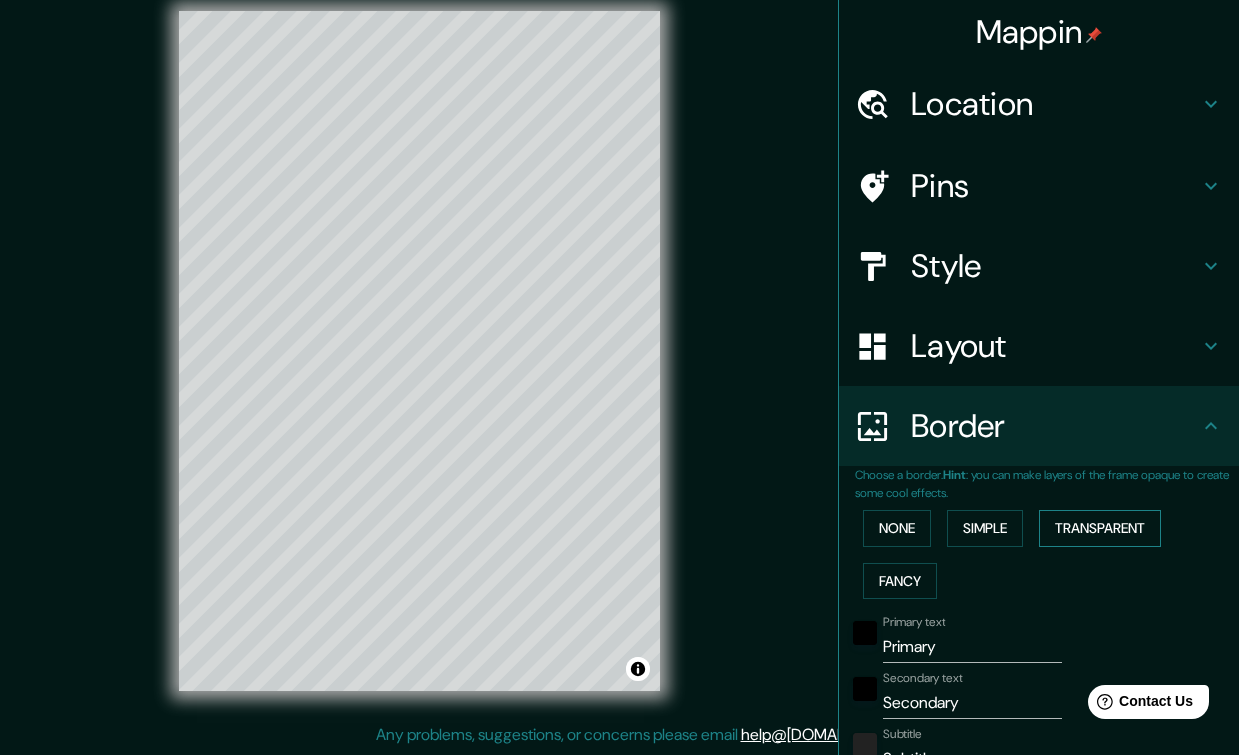 click on "Transparent" at bounding box center (1100, 528) 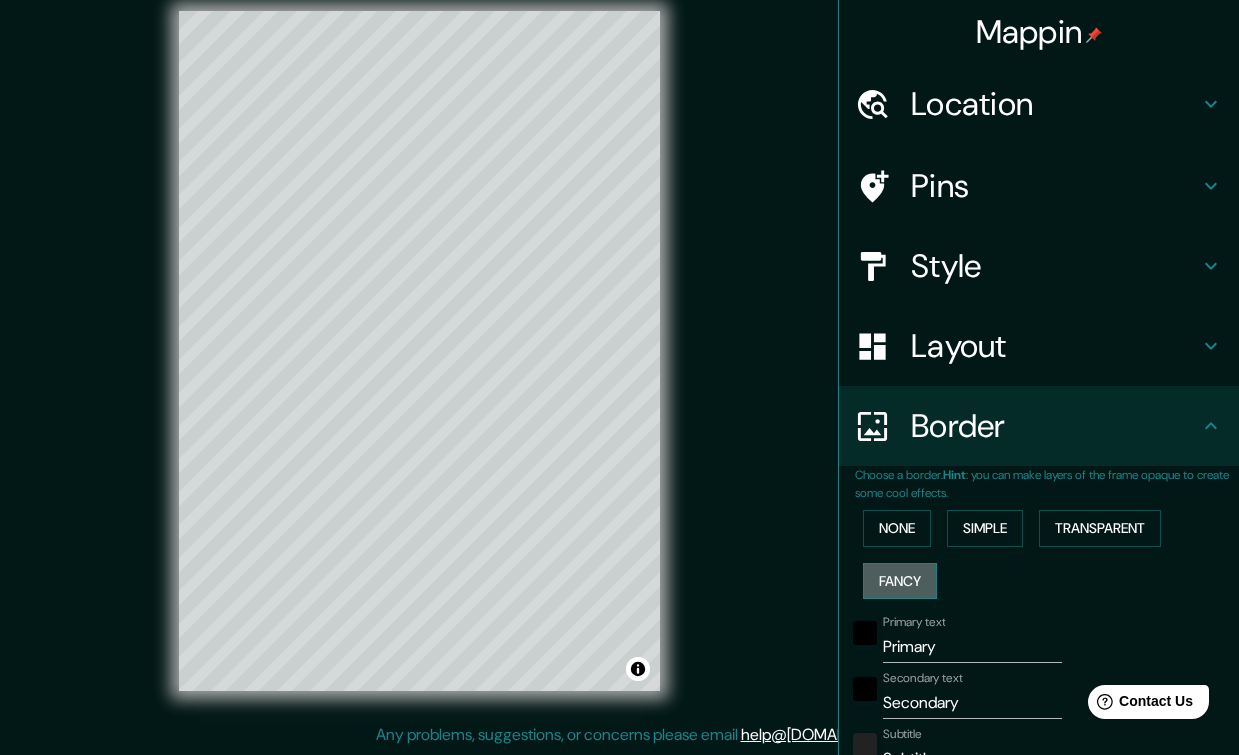 click on "Fancy" at bounding box center [900, 581] 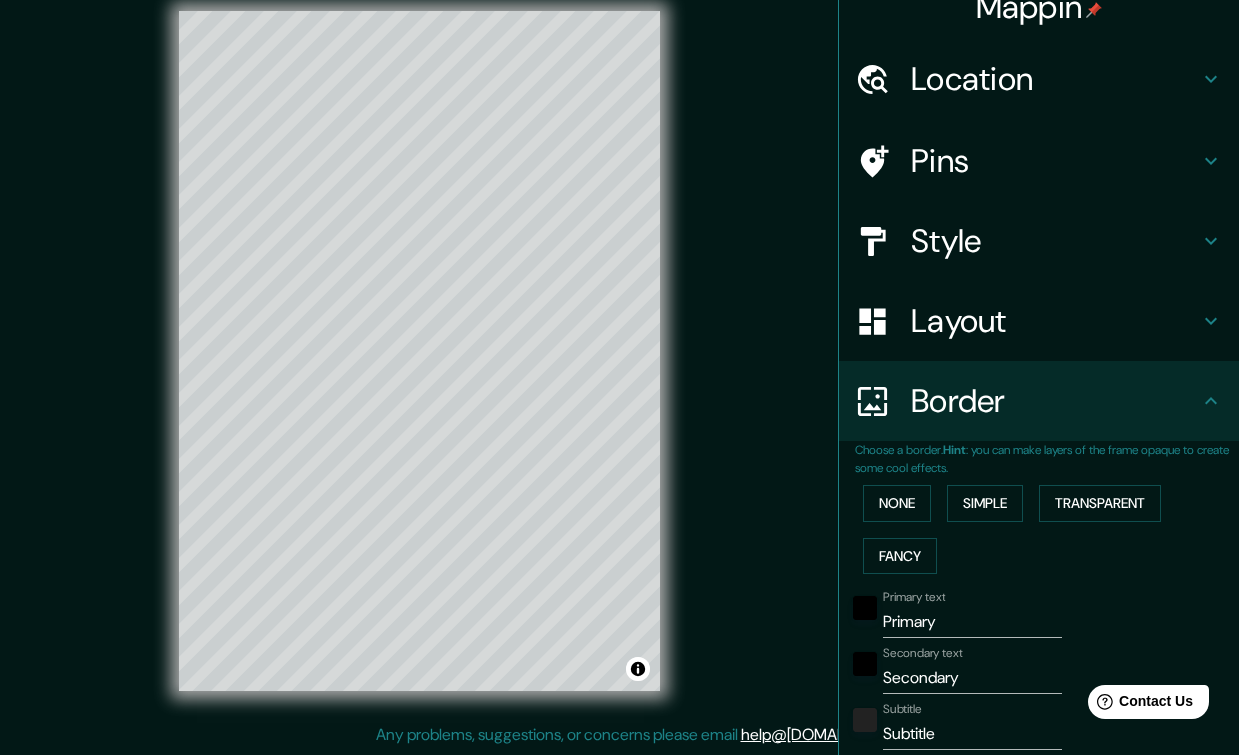 scroll, scrollTop: 149, scrollLeft: 0, axis: vertical 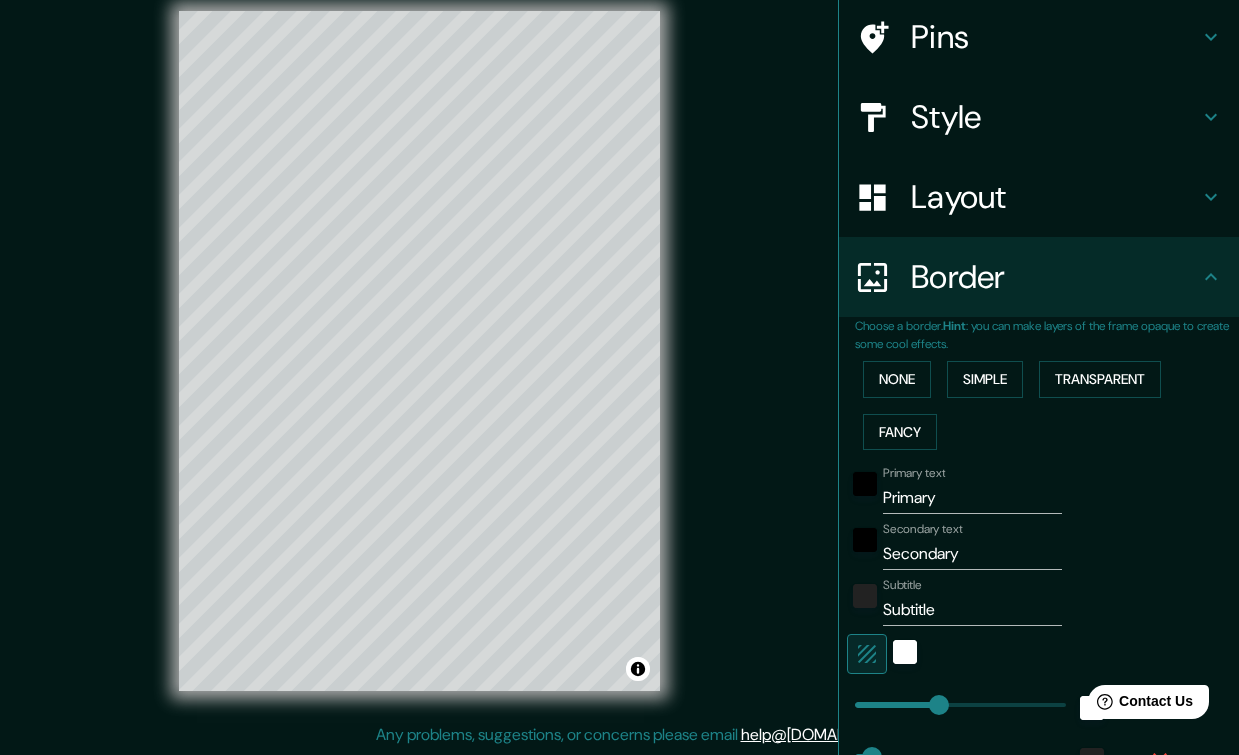 click on "Primary" at bounding box center [972, 498] 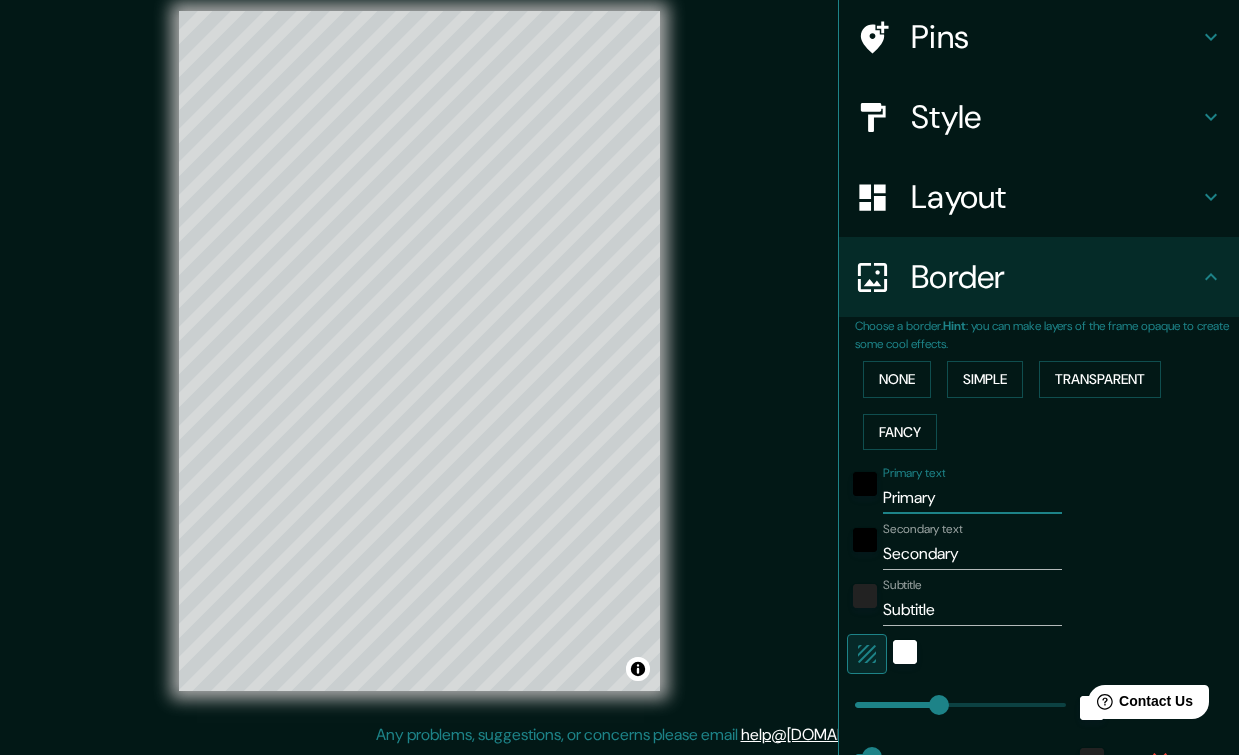 click on "Primary" at bounding box center (972, 498) 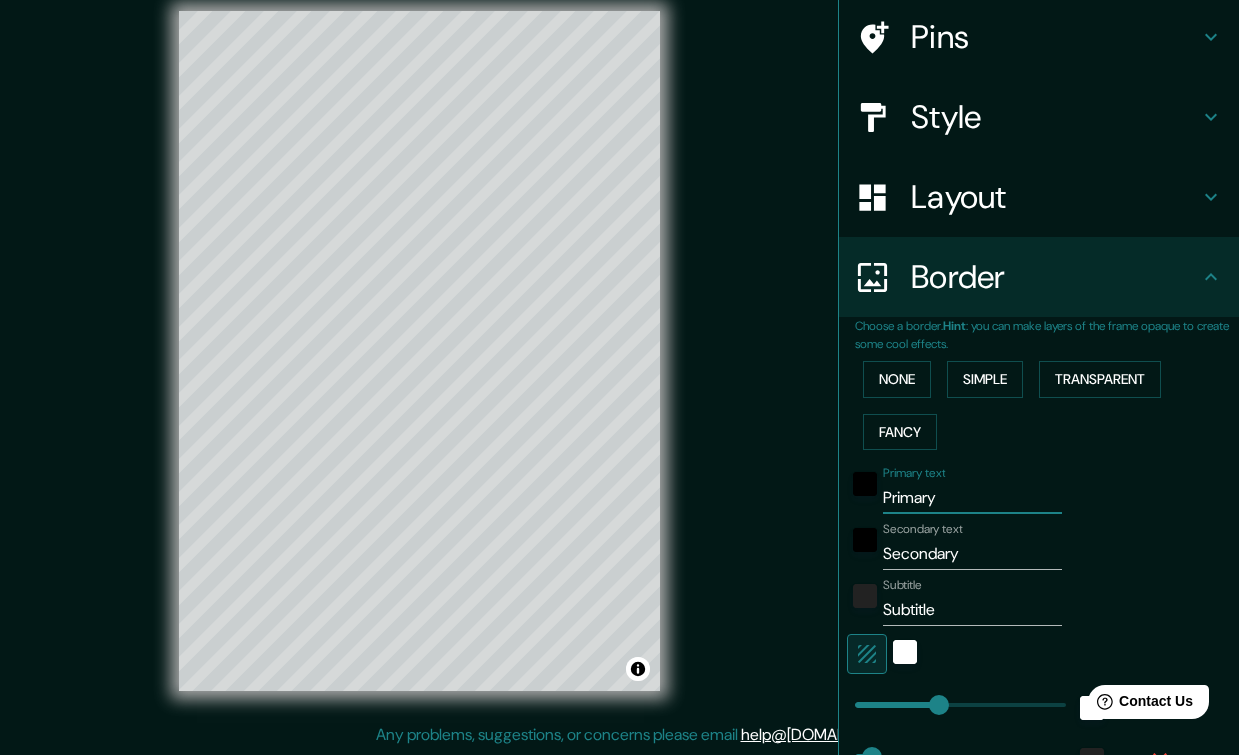 type on "S" 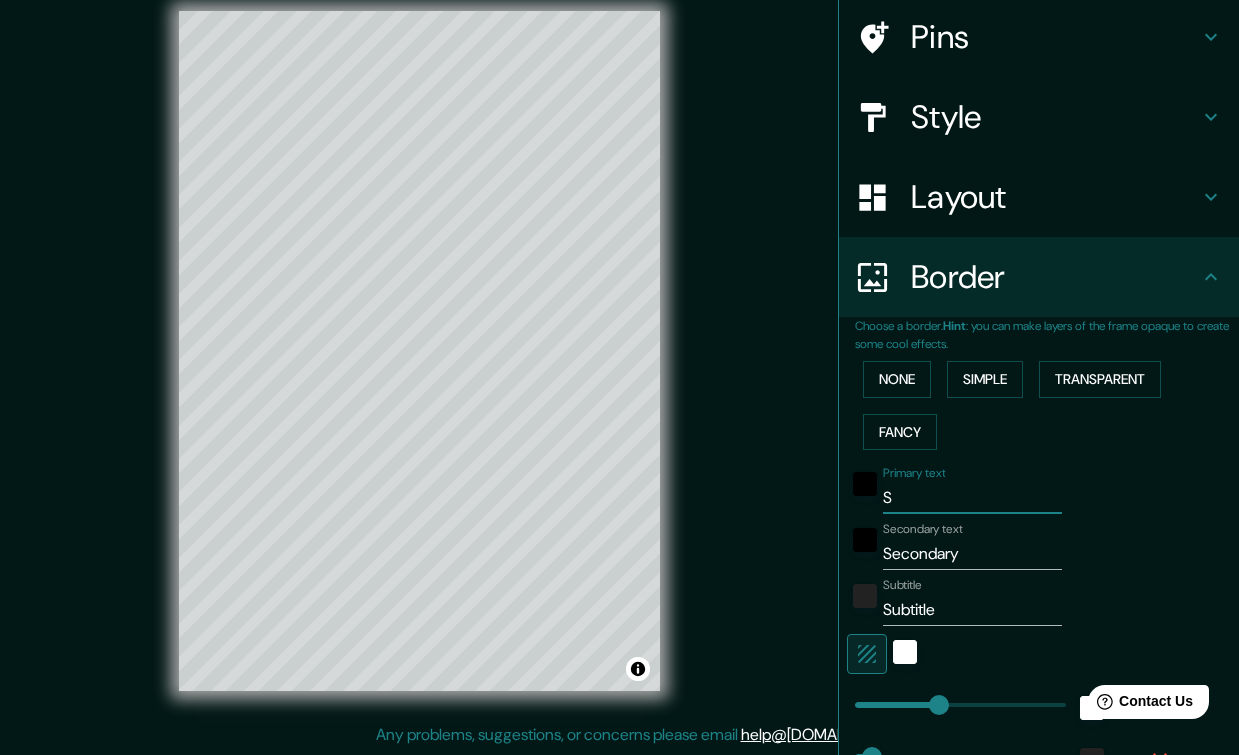 type on "Sa" 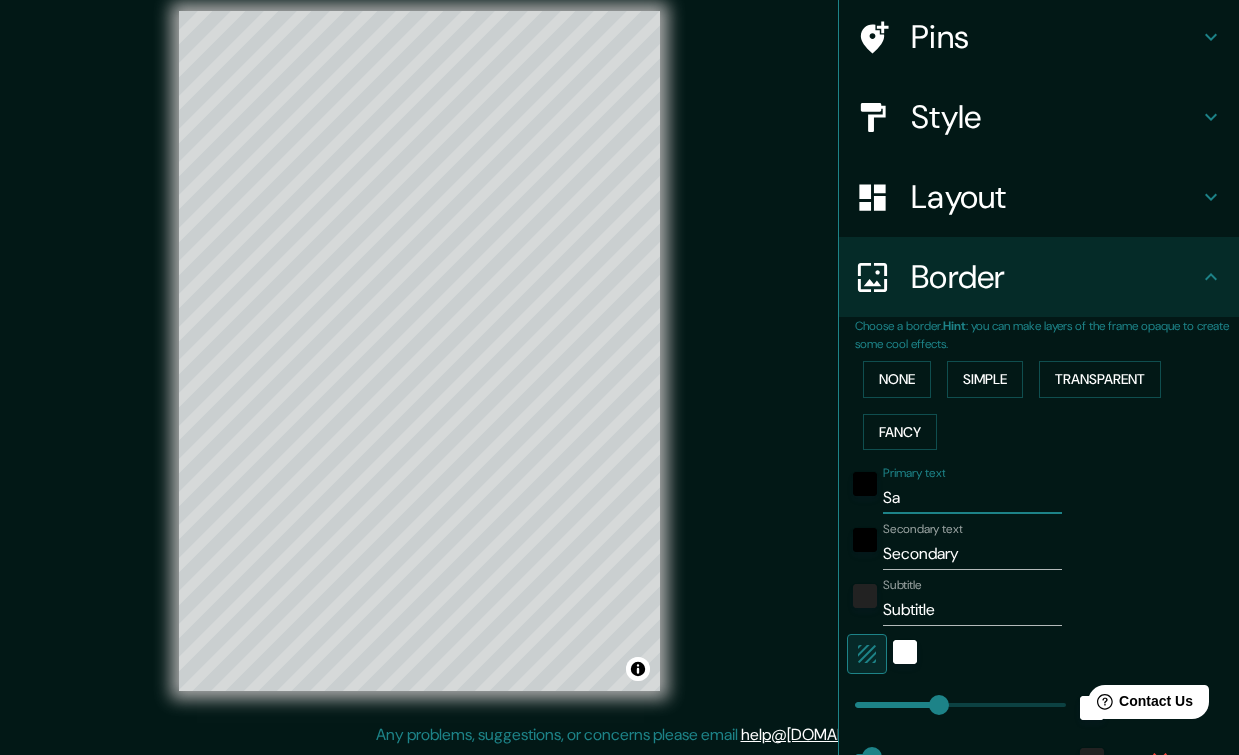type on "[CITY]" 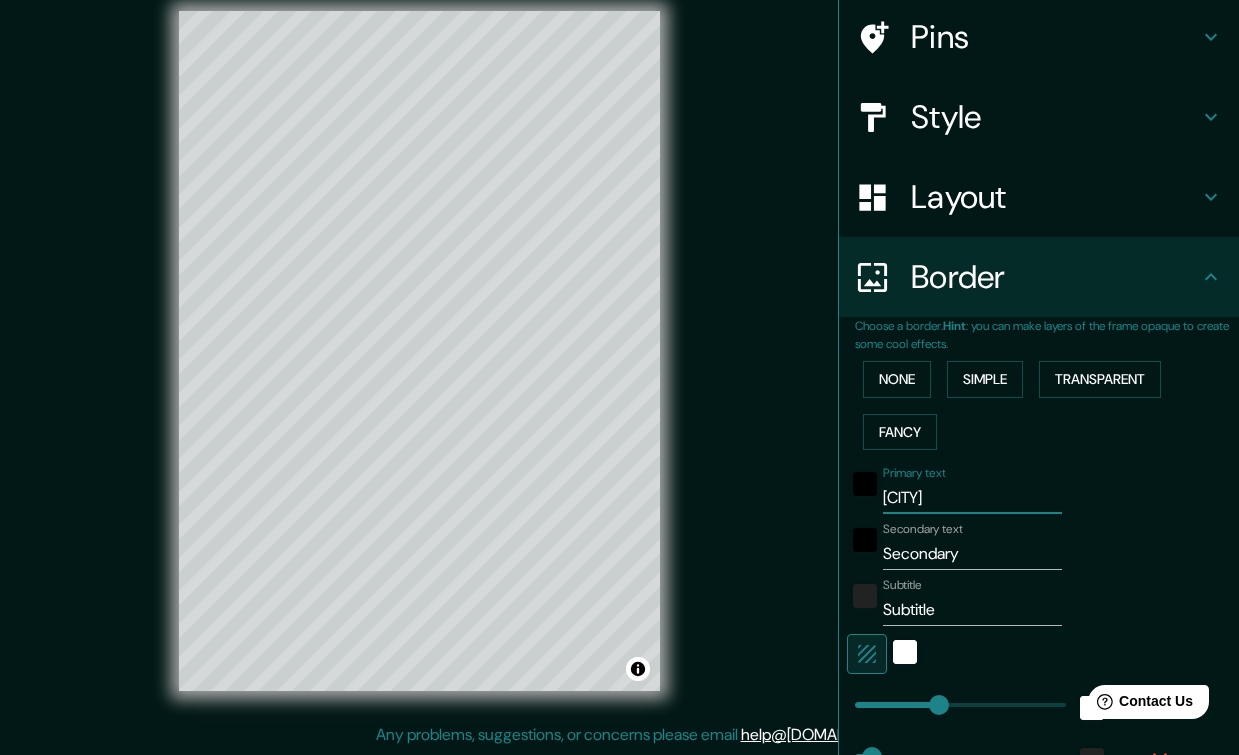 type on "Sant" 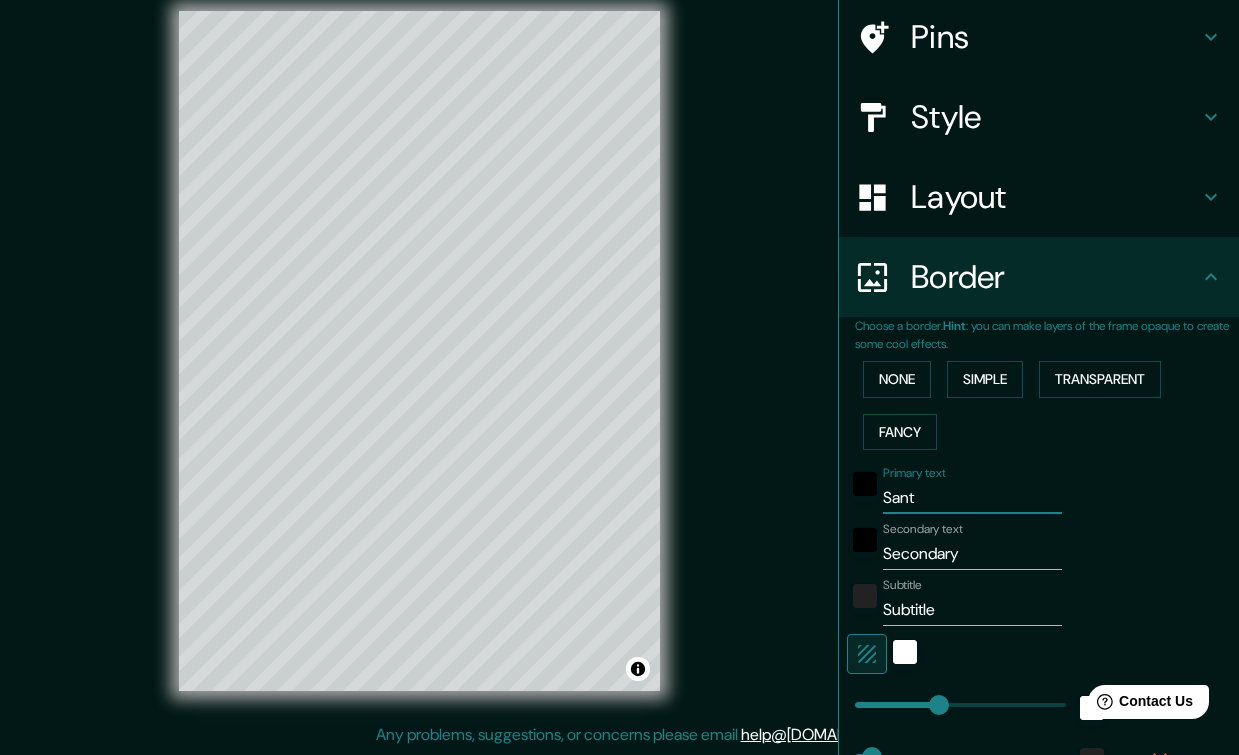 type on "[CITY]" 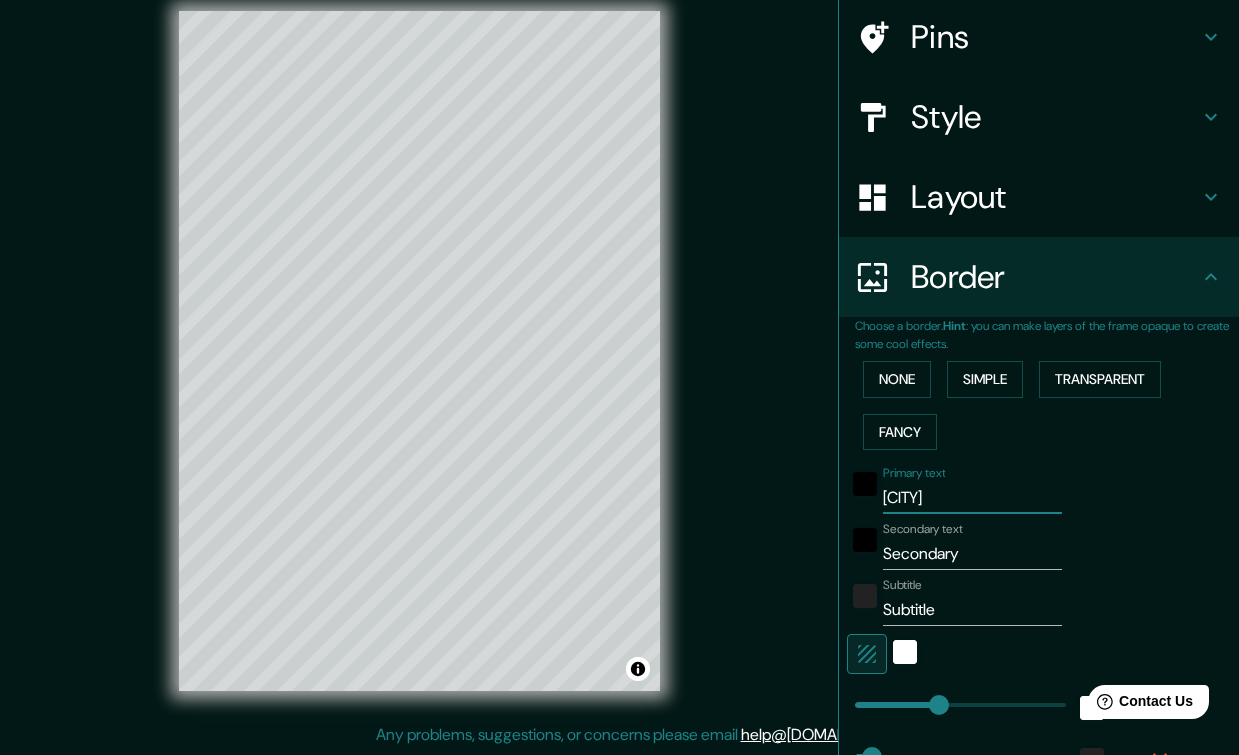 type on "Santat" 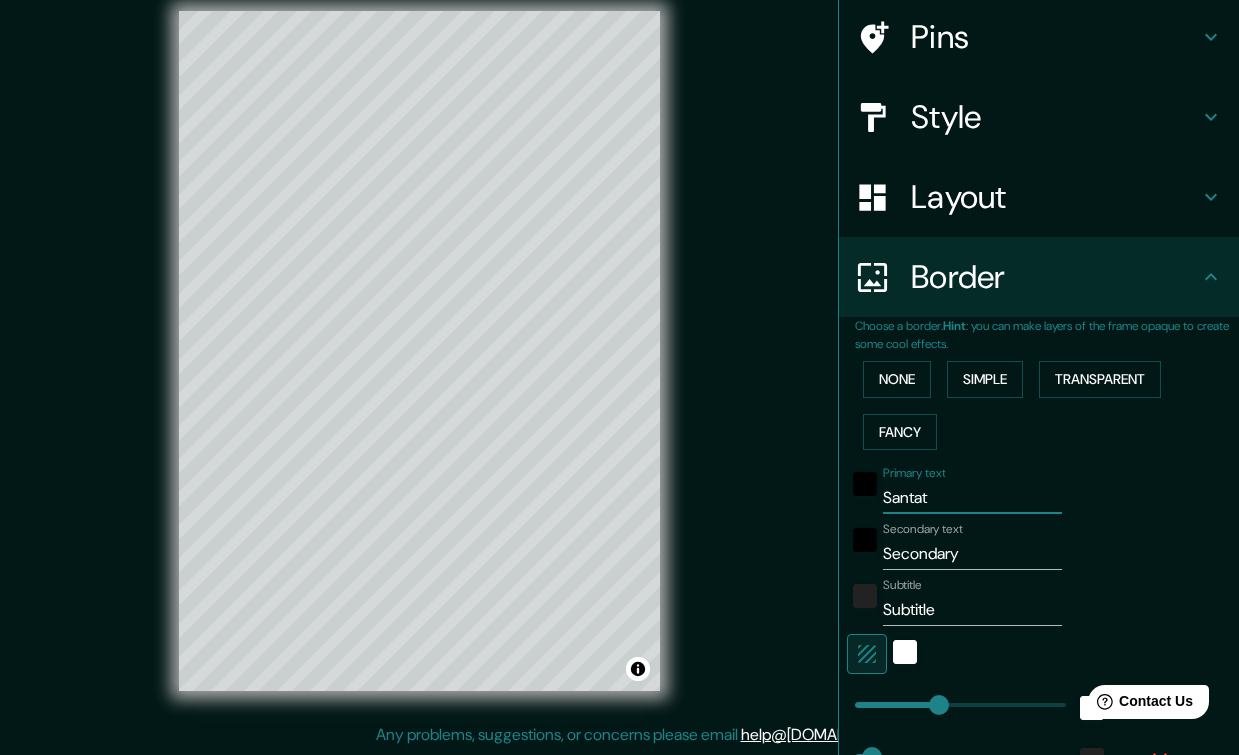 type on "[CITY]" 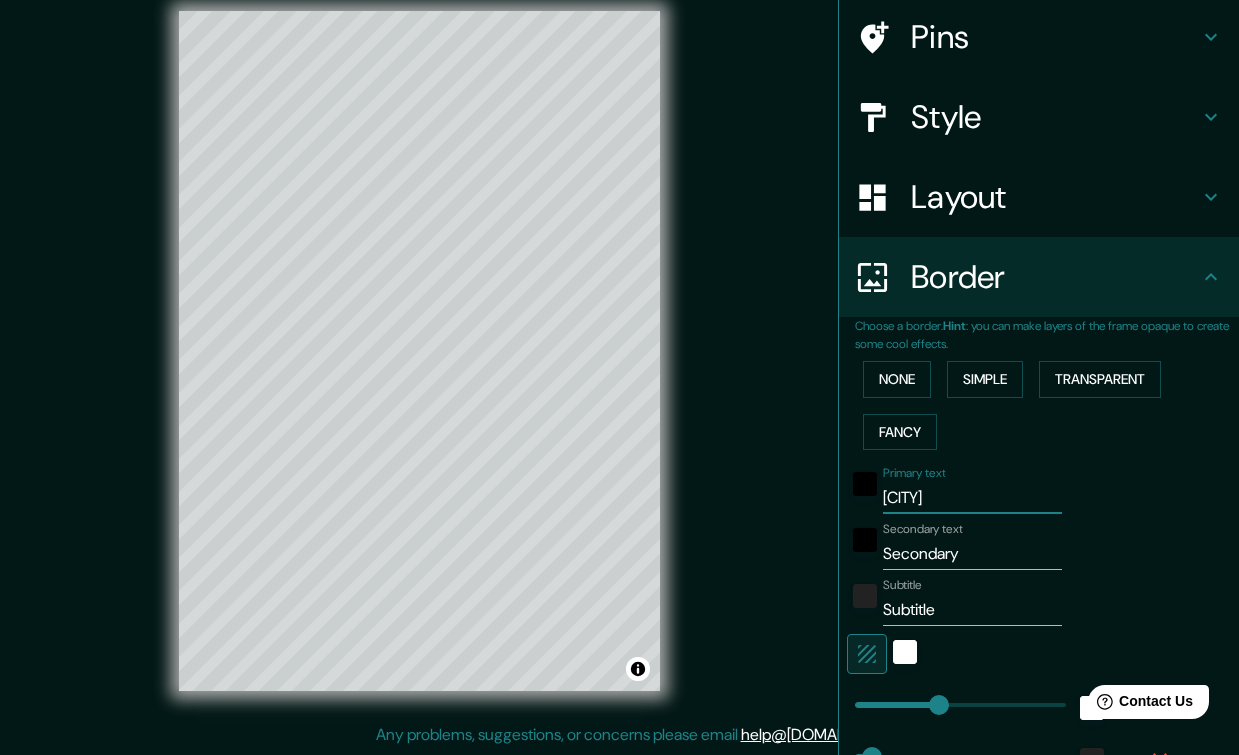 type on "Sant" 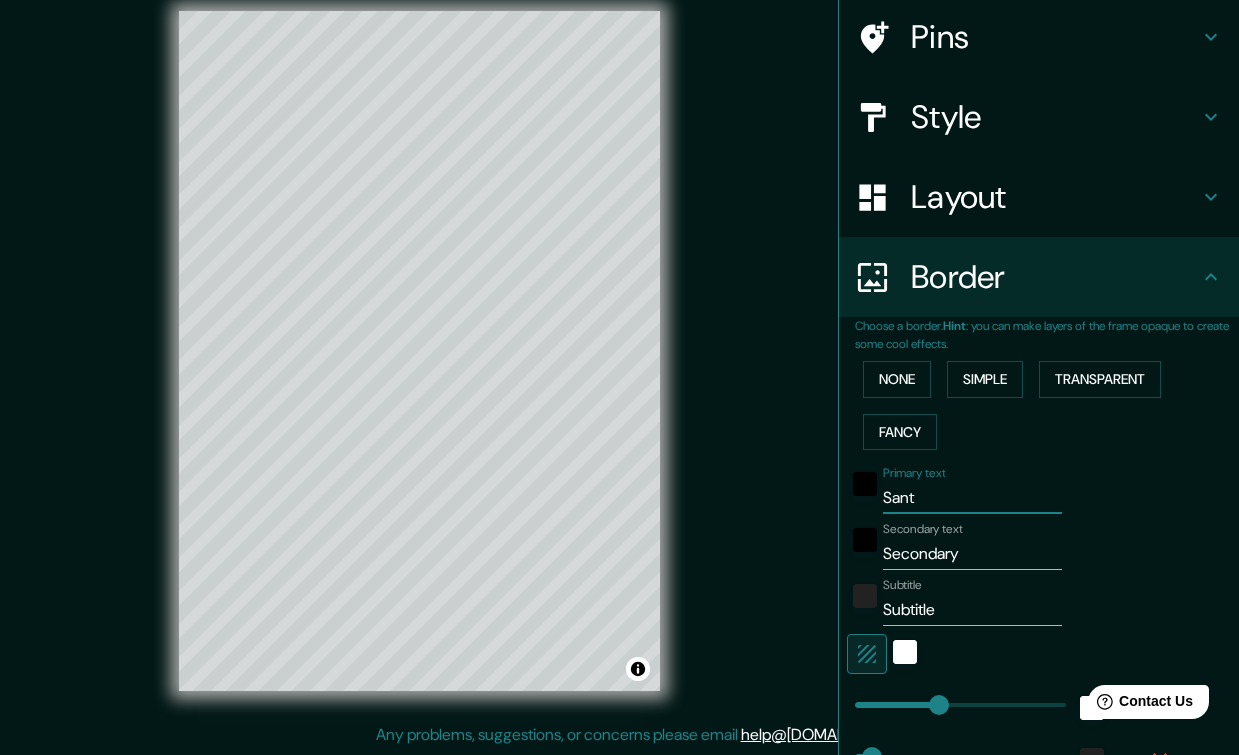 type on "[CITY]" 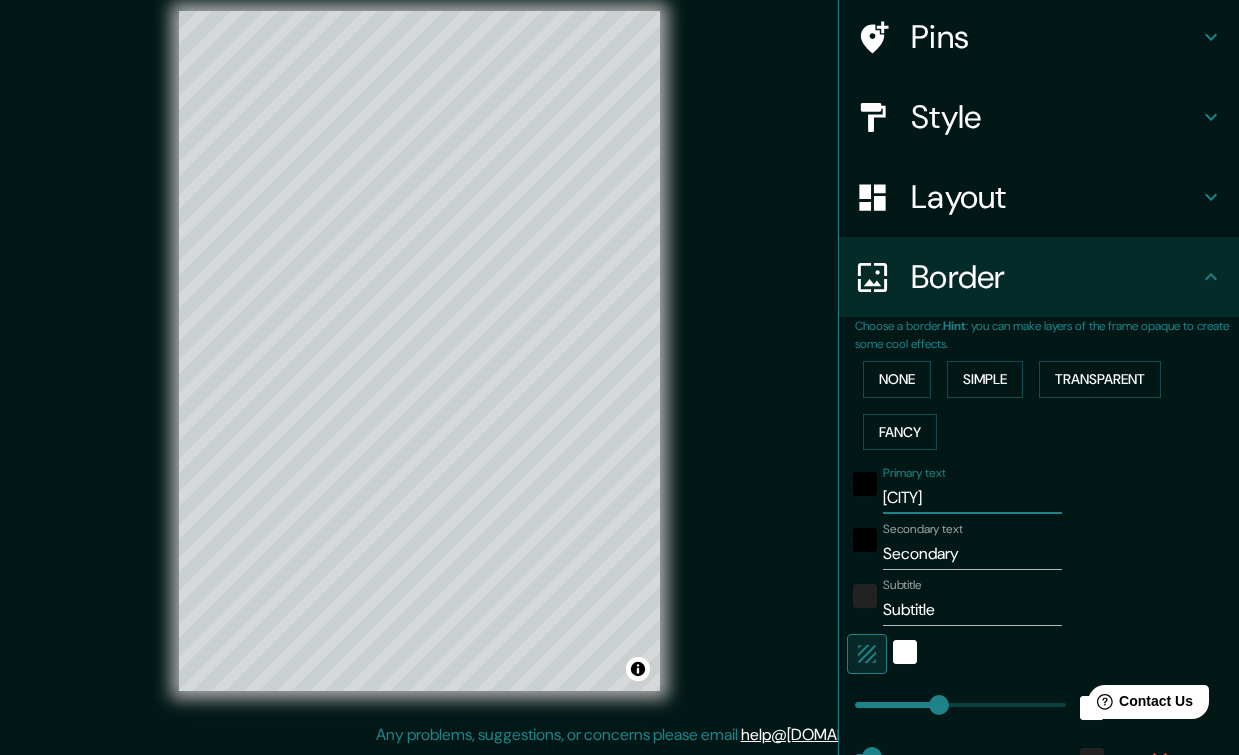 type on "[CITY]" 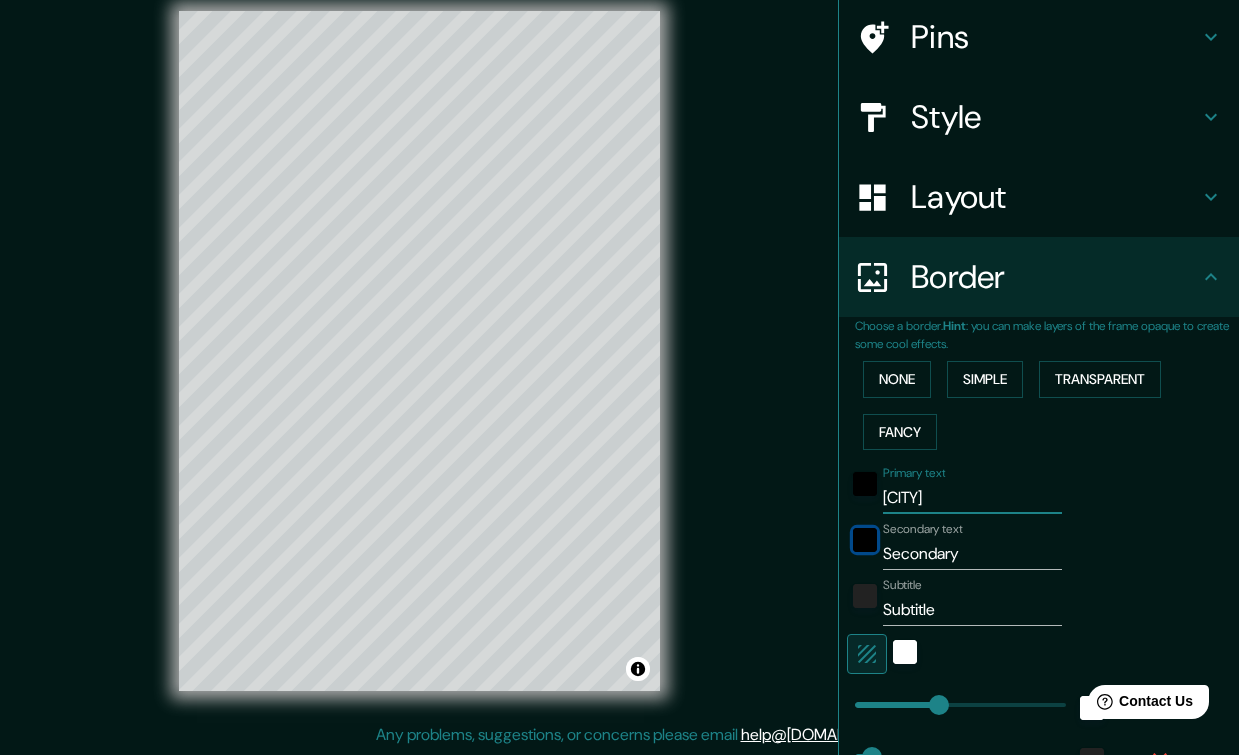 type 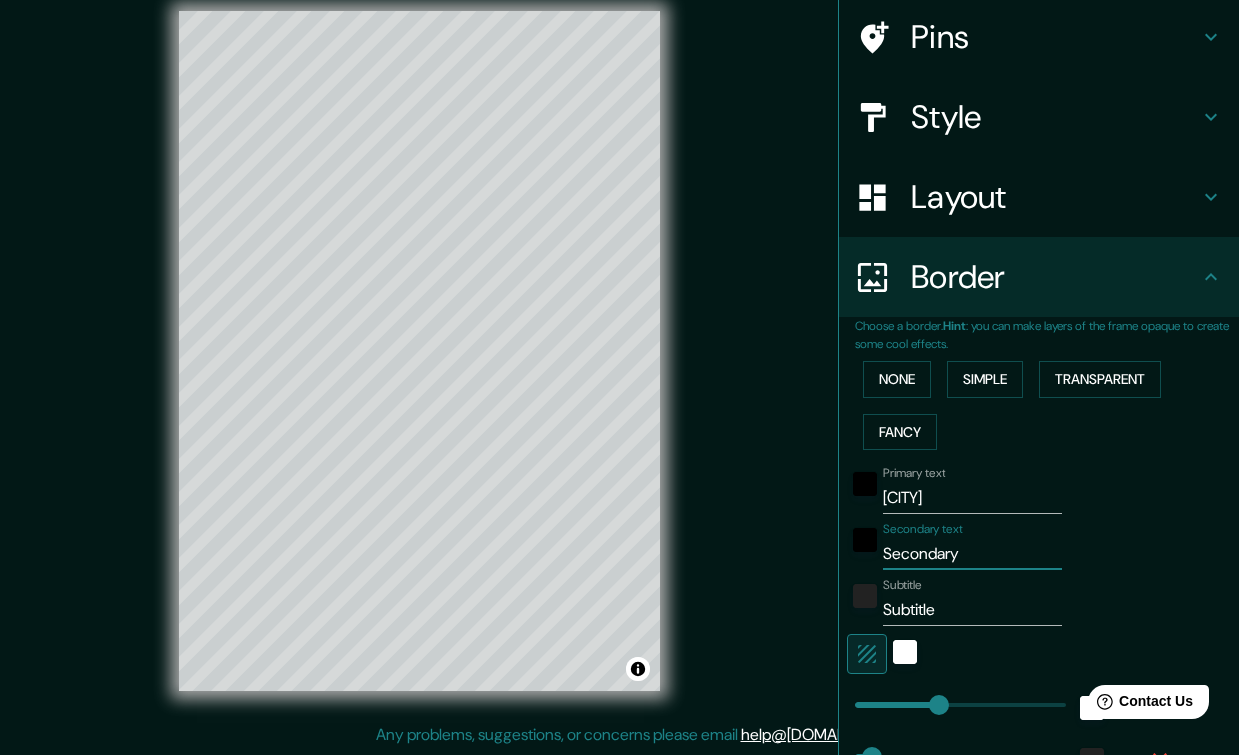 type on "E" 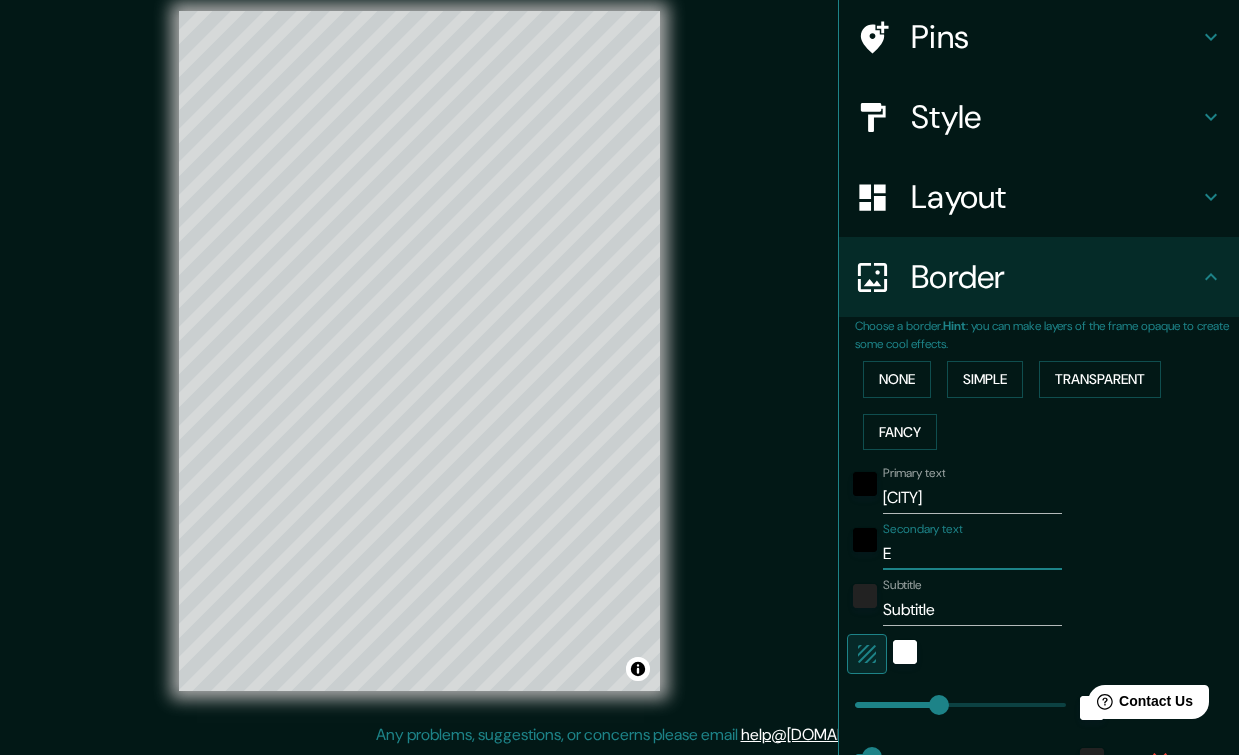type on "[COUNTRY]" 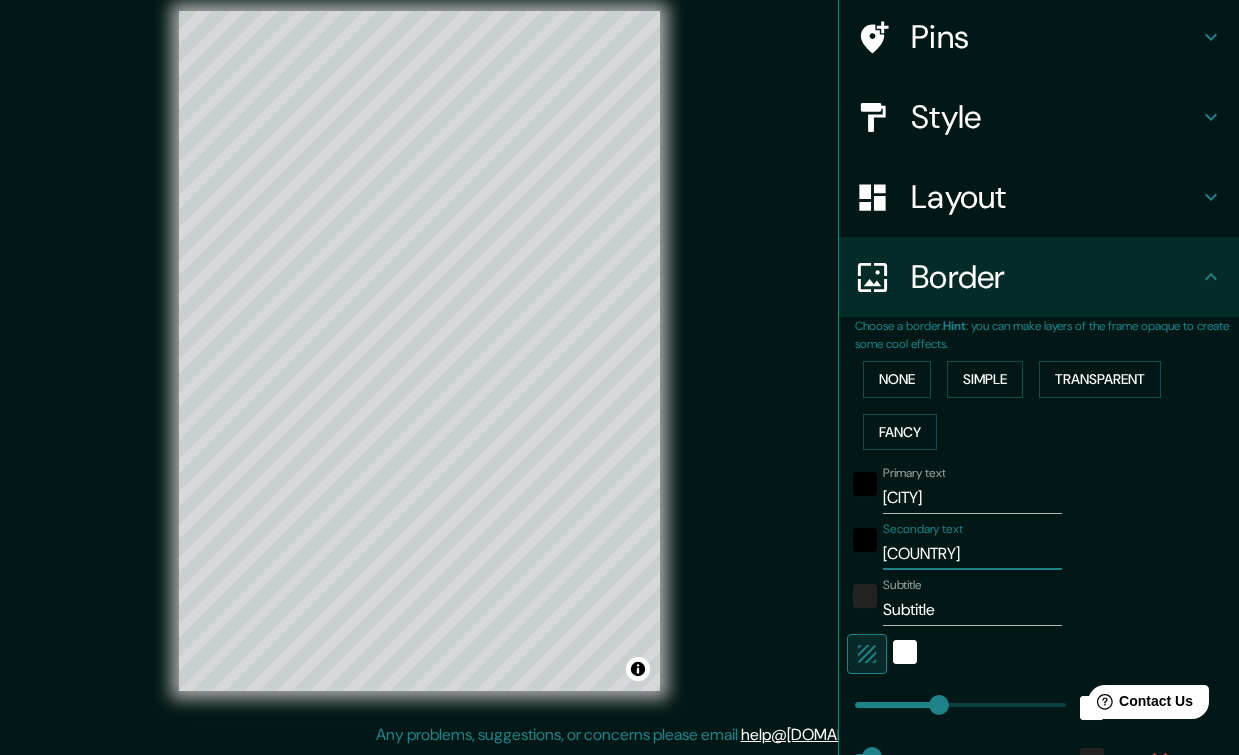 type on "19" 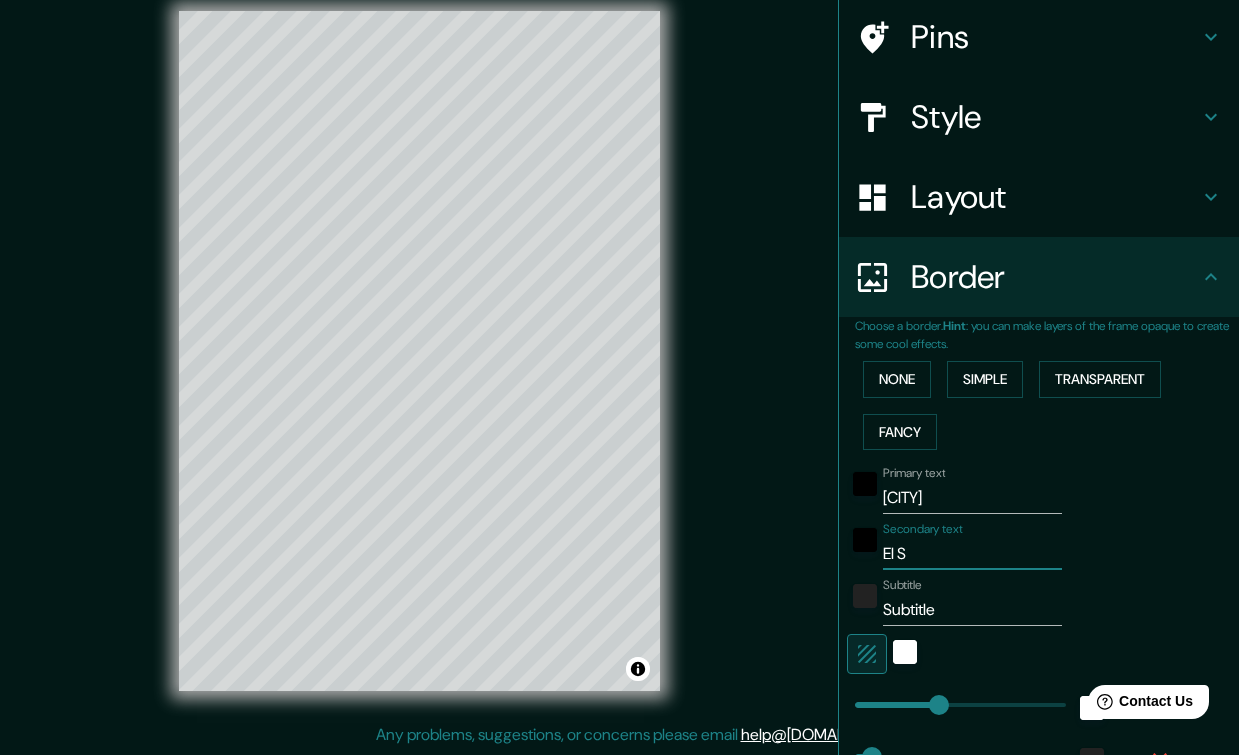 type on "[COUNTRY]" 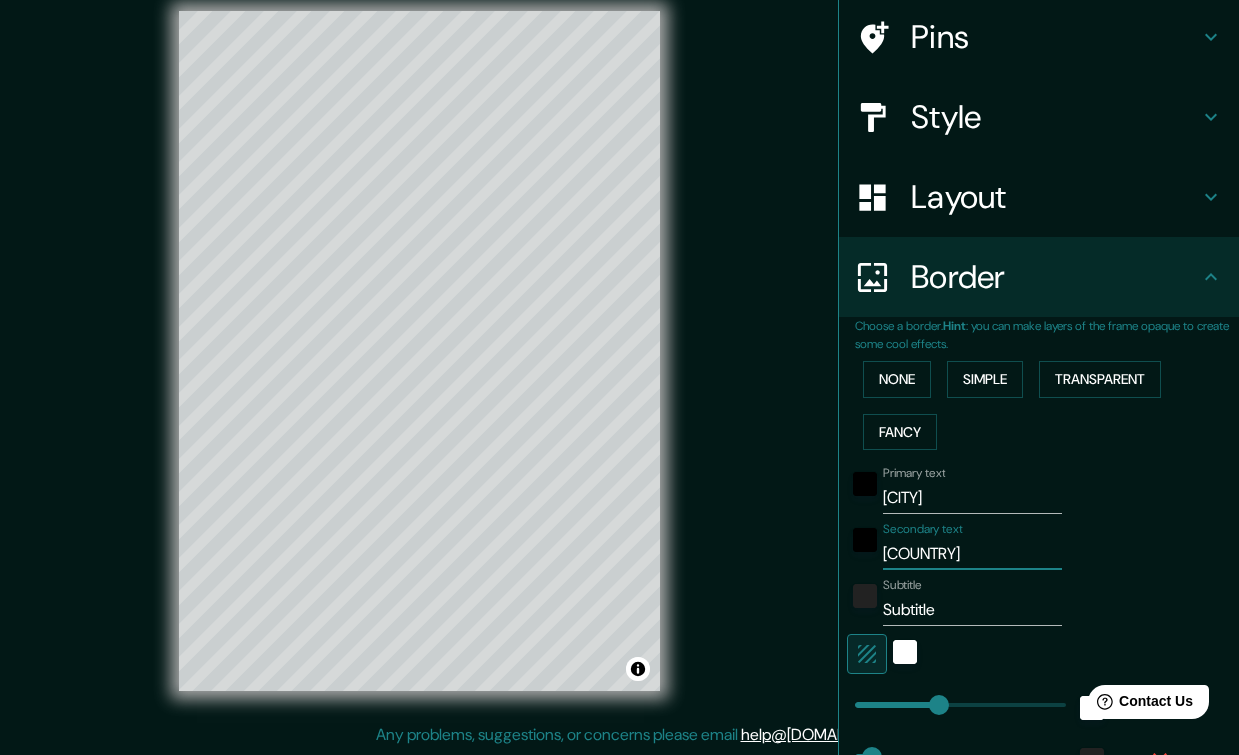 type on "[COUNTRY]" 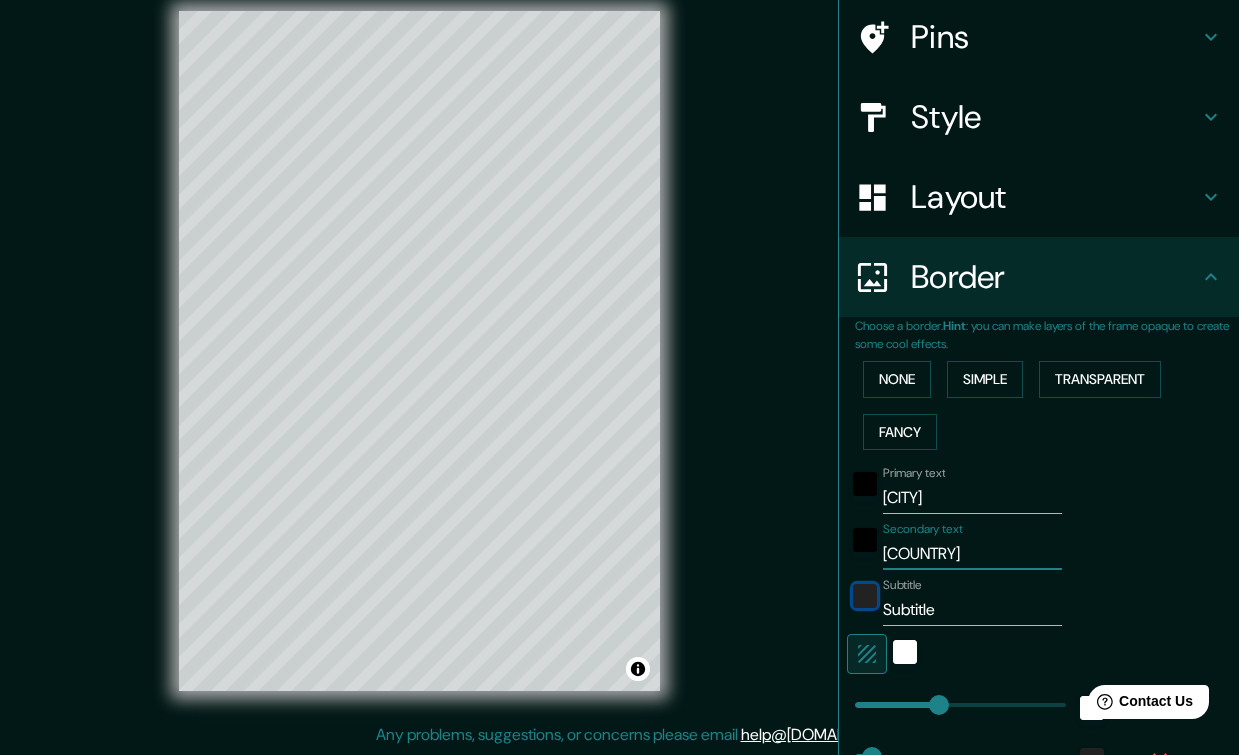 type 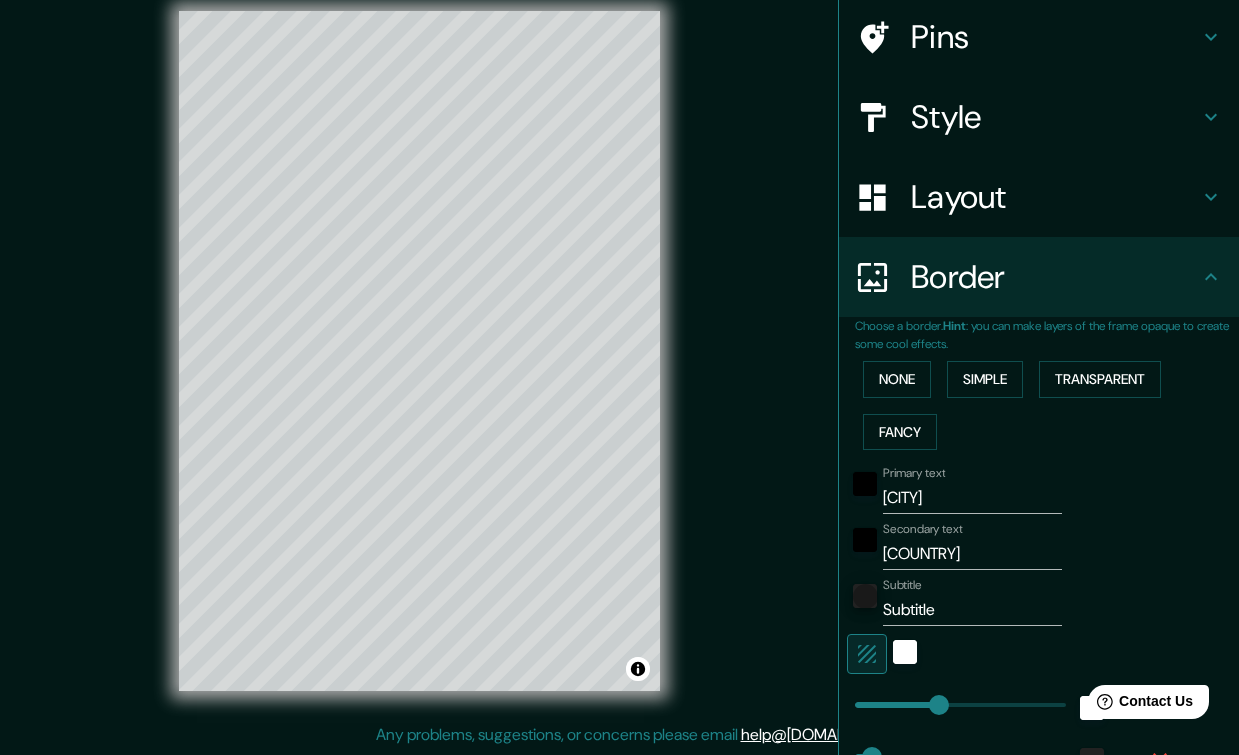 click on "Subtitle" at bounding box center [972, 610] 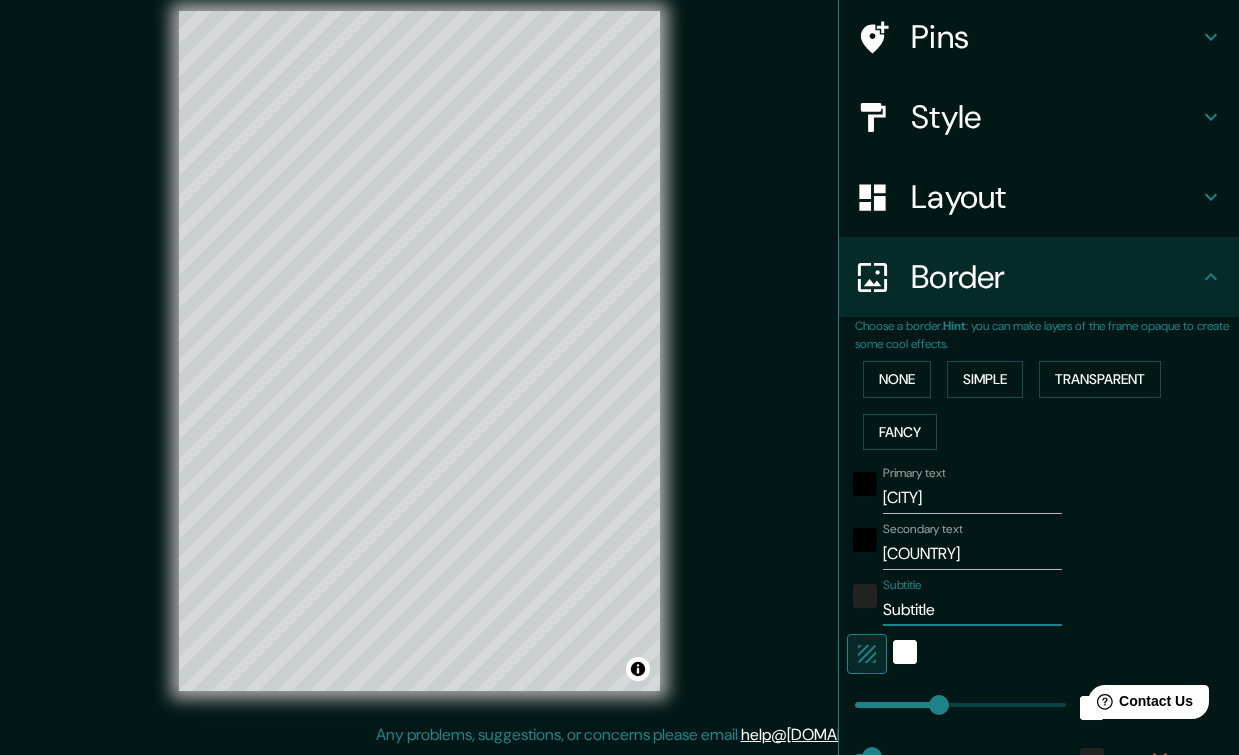 click on "Subtitle" at bounding box center [972, 610] 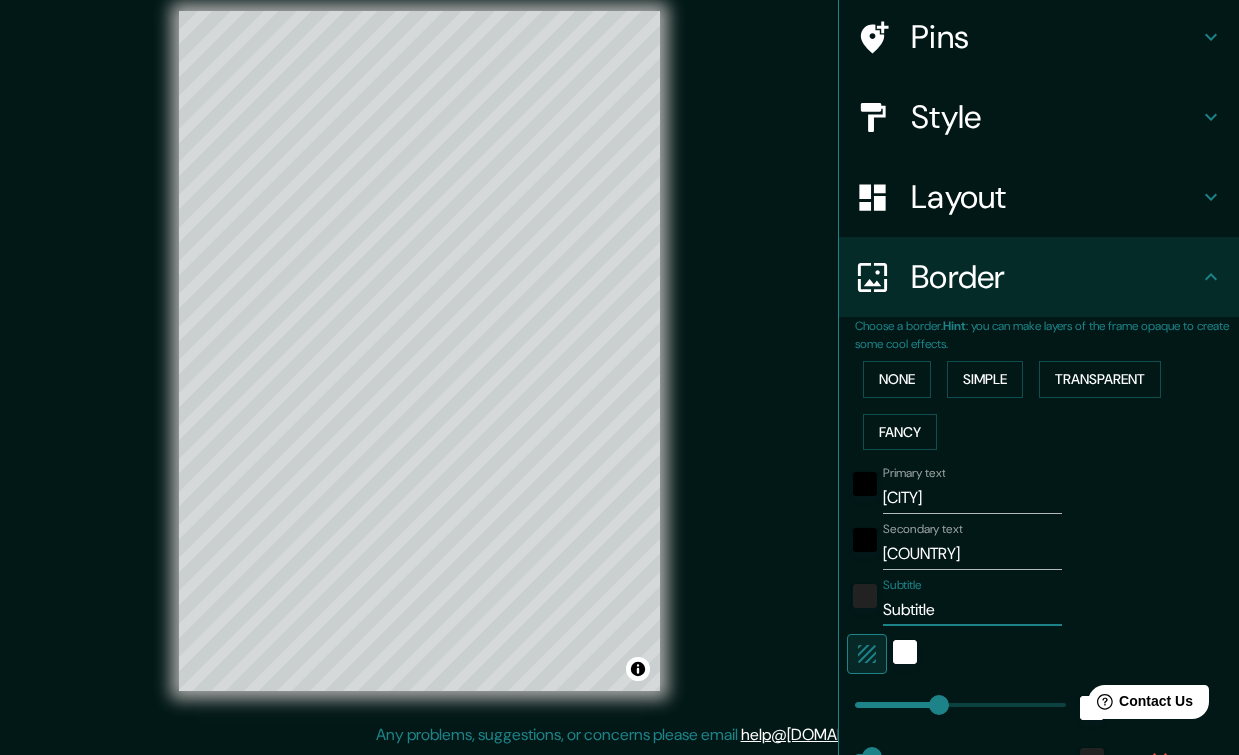 type on "C" 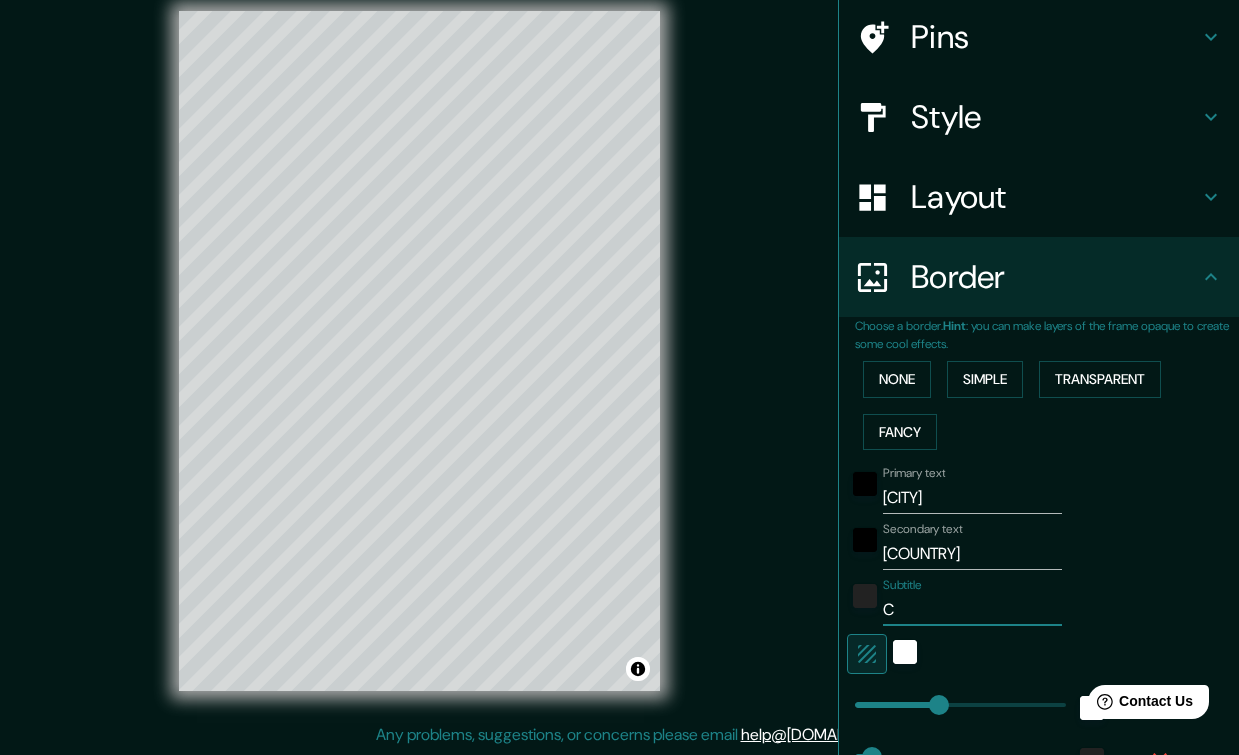 type on "Ca" 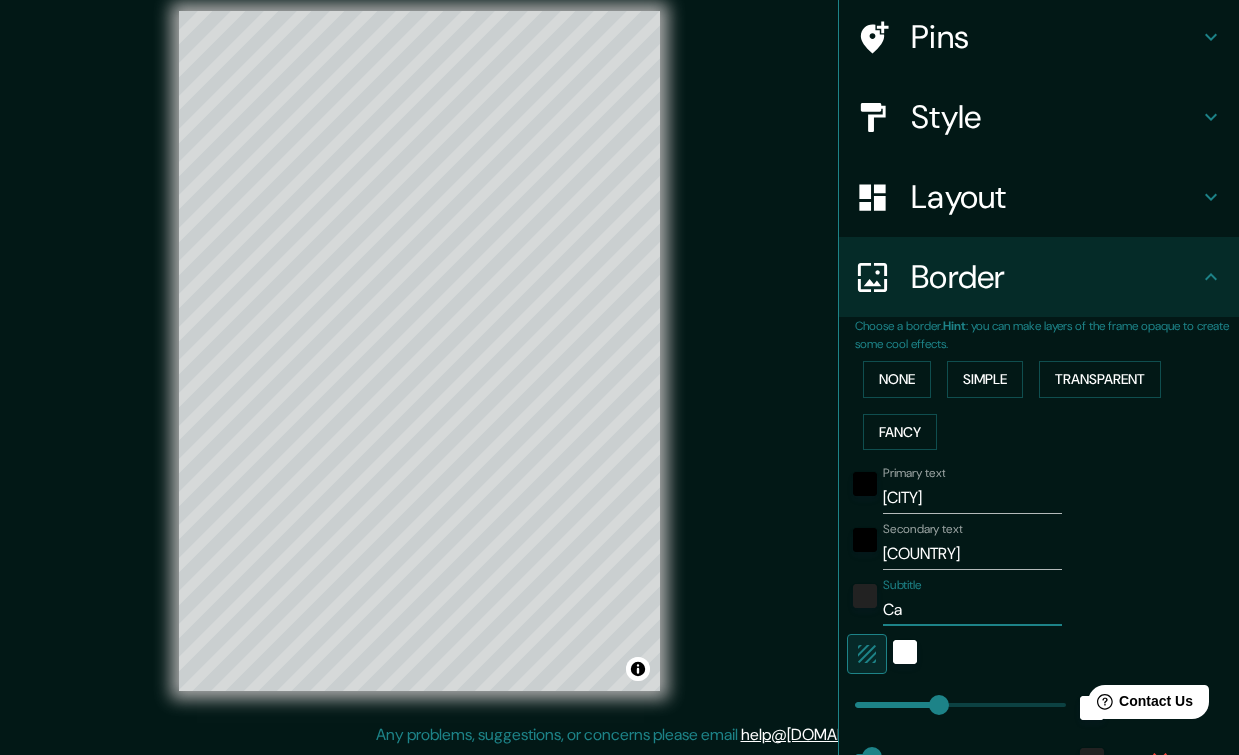 type on "Cap" 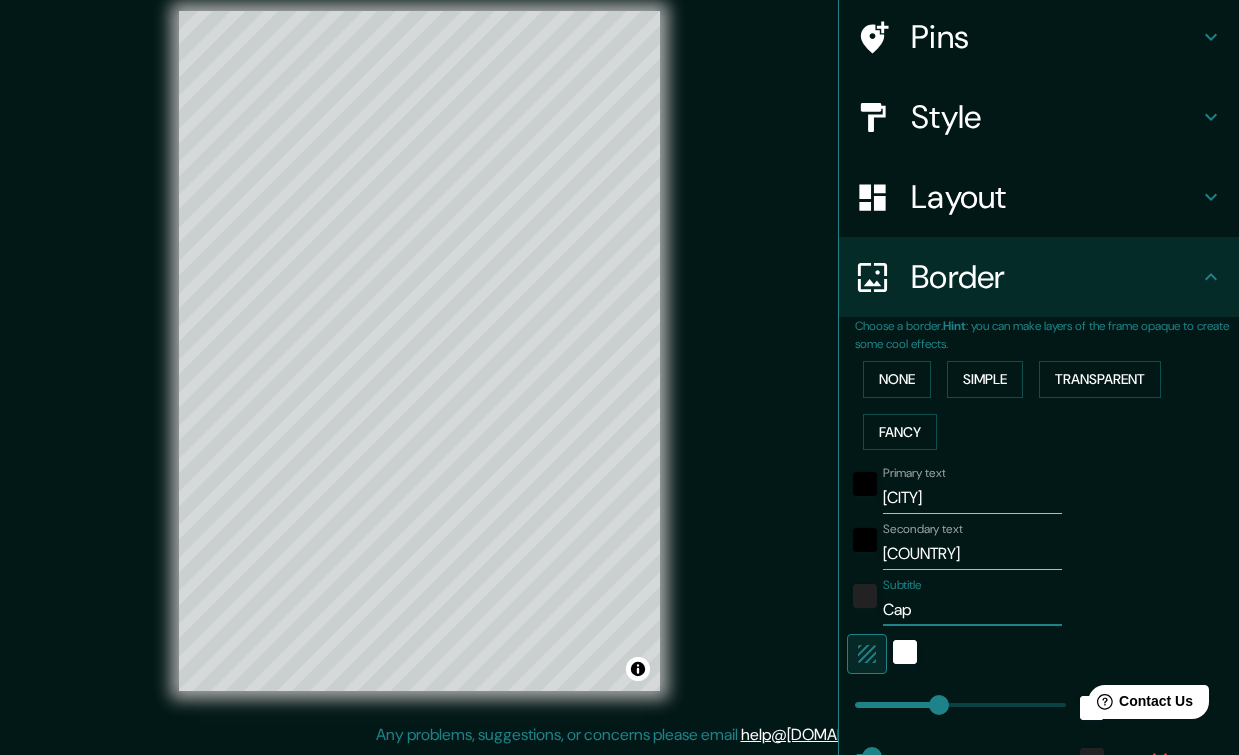 type on "Capi" 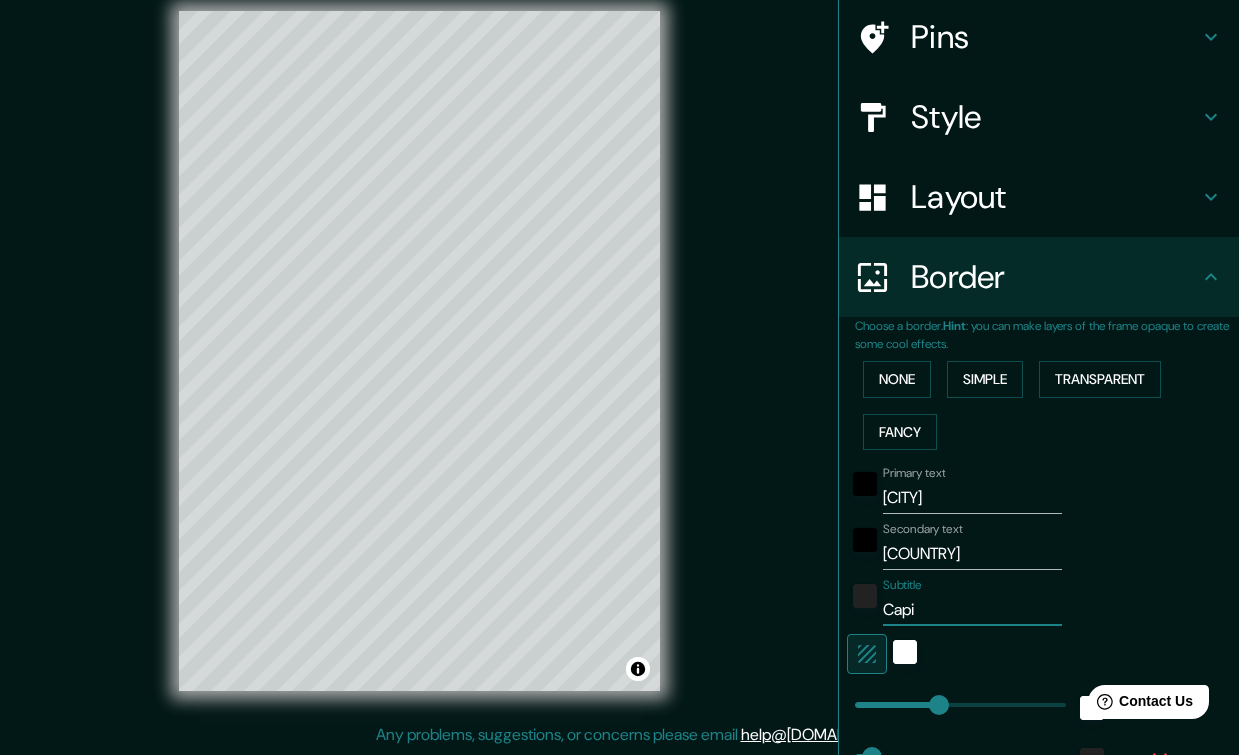 type on "Capit" 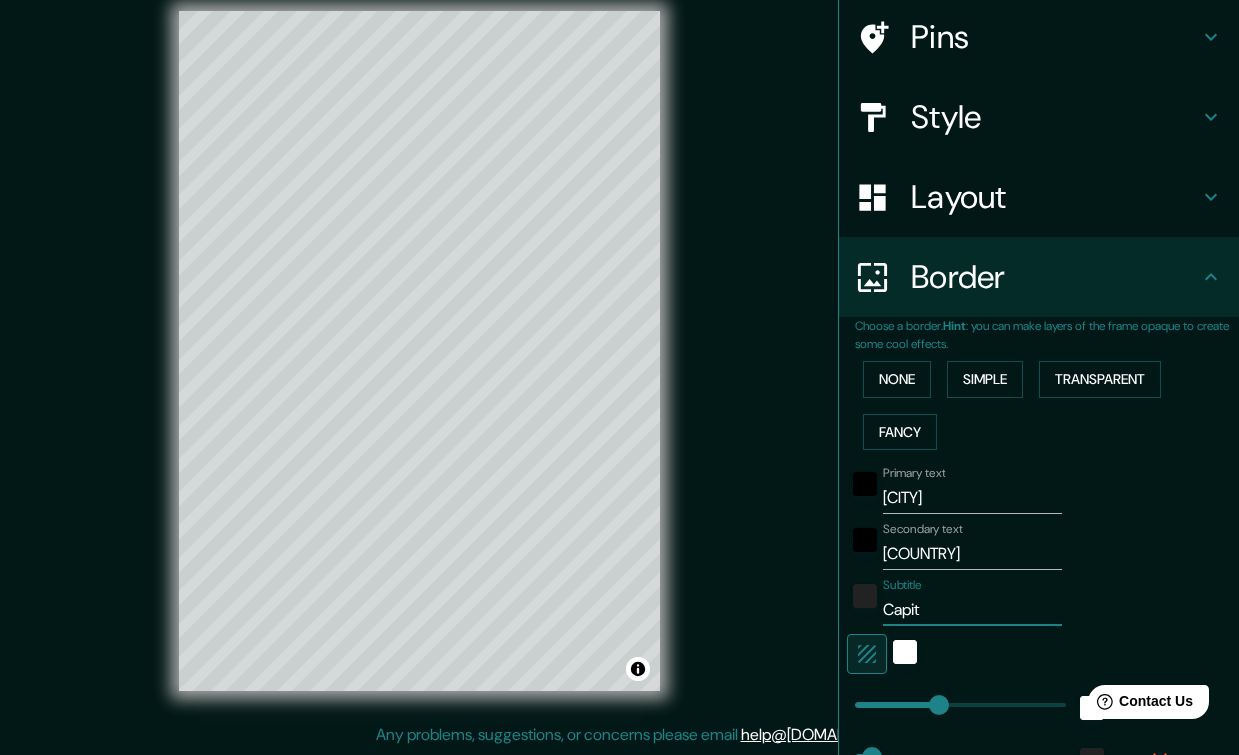 type on "Capita" 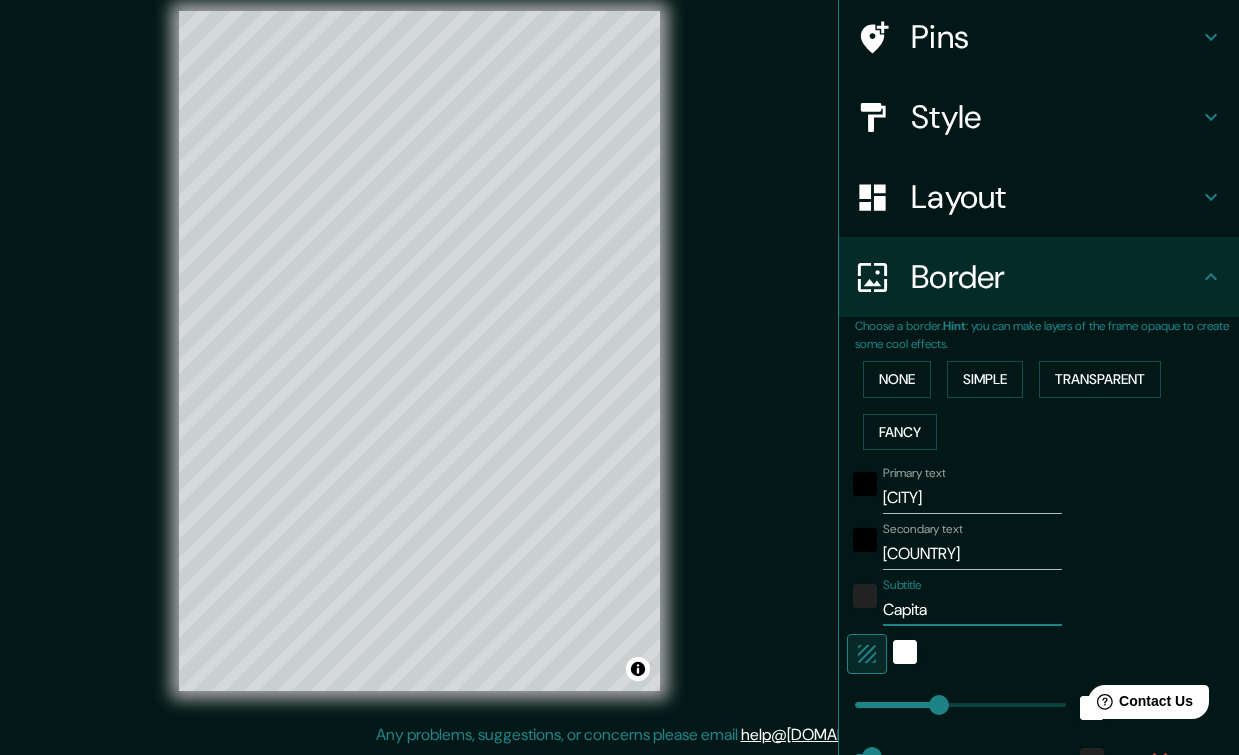 type on "Capital" 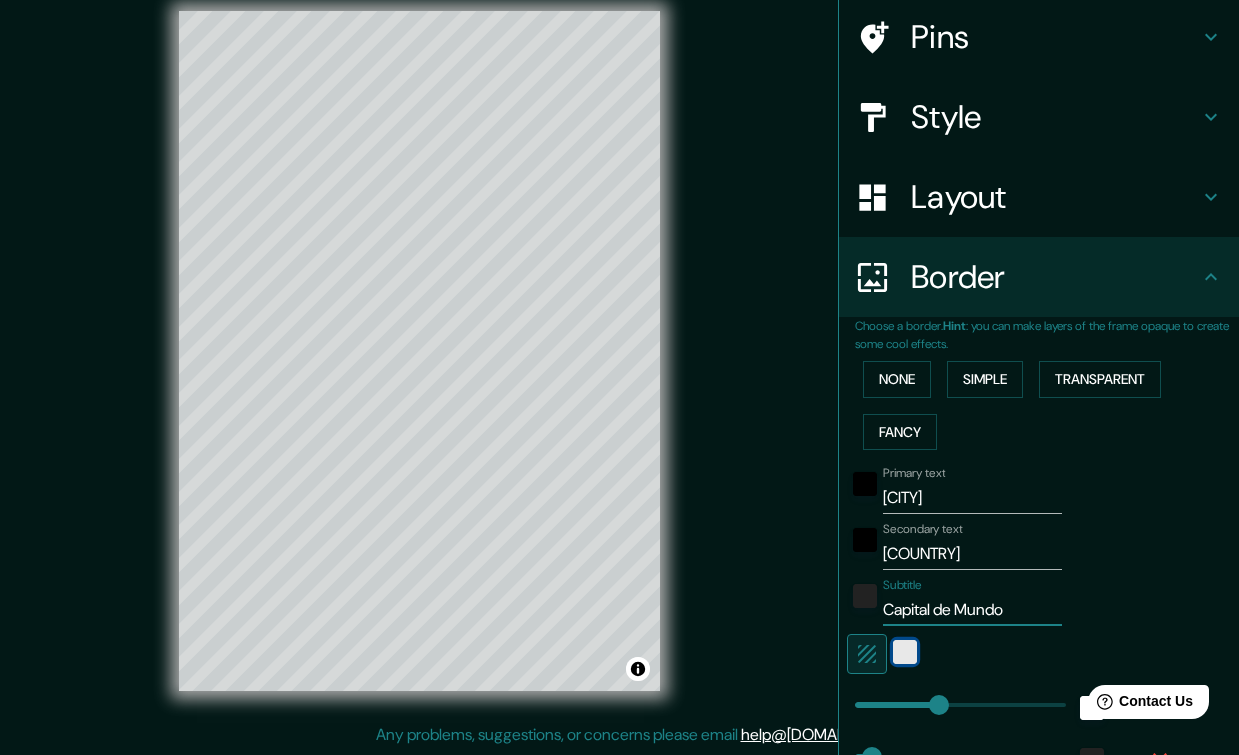 click at bounding box center (905, 652) 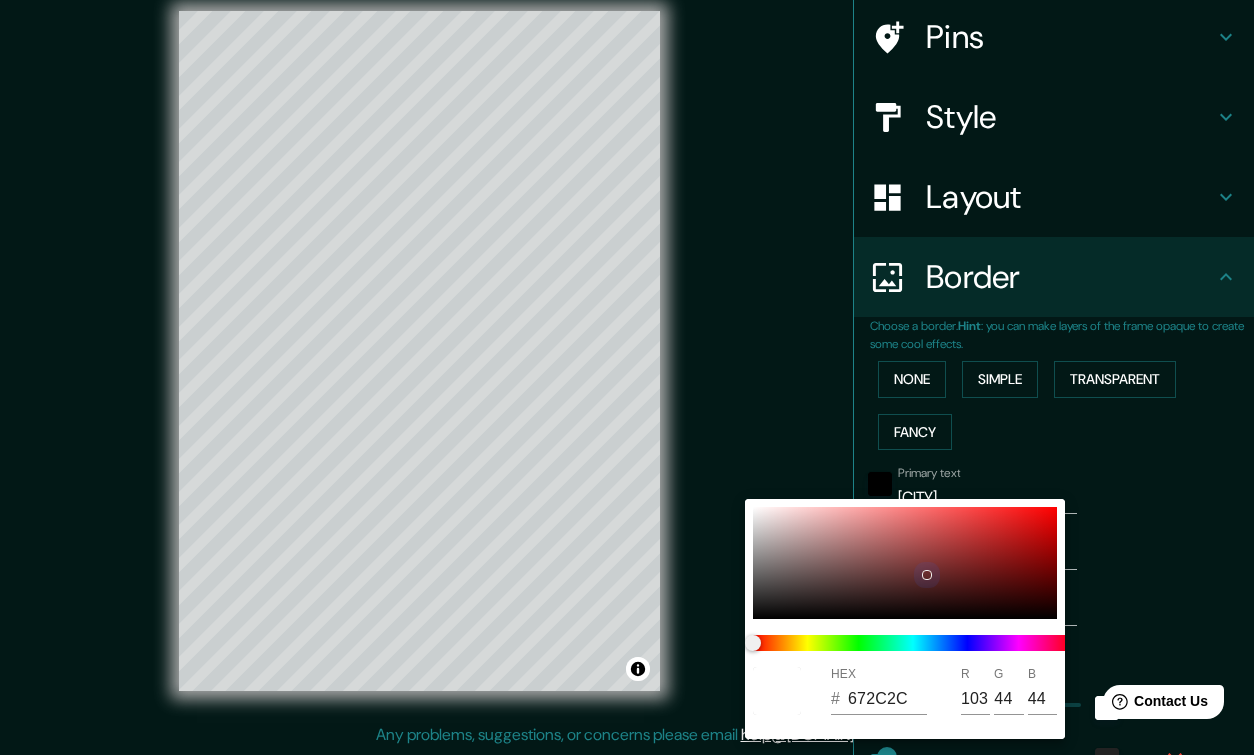 click at bounding box center [905, 563] 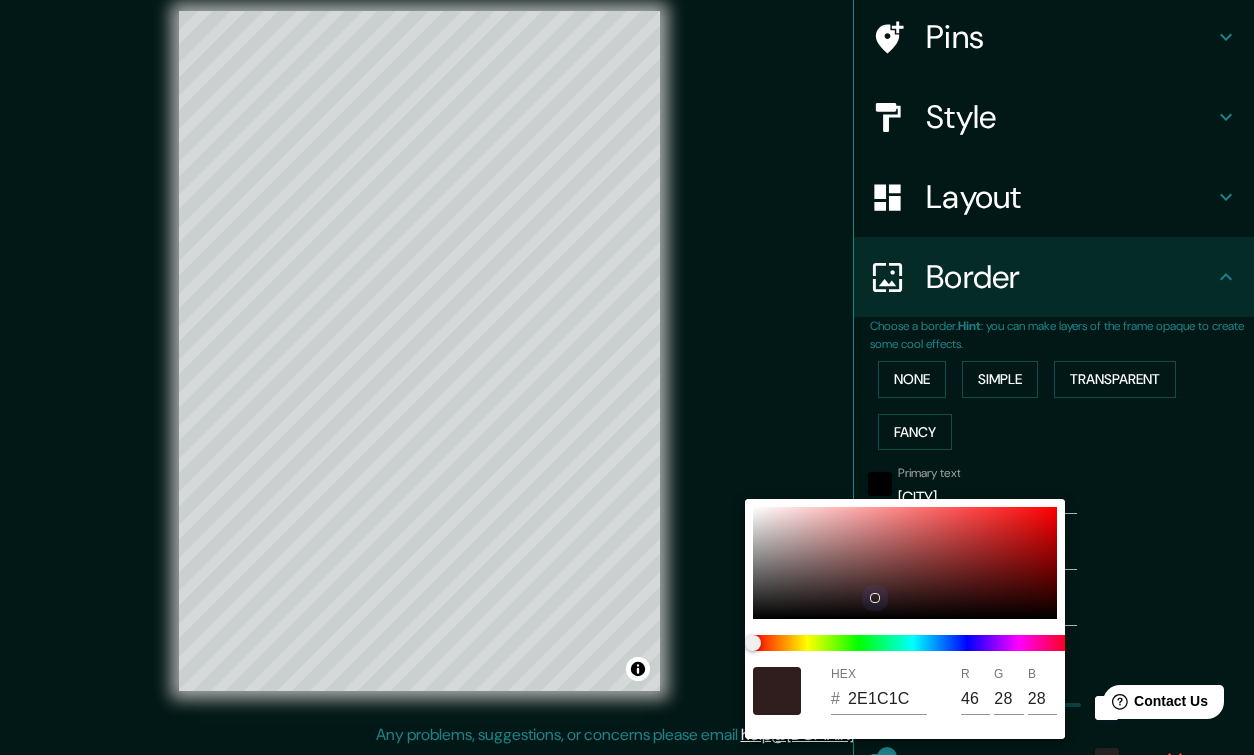 drag, startPoint x: 873, startPoint y: 597, endPoint x: 783, endPoint y: 589, distance: 90.35486 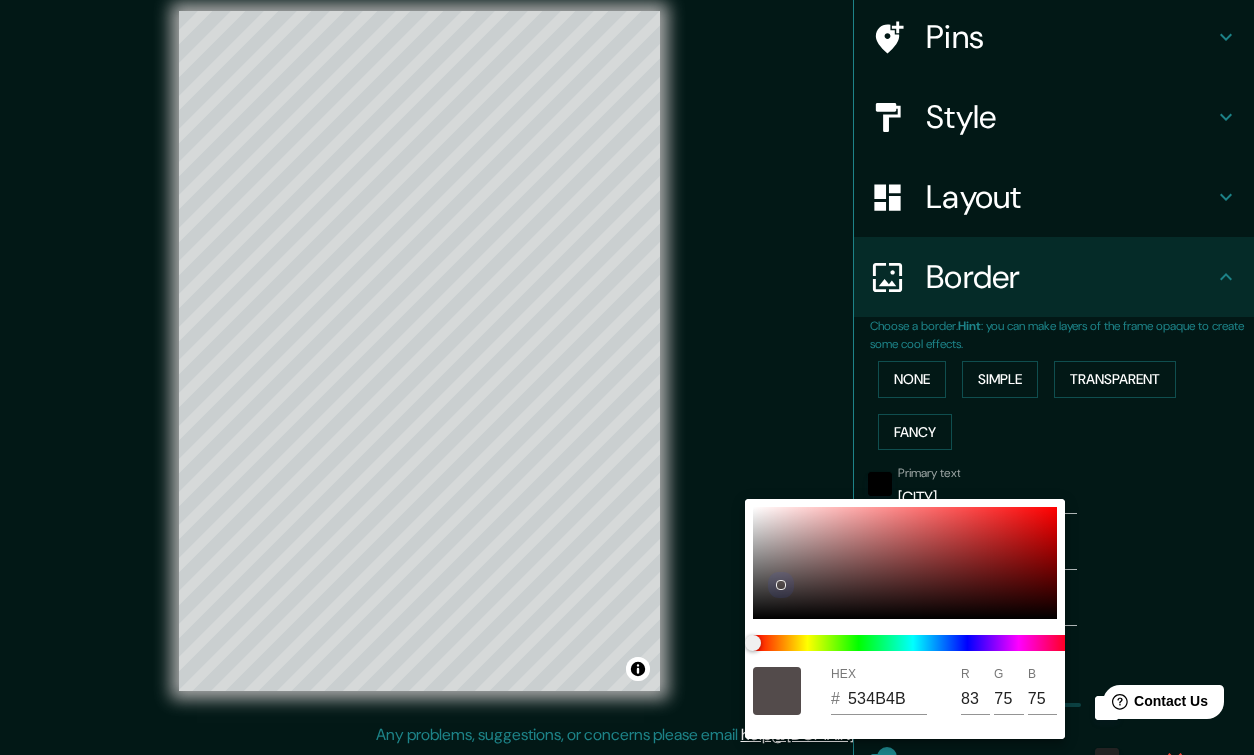 click at bounding box center (905, 563) 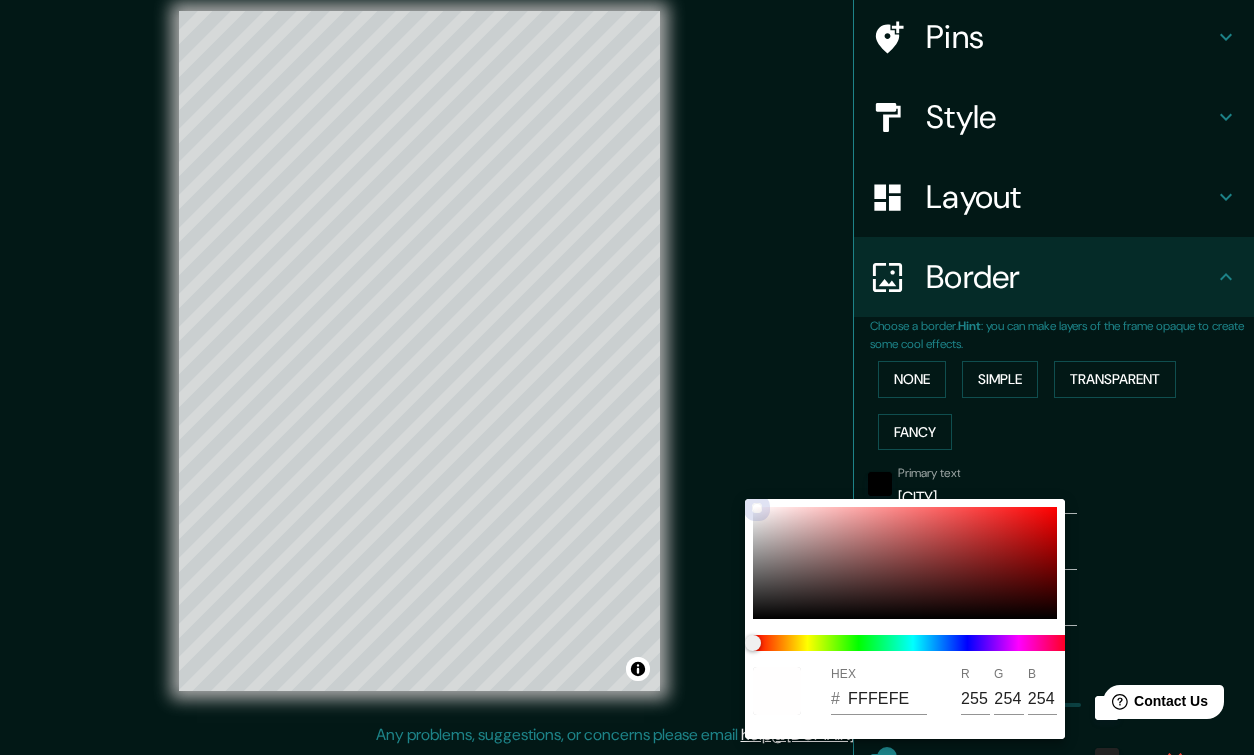 drag, startPoint x: 774, startPoint y: 539, endPoint x: 752, endPoint y: 500, distance: 44.777225 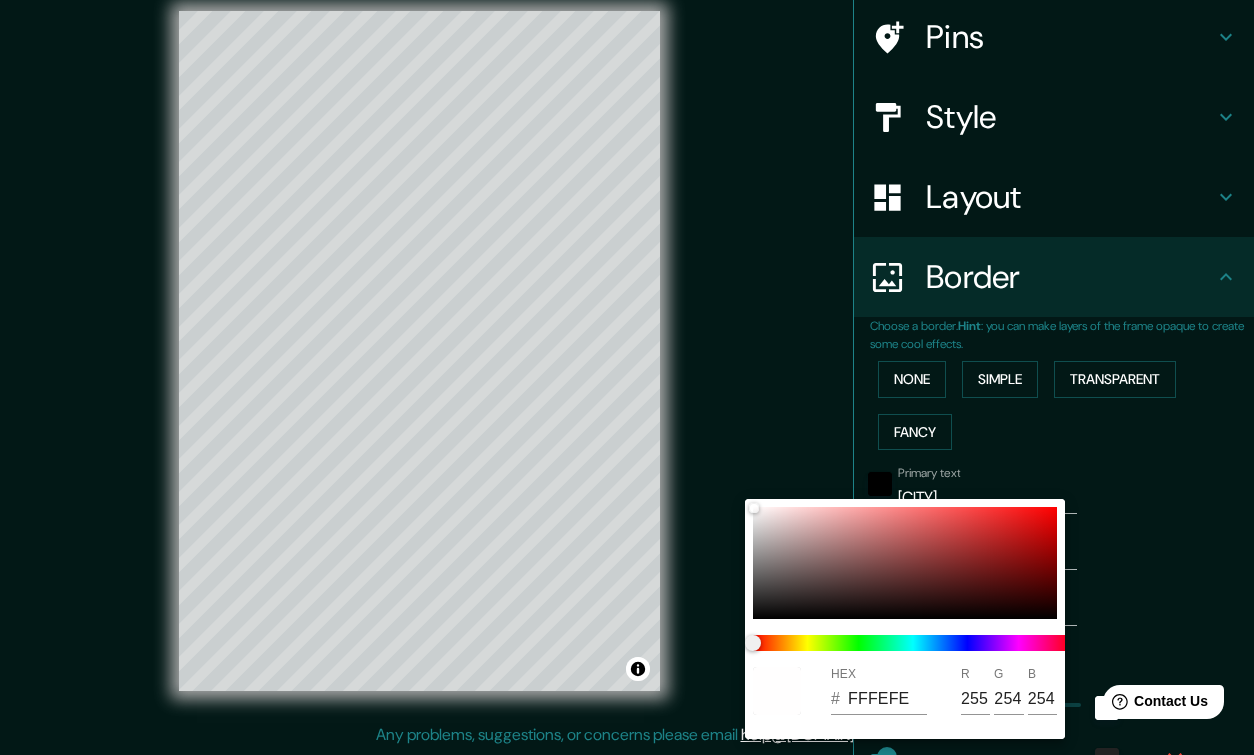 click at bounding box center [627, 377] 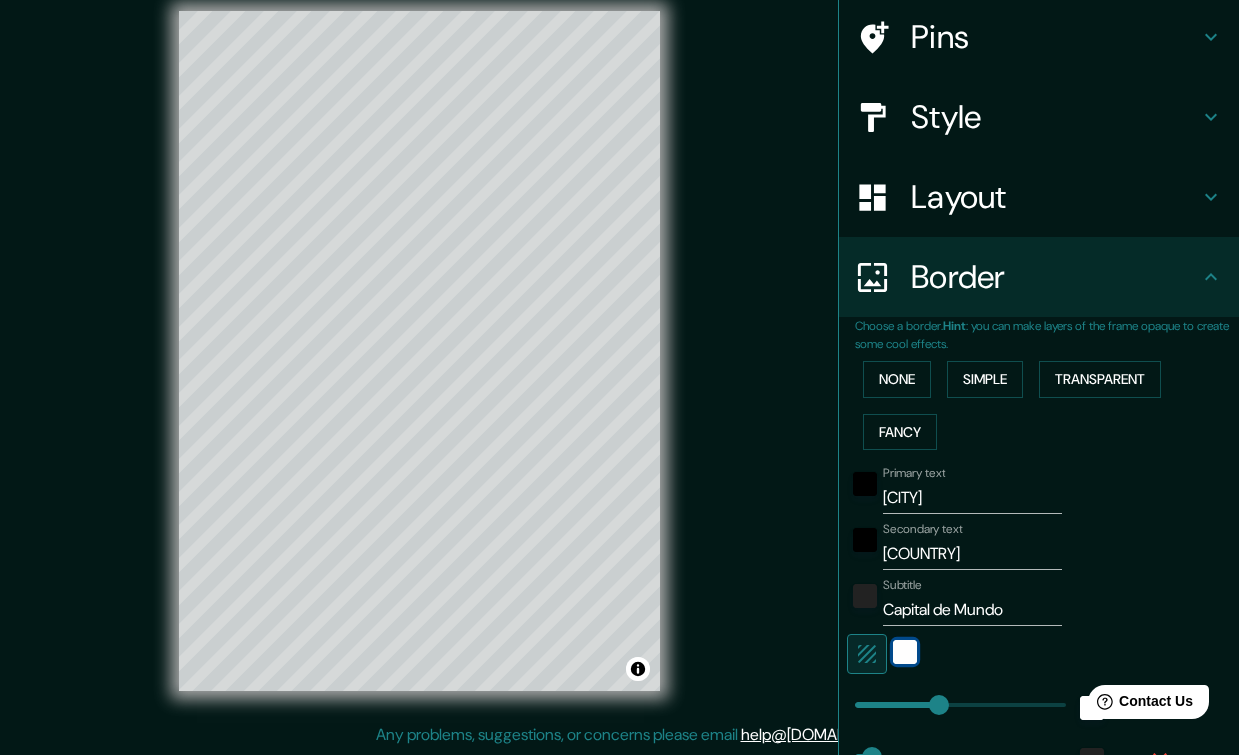 scroll, scrollTop: 322, scrollLeft: 0, axis: vertical 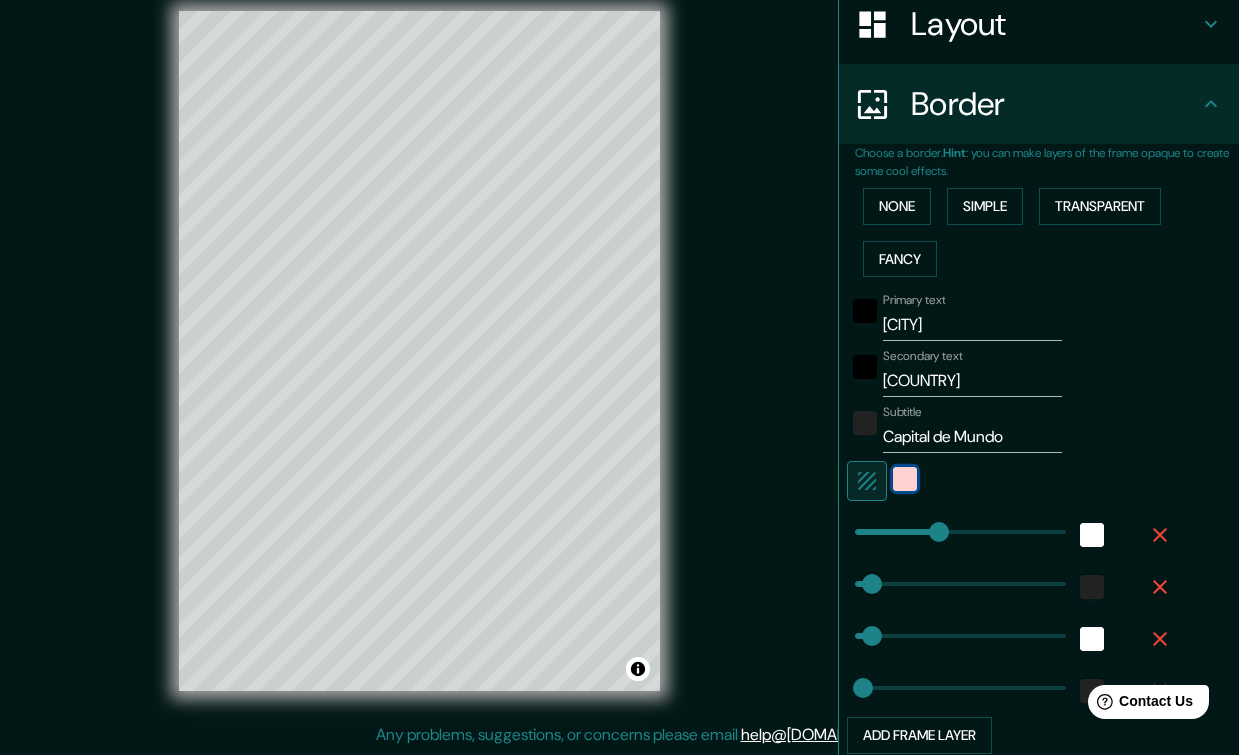 click at bounding box center (905, 479) 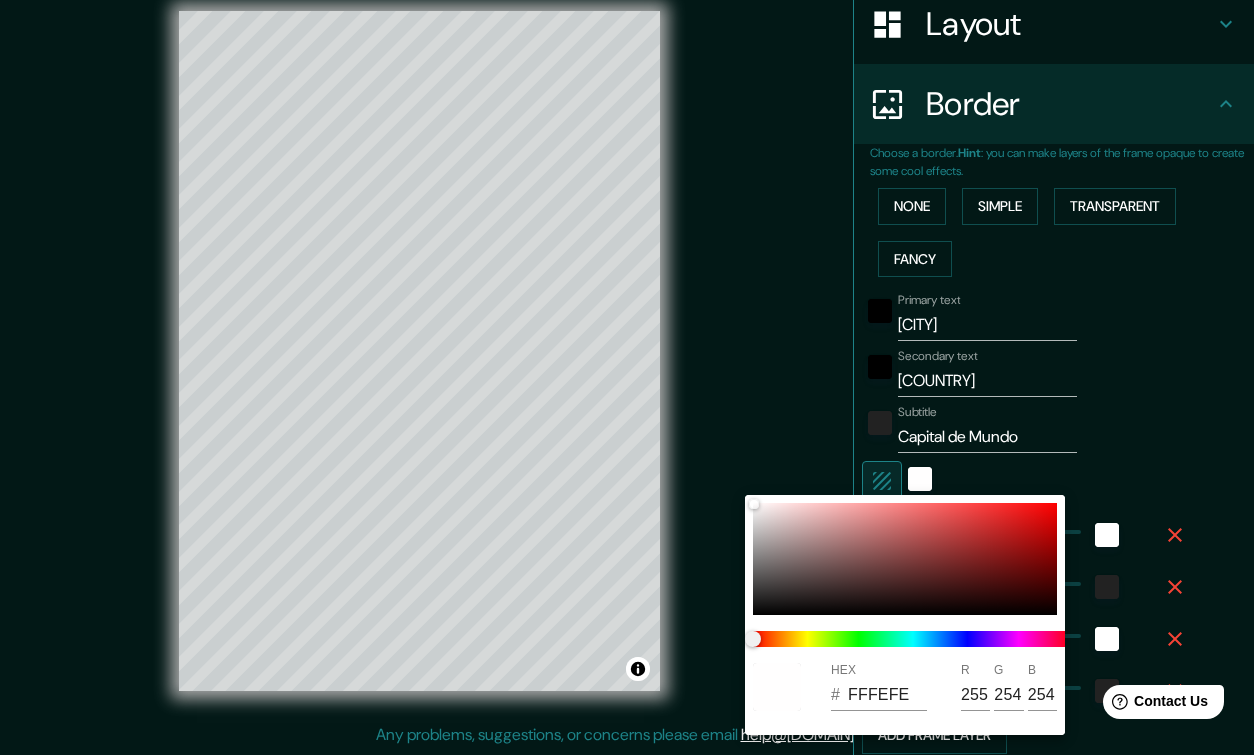 click at bounding box center [627, 377] 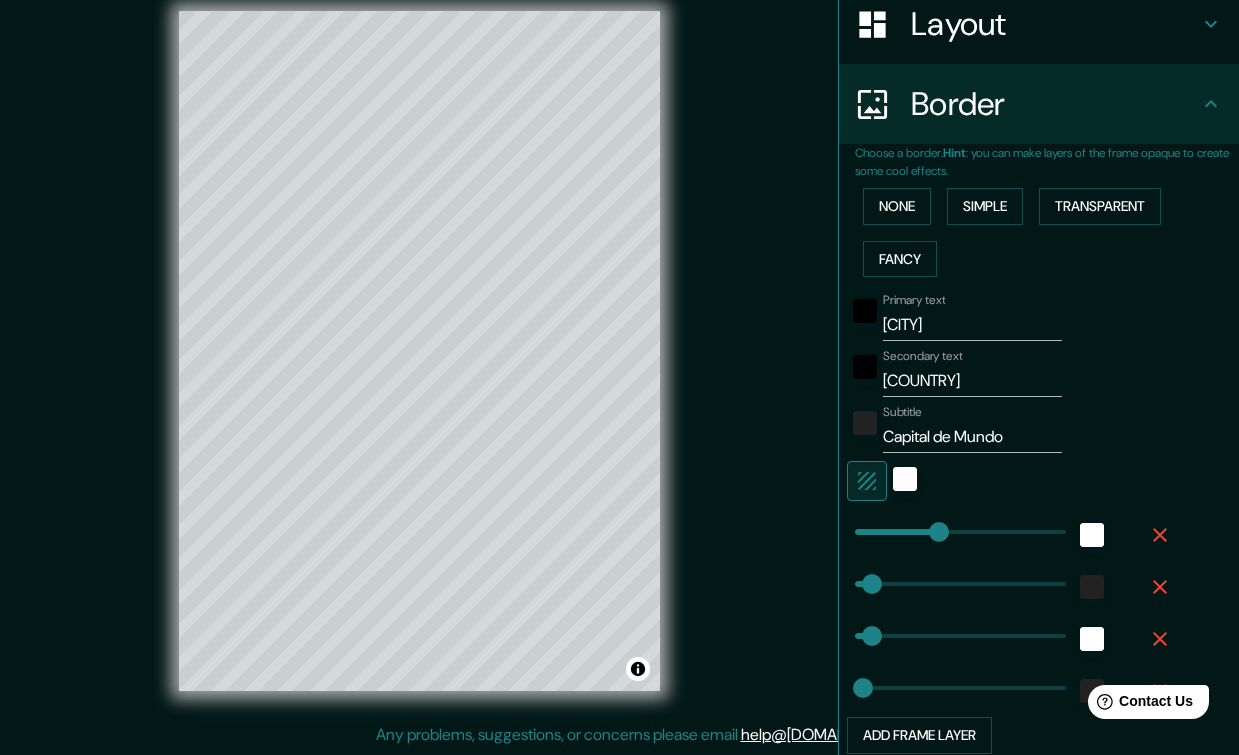 click 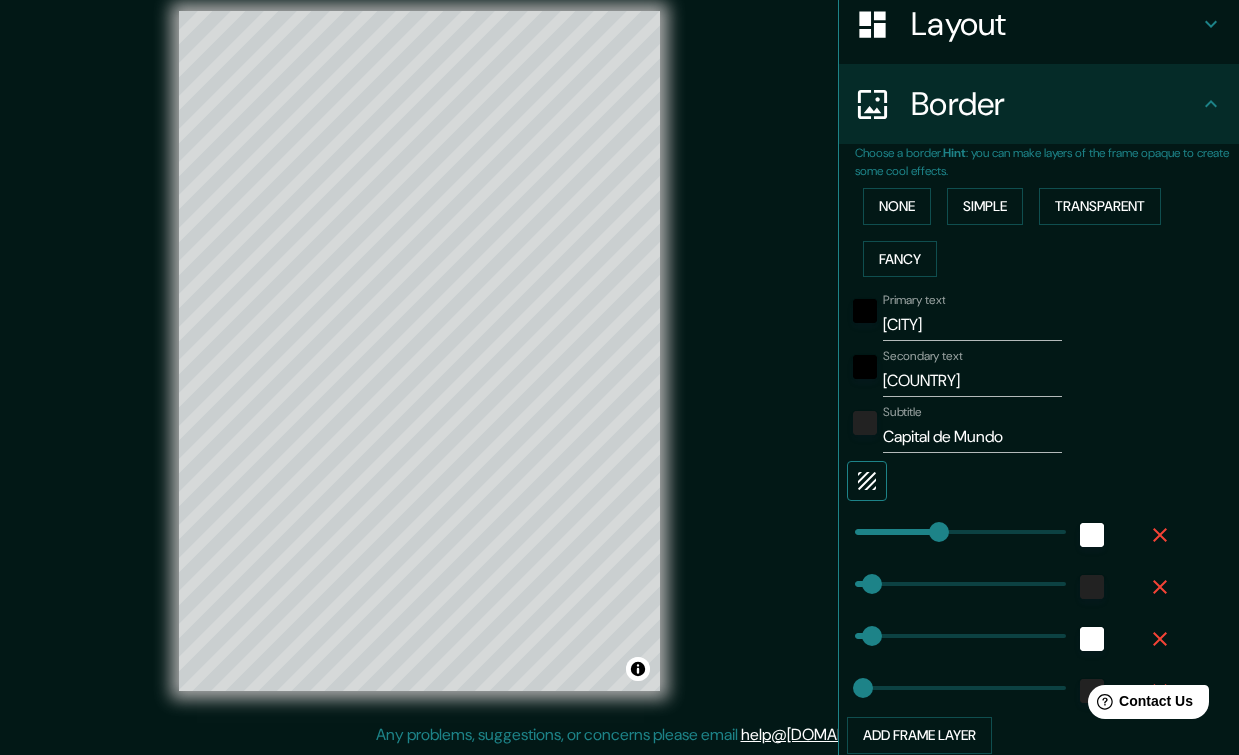 click 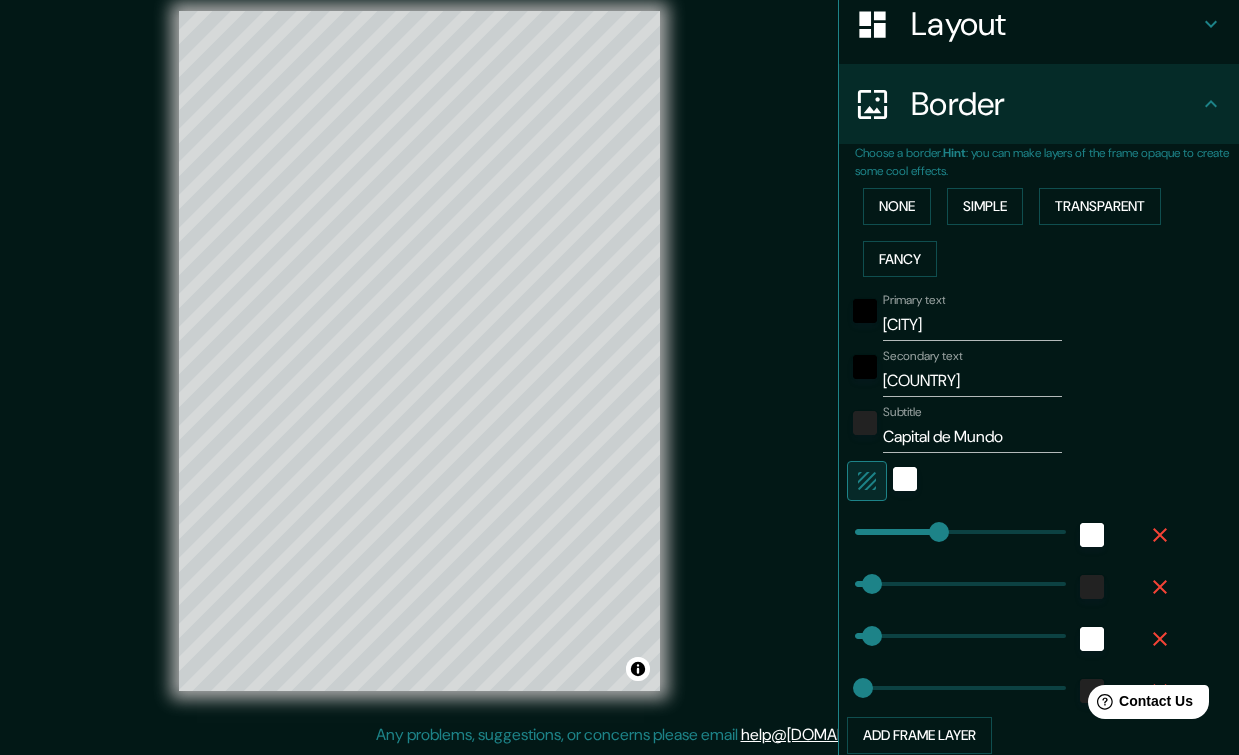 click 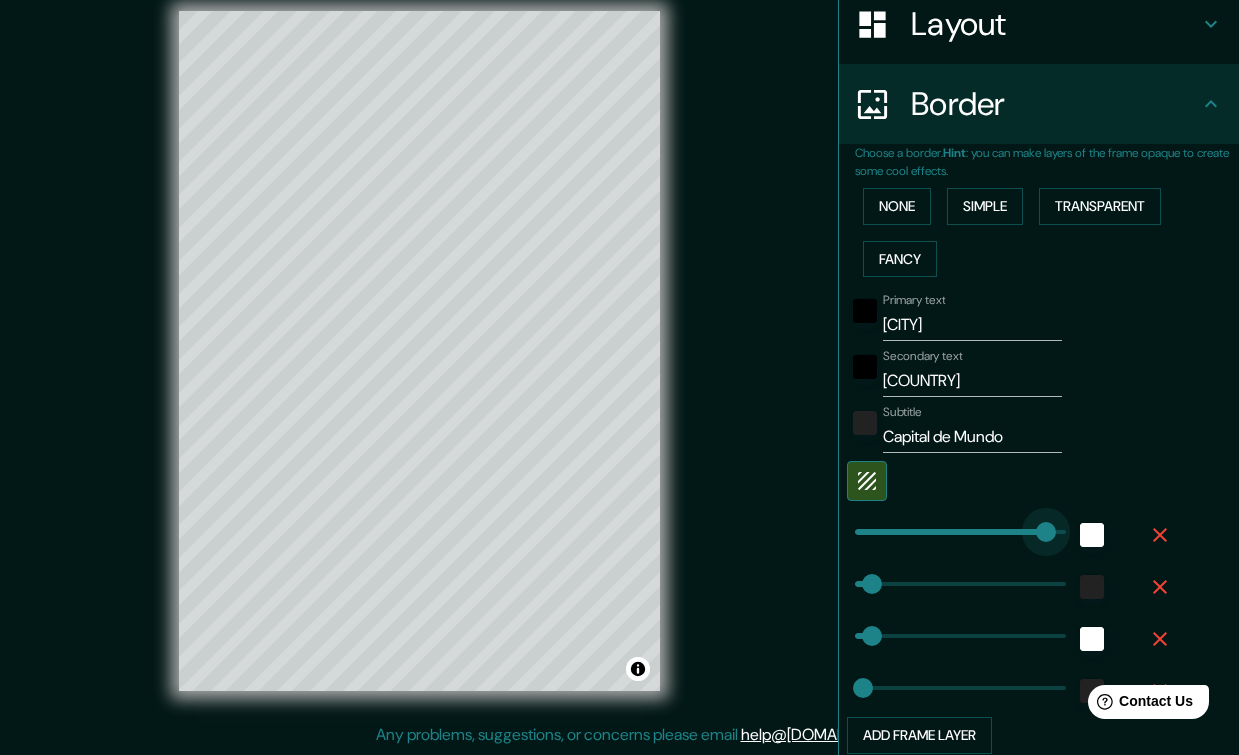 drag, startPoint x: 928, startPoint y: 526, endPoint x: 1041, endPoint y: 526, distance: 113 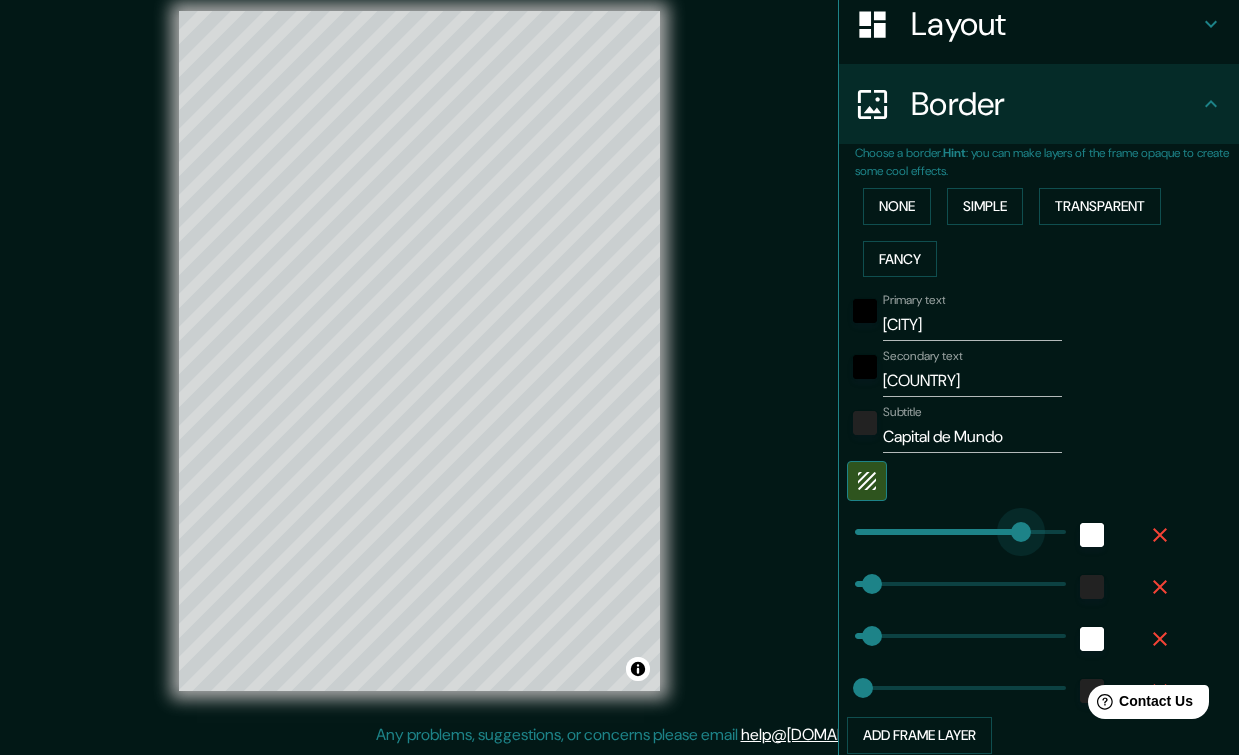 drag, startPoint x: 1040, startPoint y: 527, endPoint x: 906, endPoint y: 532, distance: 134.09325 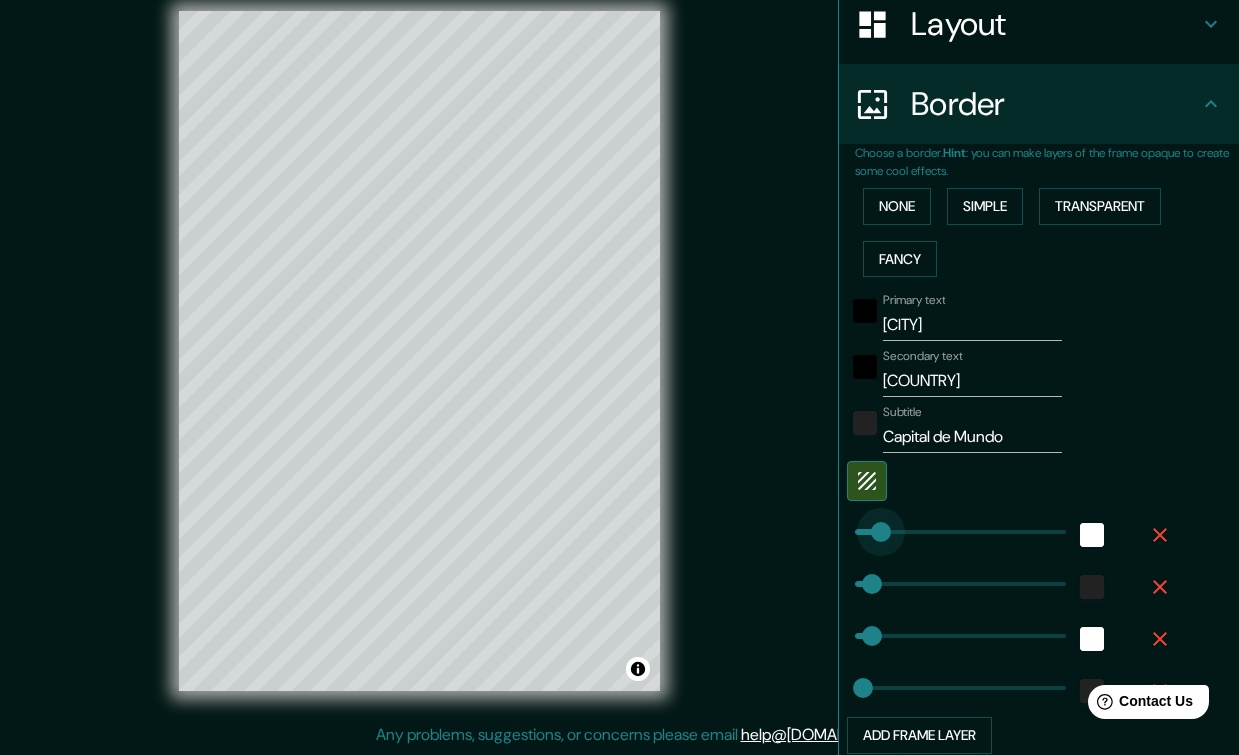 drag, startPoint x: 903, startPoint y: 530, endPoint x: 855, endPoint y: 533, distance: 48.09366 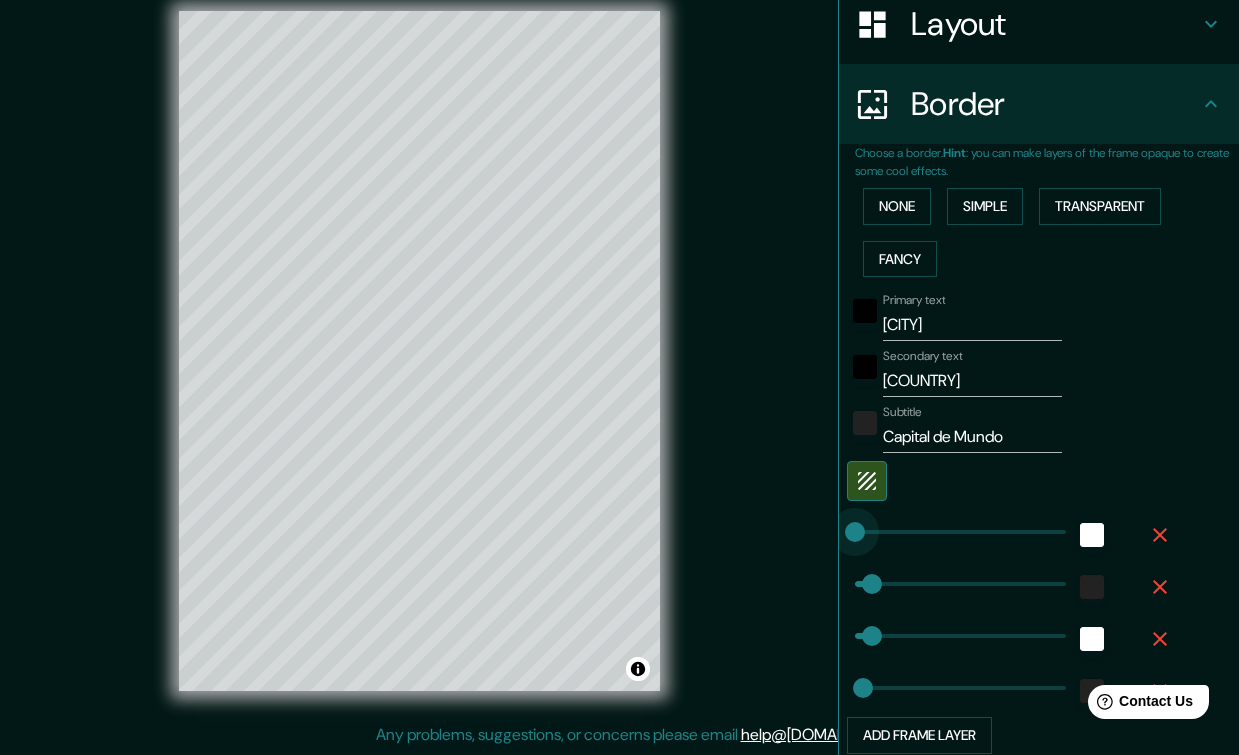 drag, startPoint x: 848, startPoint y: 530, endPoint x: 831, endPoint y: 531, distance: 17.029387 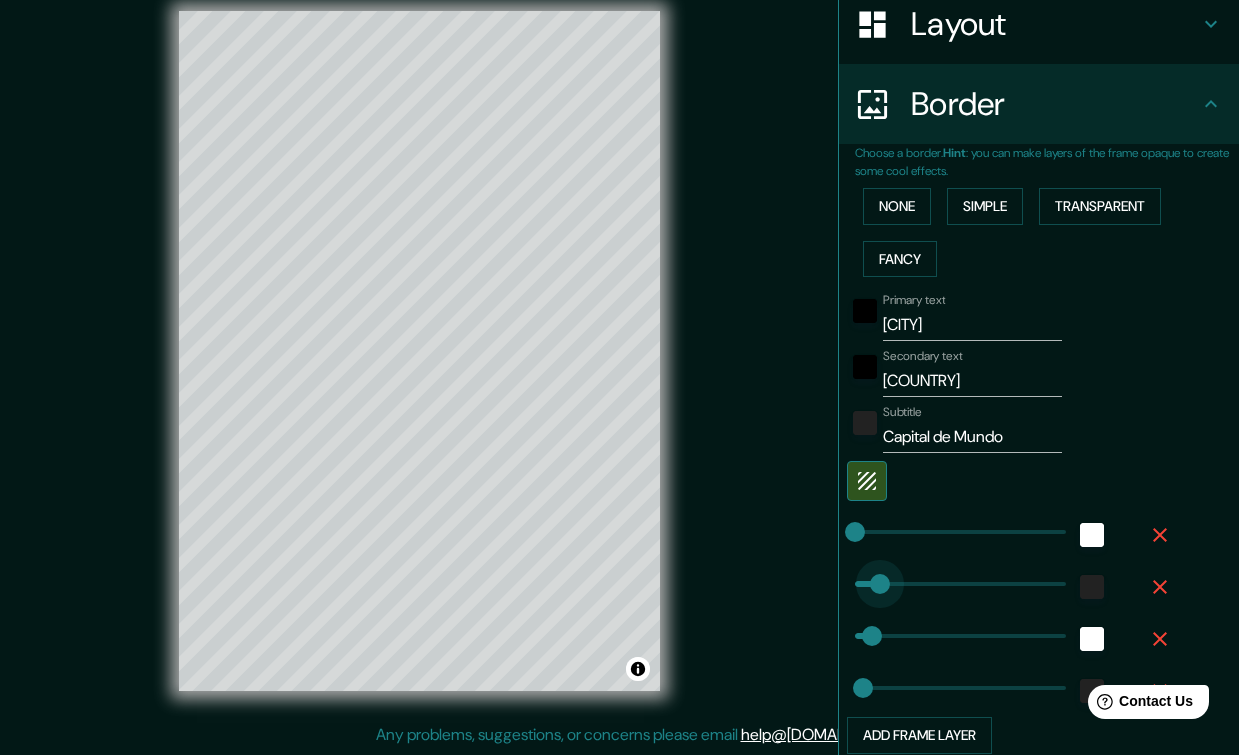 drag, startPoint x: 855, startPoint y: 570, endPoint x: 956, endPoint y: 575, distance: 101.12369 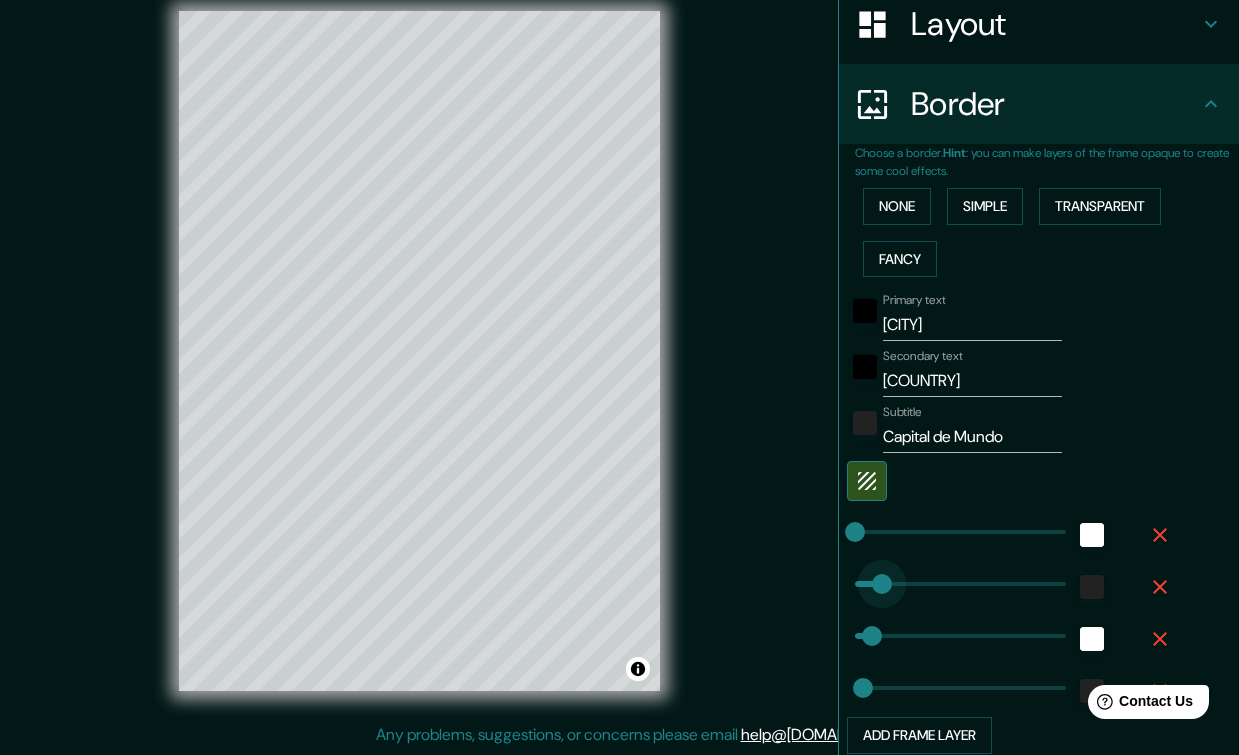 drag, startPoint x: 956, startPoint y: 585, endPoint x: 852, endPoint y: 587, distance: 104.019226 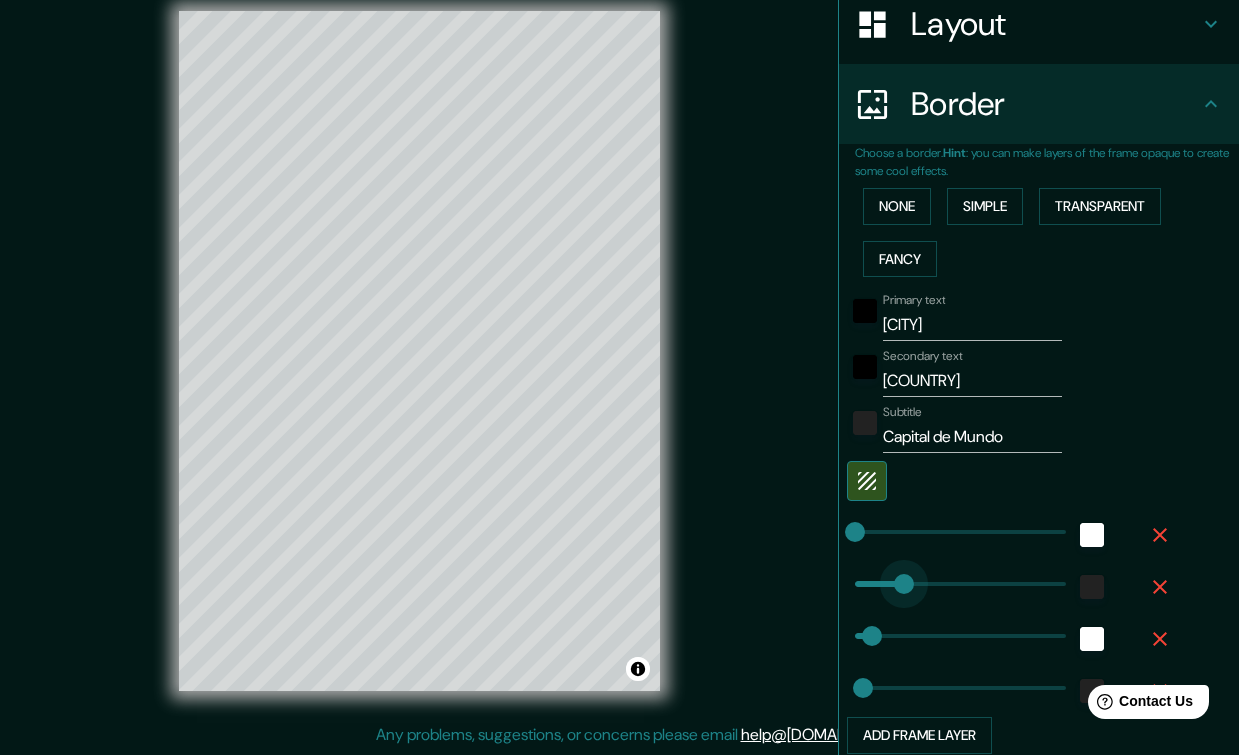 drag, startPoint x: 862, startPoint y: 578, endPoint x: 890, endPoint y: 578, distance: 28 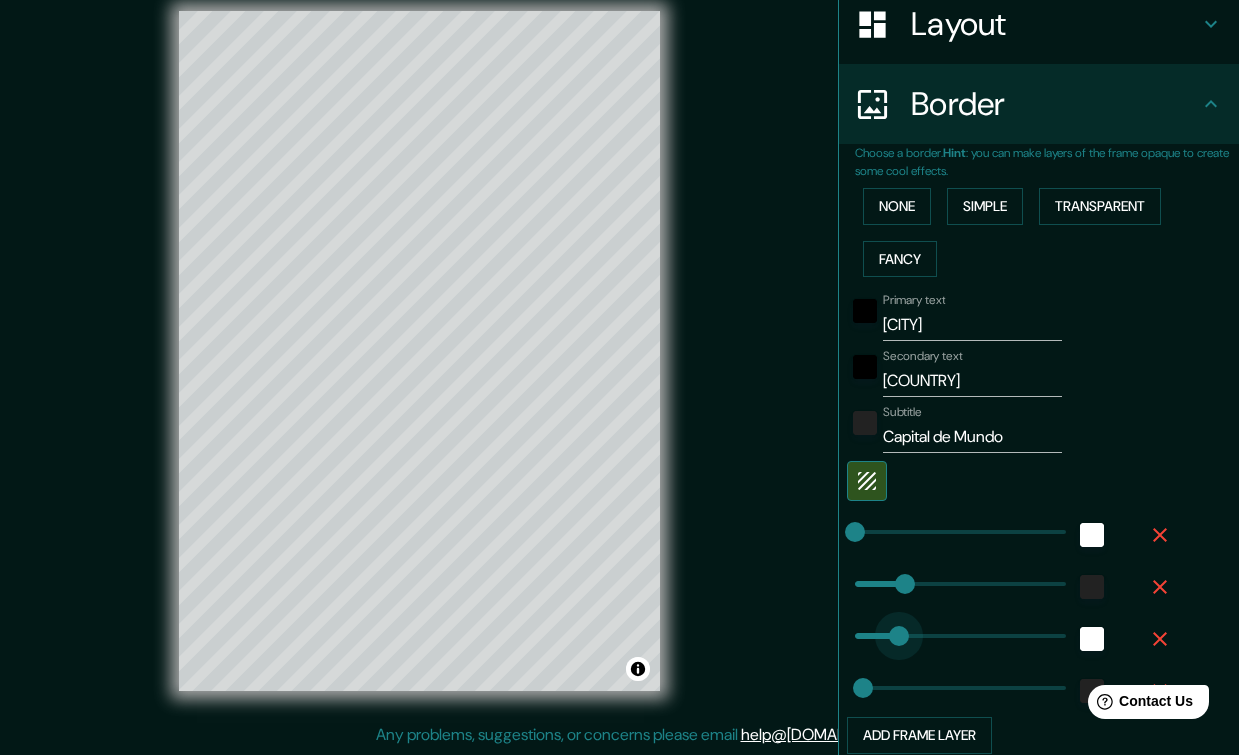 drag, startPoint x: 857, startPoint y: 635, endPoint x: 893, endPoint y: 636, distance: 36.013885 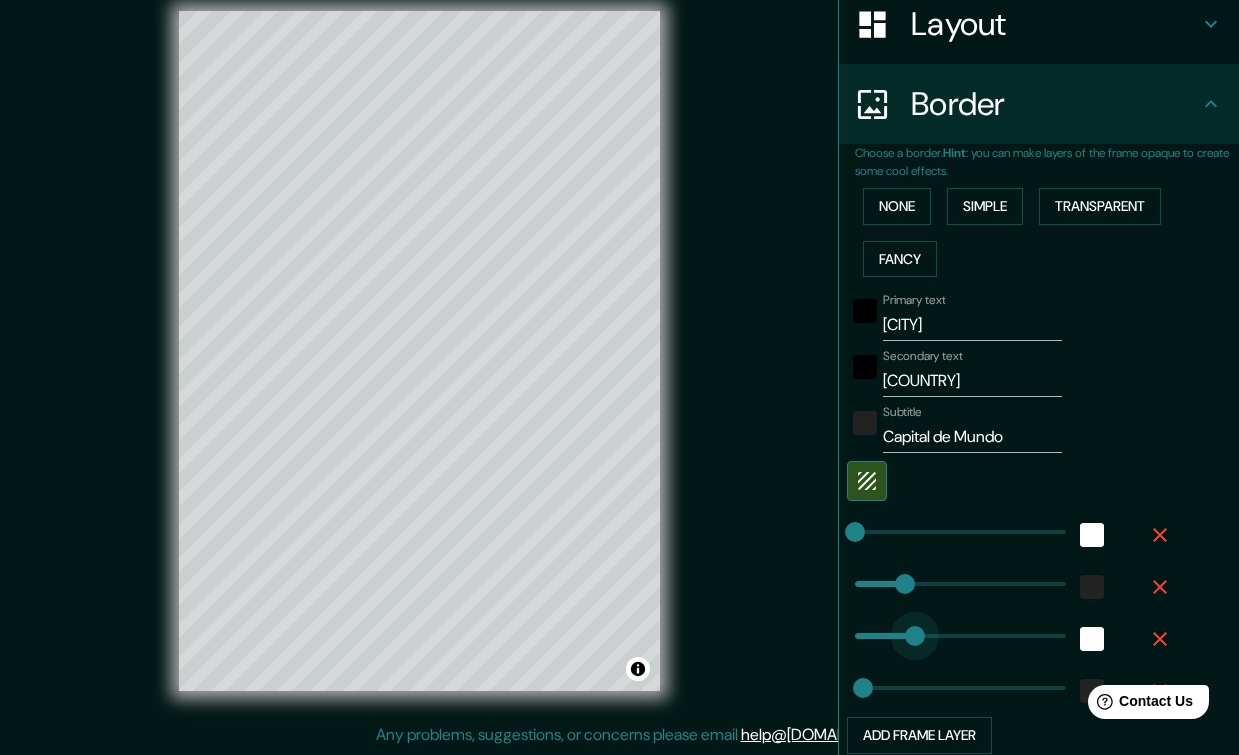 drag, startPoint x: 898, startPoint y: 633, endPoint x: 992, endPoint y: 632, distance: 94.00532 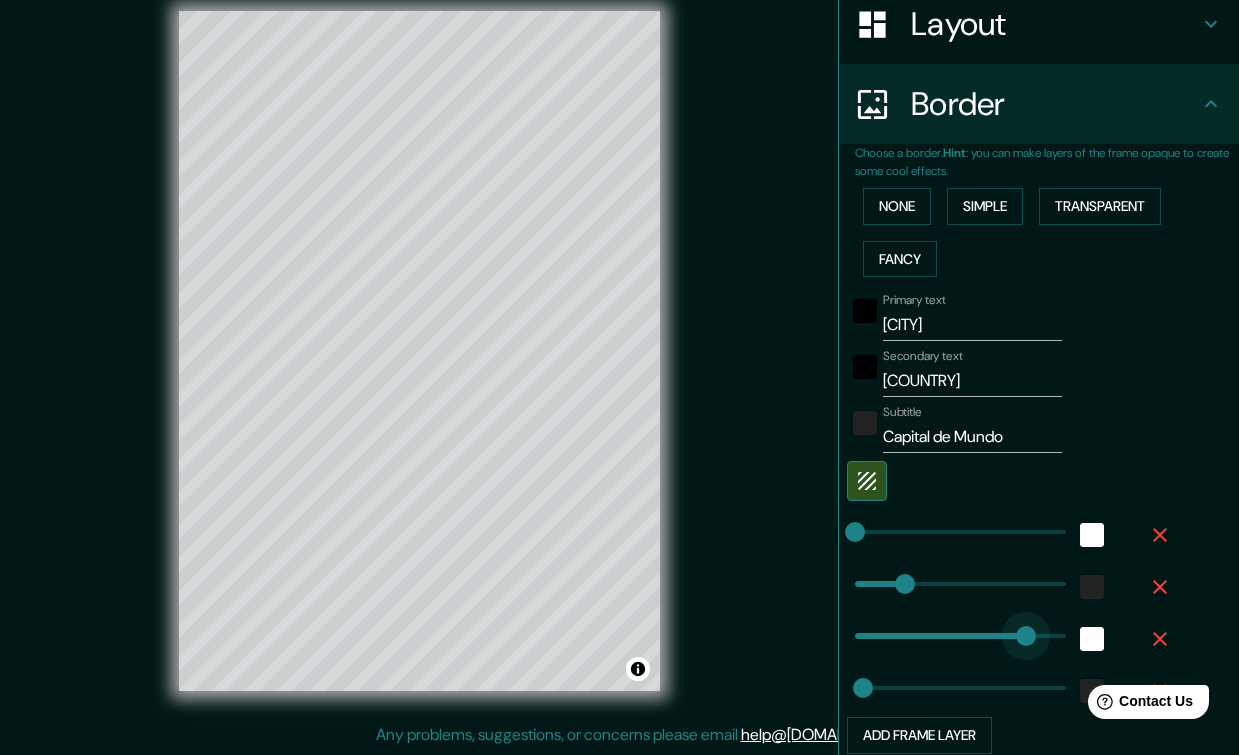 drag, startPoint x: 996, startPoint y: 632, endPoint x: 1037, endPoint y: 628, distance: 41.19466 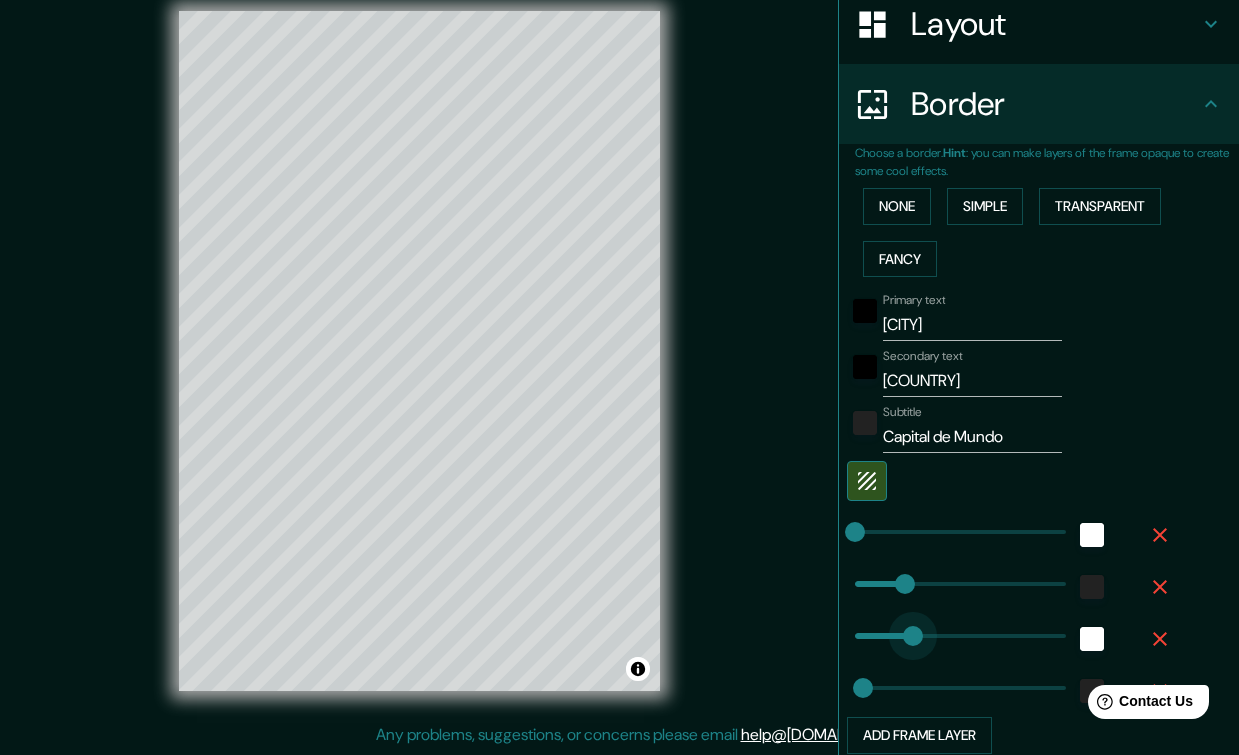 drag, startPoint x: 1037, startPoint y: 628, endPoint x: 893, endPoint y: 634, distance: 144.12494 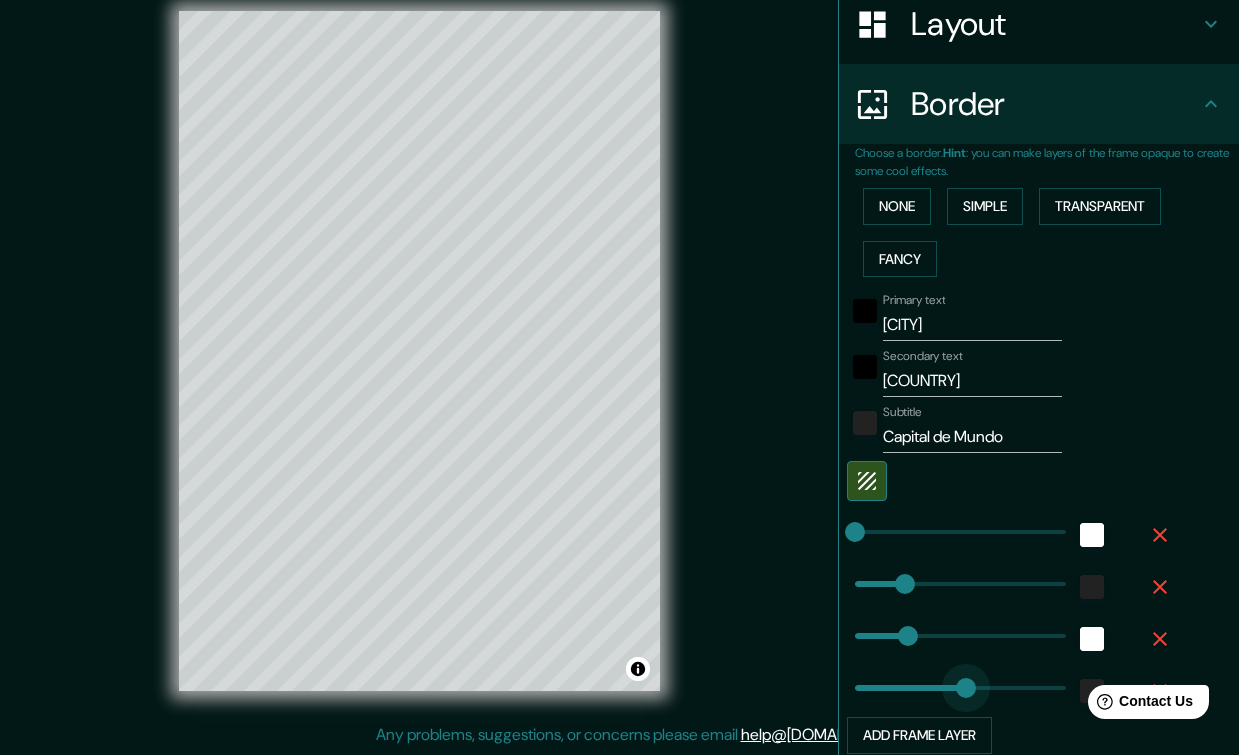 drag, startPoint x: 851, startPoint y: 681, endPoint x: 951, endPoint y: 680, distance: 100.005 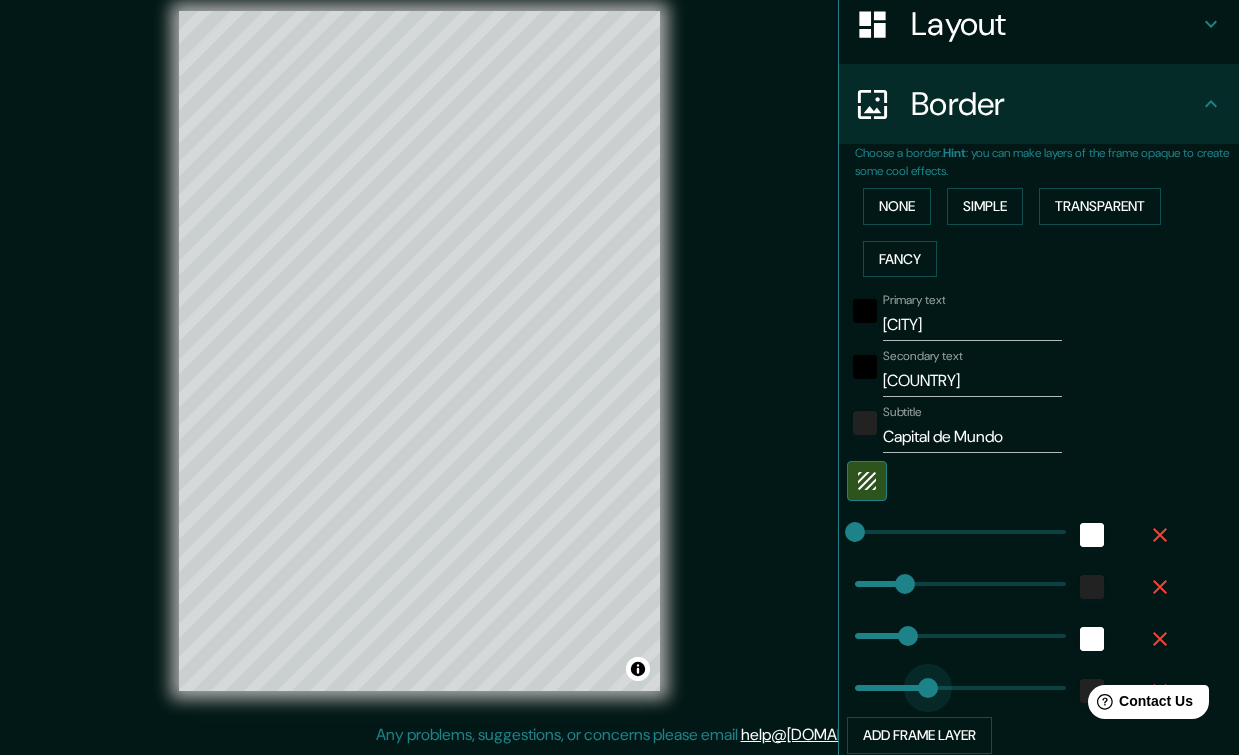 drag, startPoint x: 944, startPoint y: 680, endPoint x: 862, endPoint y: 685, distance: 82.1523 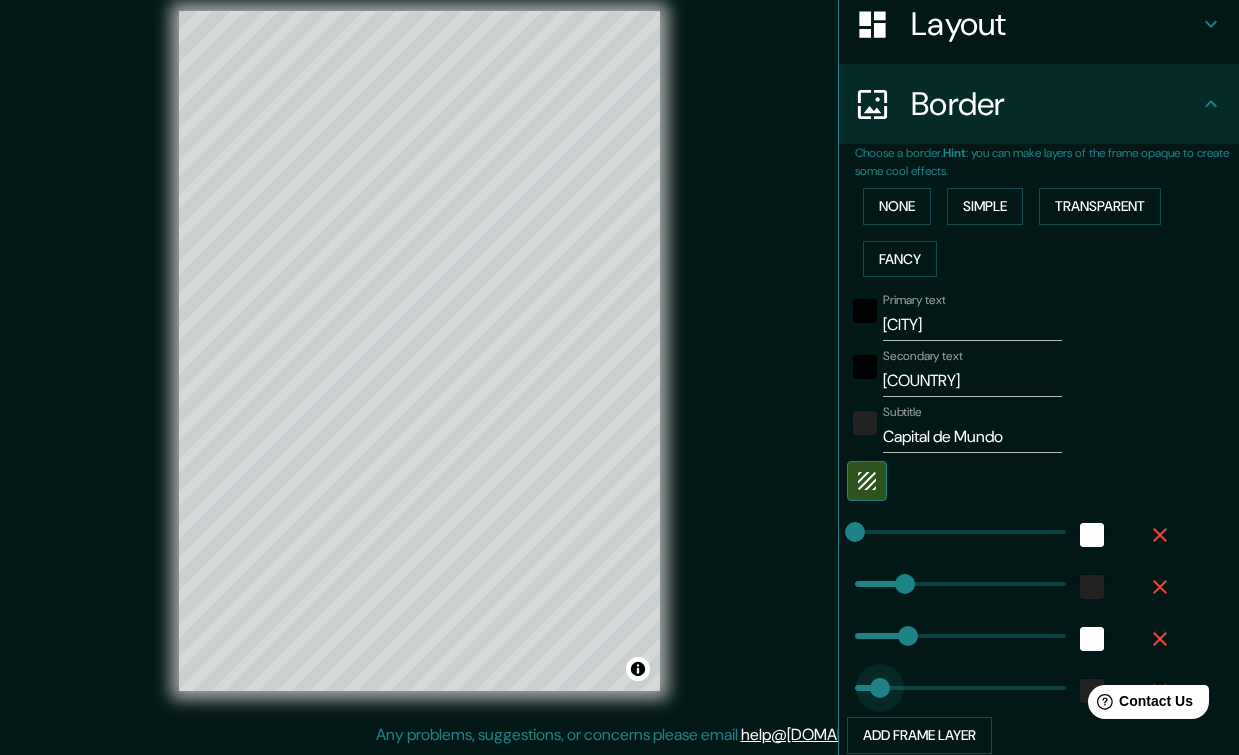 drag, startPoint x: 865, startPoint y: 685, endPoint x: 899, endPoint y: 685, distance: 34 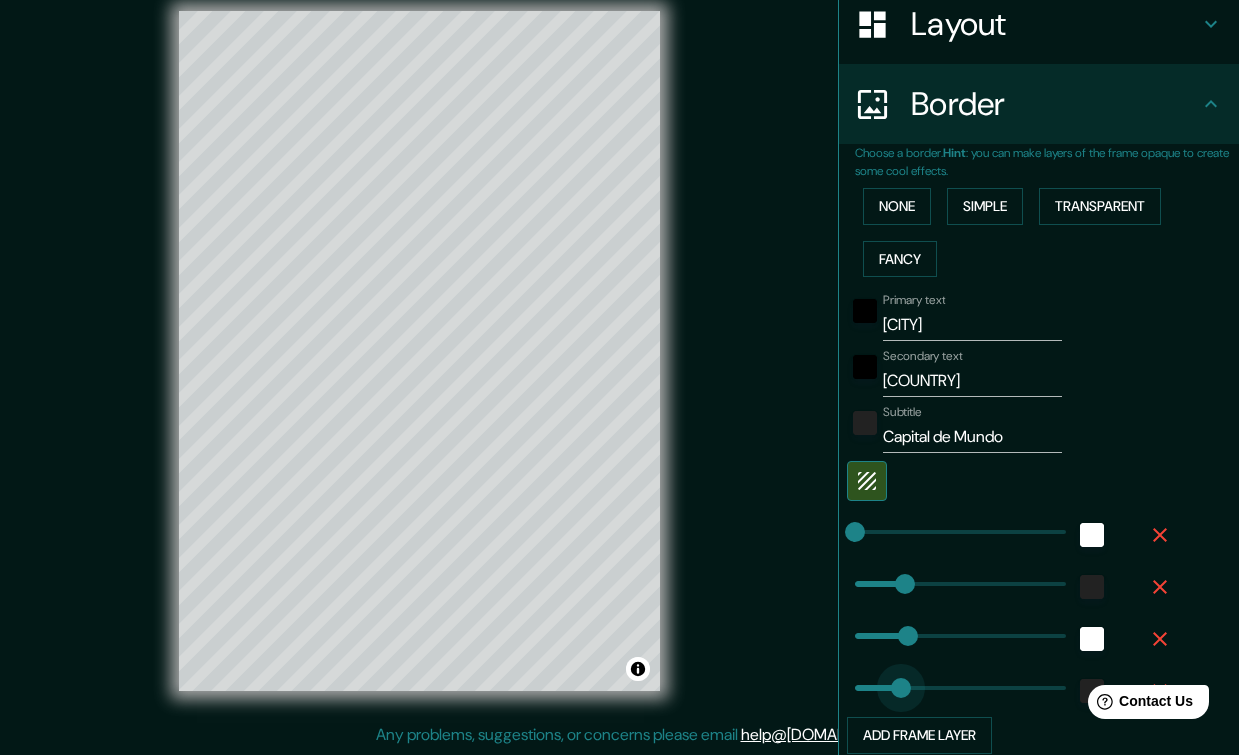 drag, startPoint x: 899, startPoint y: 685, endPoint x: 882, endPoint y: 684, distance: 17.029387 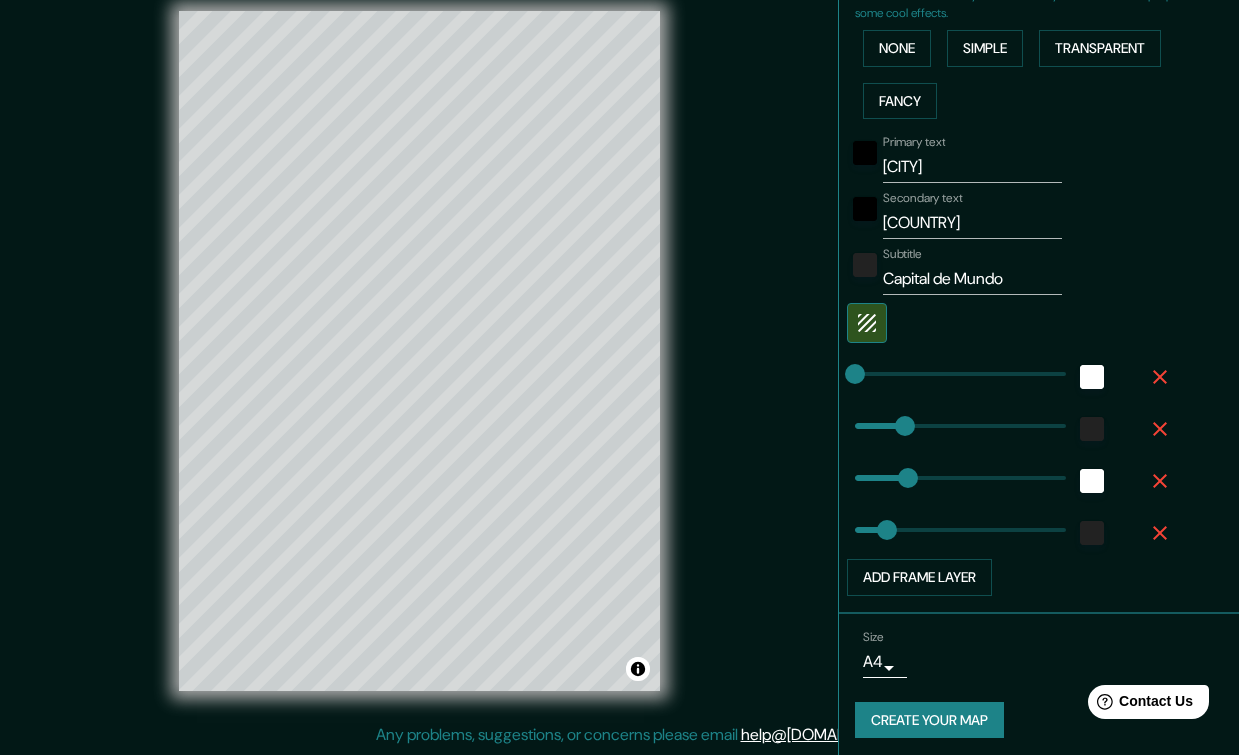 scroll, scrollTop: 0, scrollLeft: 0, axis: both 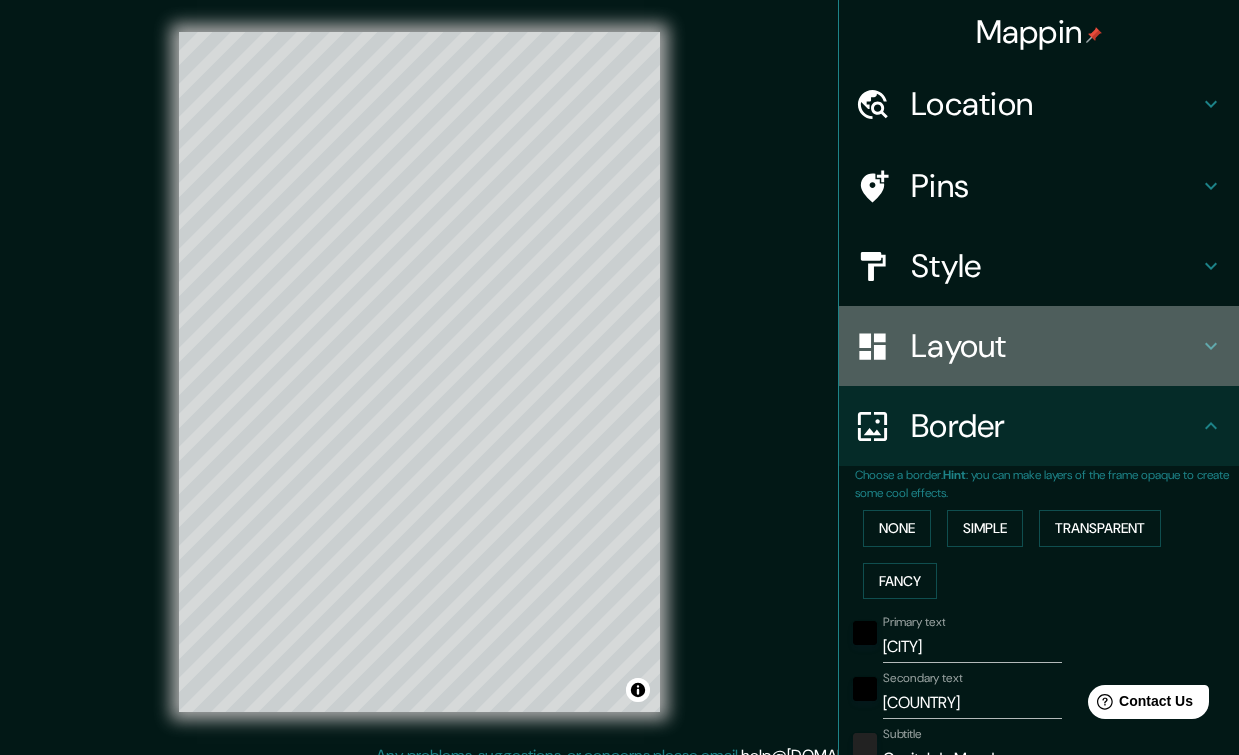 click on "Layout" at bounding box center (1055, 346) 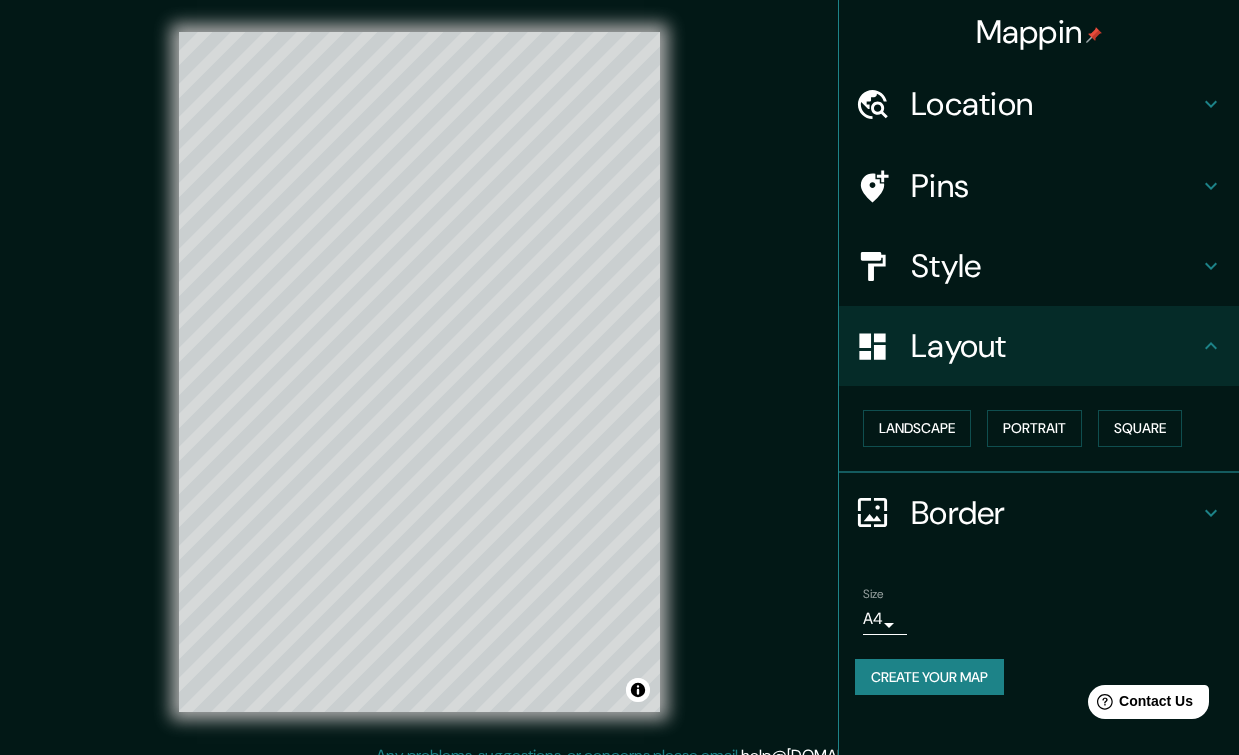 click on "Style" at bounding box center (1055, 266) 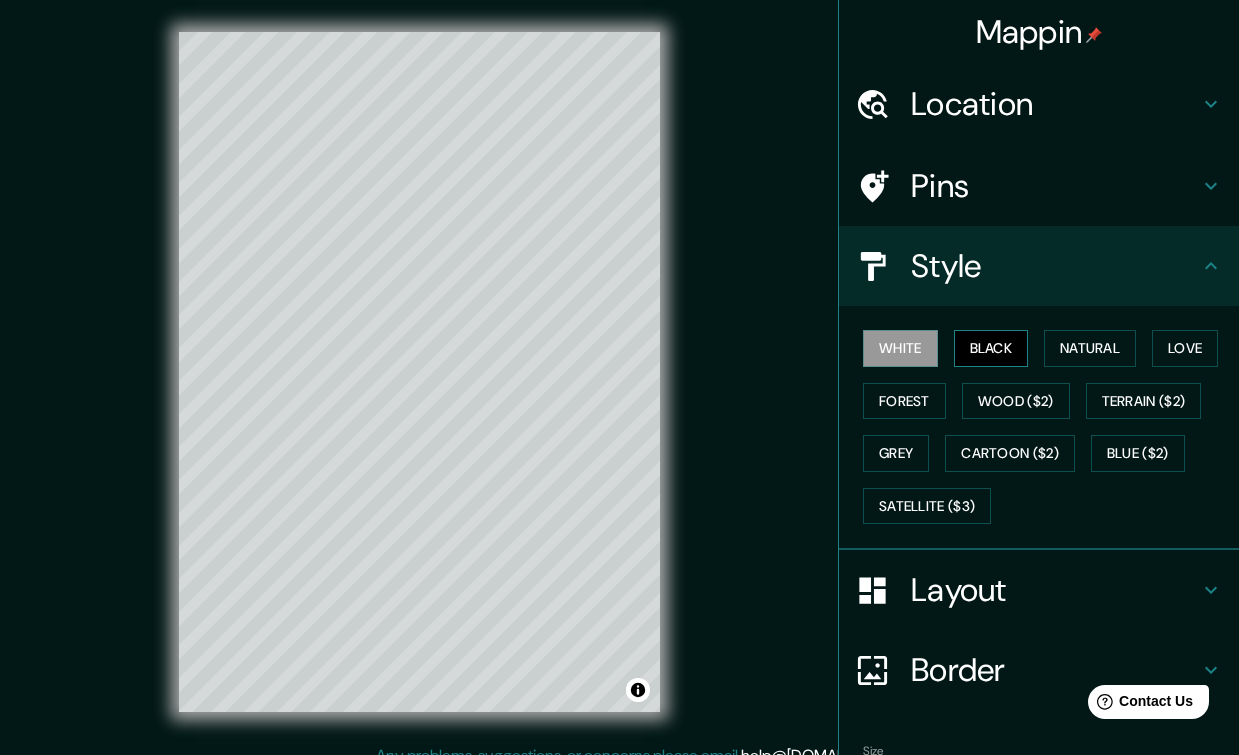 click on "Black" at bounding box center (991, 348) 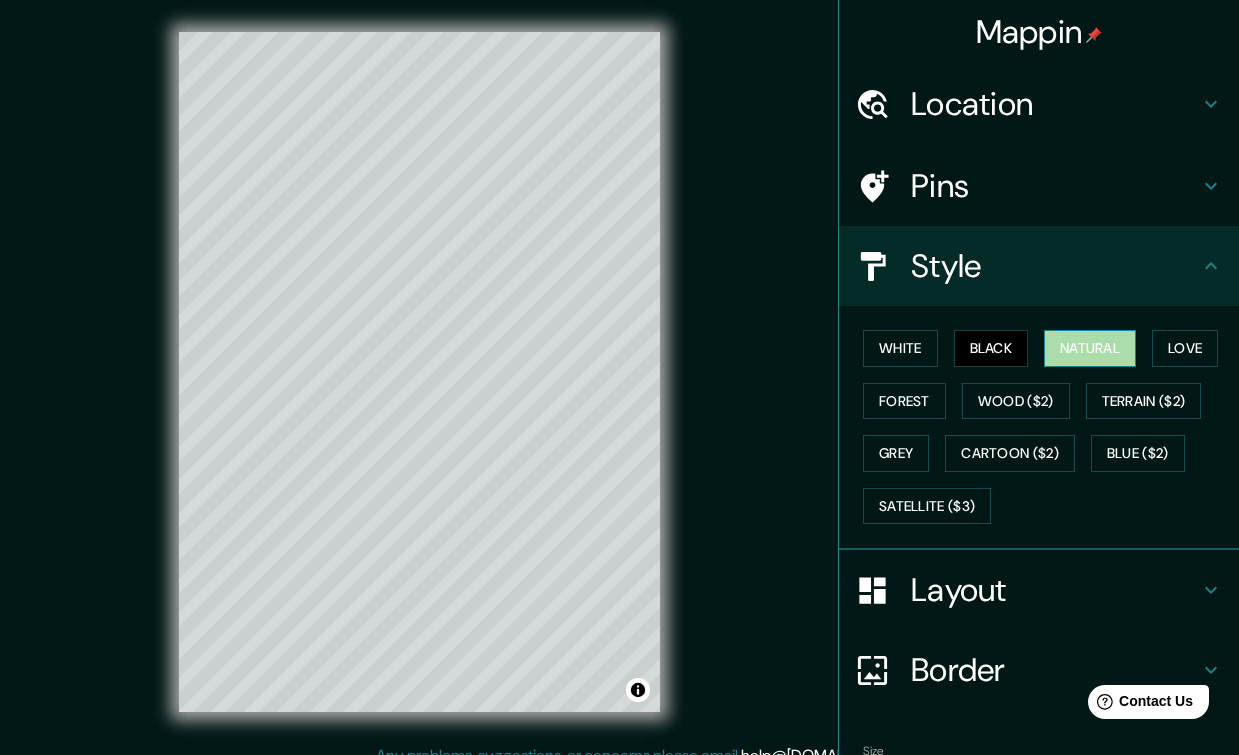 click on "Natural" at bounding box center [1090, 348] 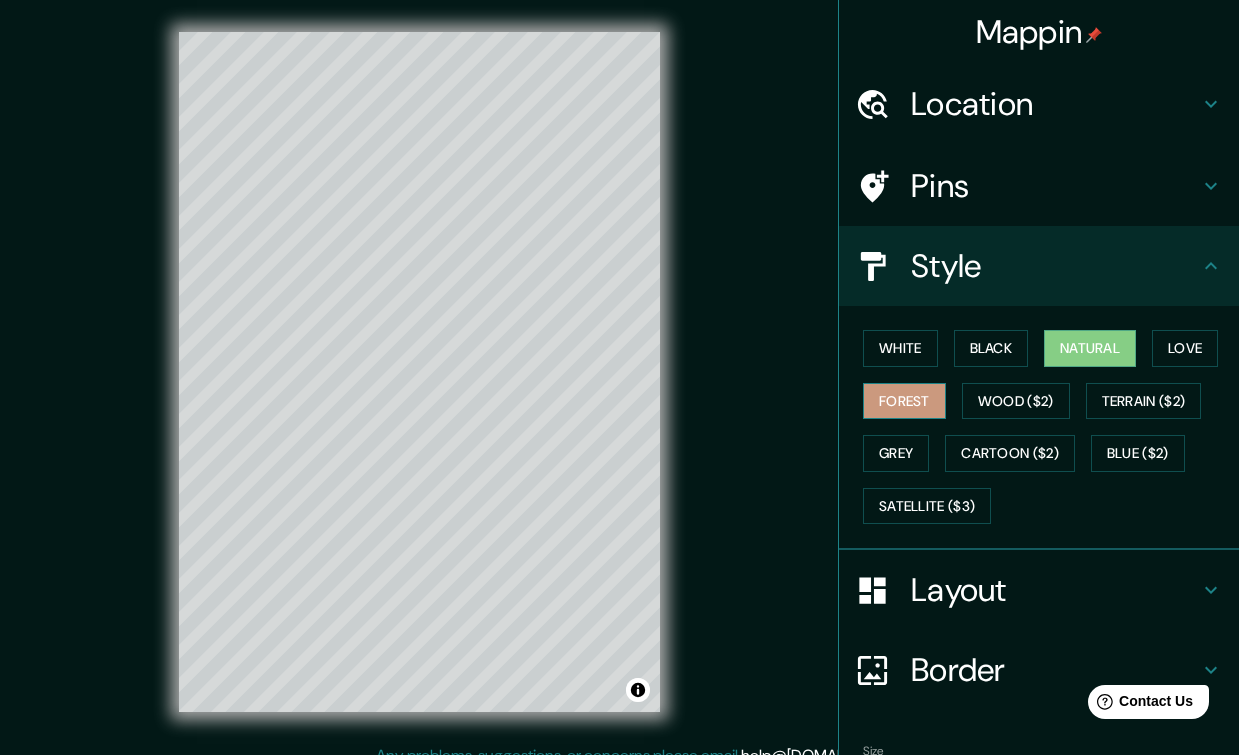 click on "Forest" at bounding box center [904, 401] 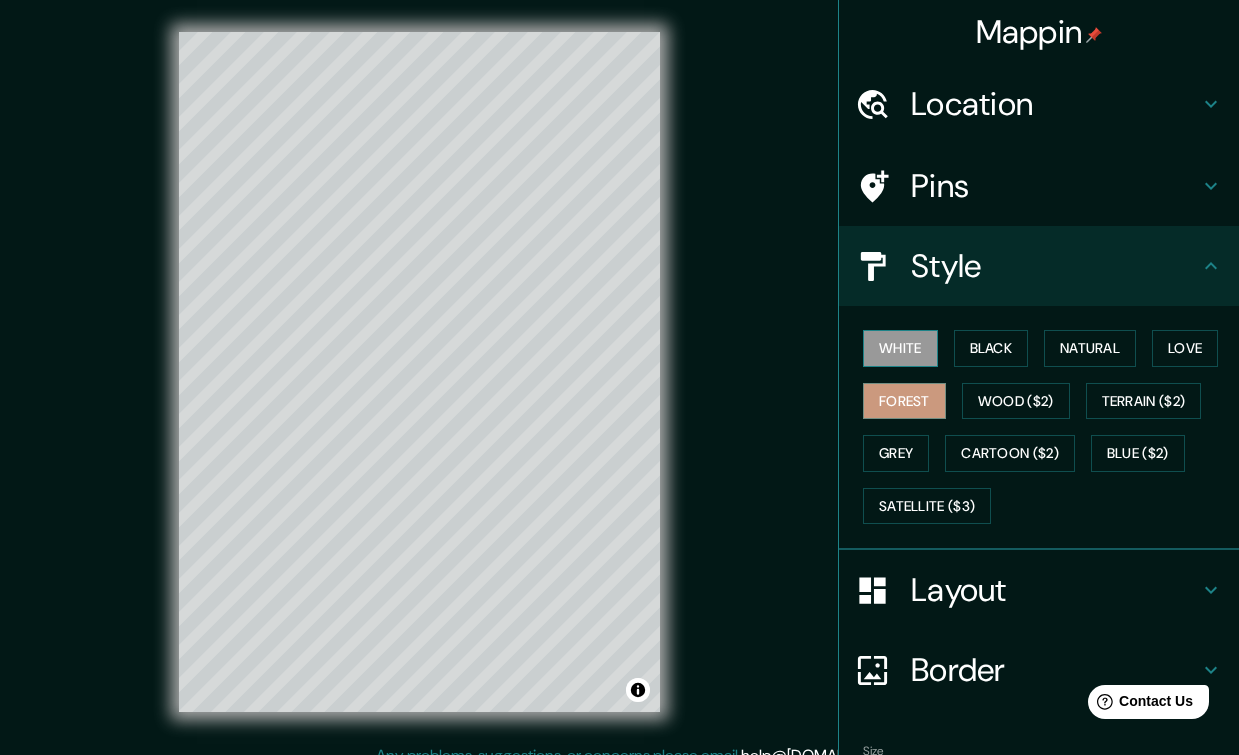 click on "White" at bounding box center [900, 348] 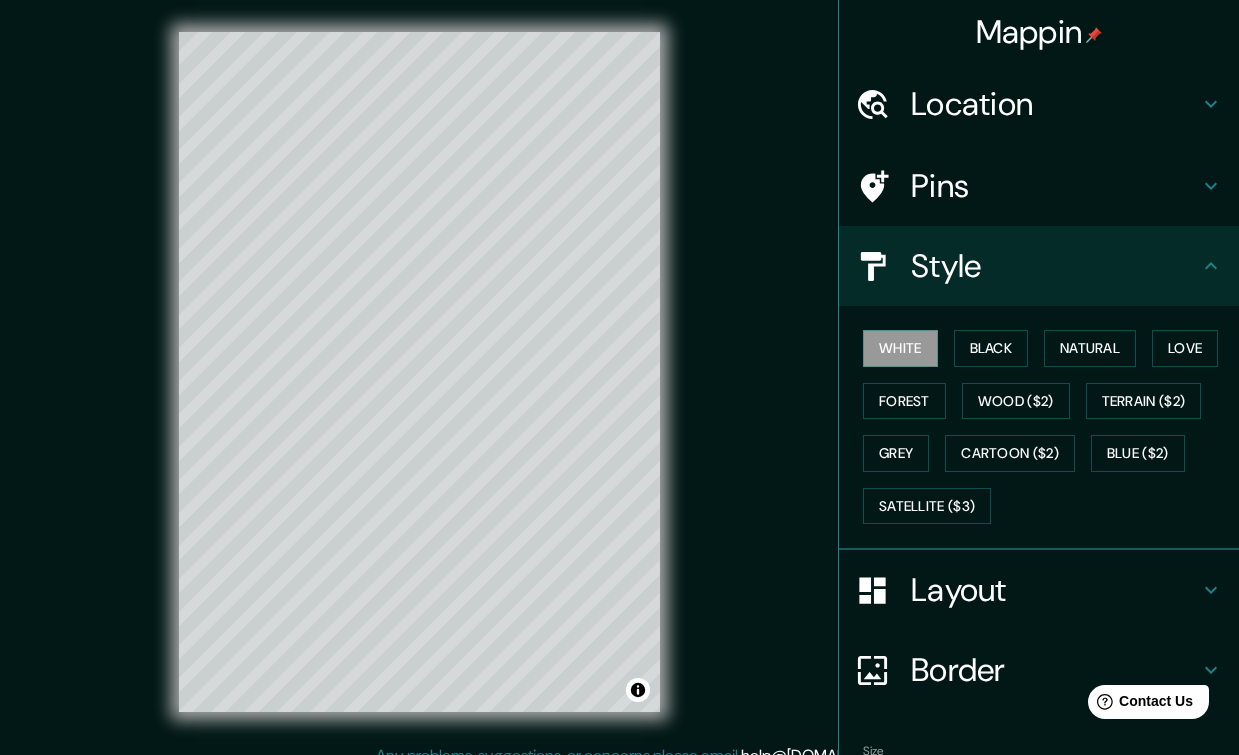 click on "Pins" at bounding box center [1055, 186] 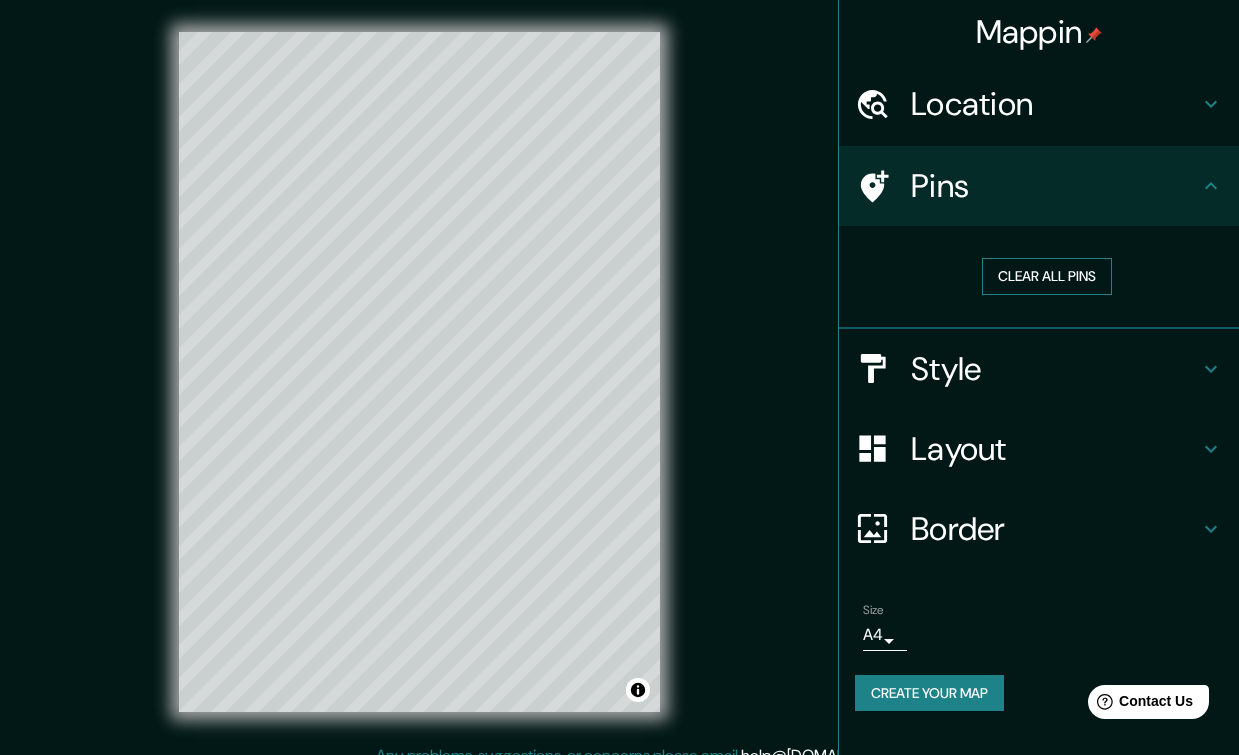 click on "Clear all pins" at bounding box center (1047, 276) 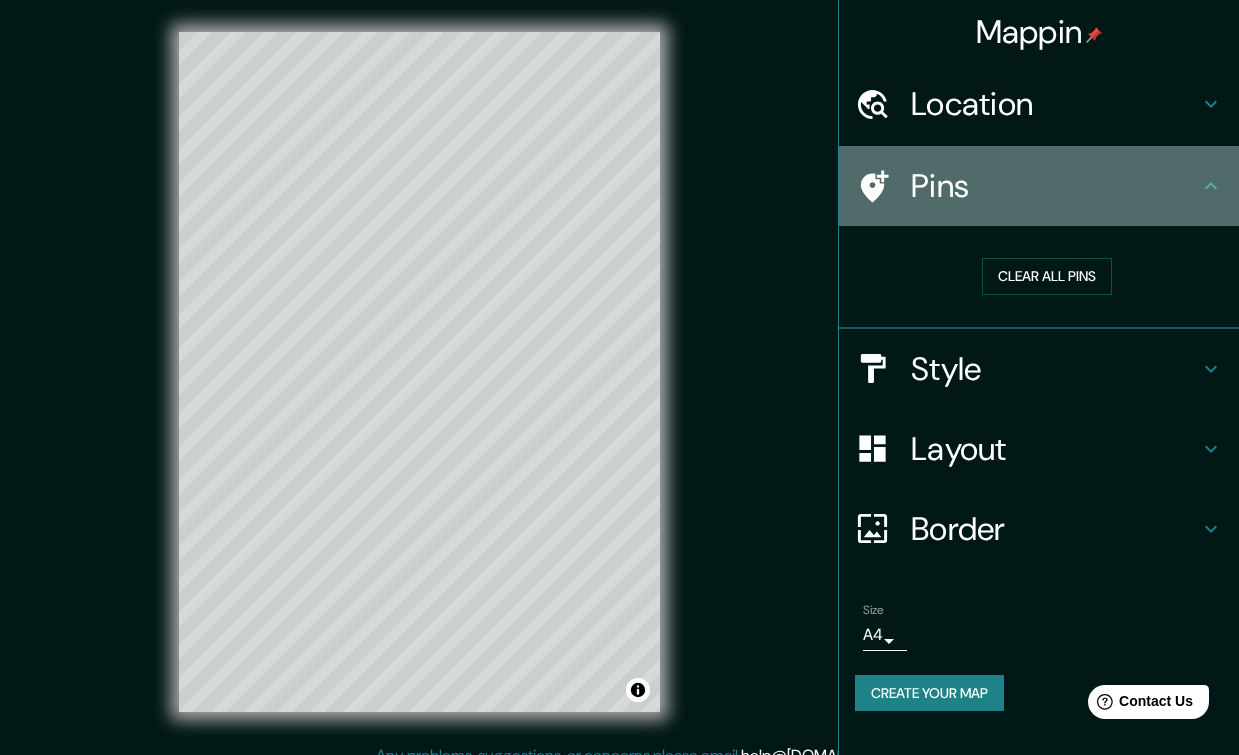 click on "Pins" at bounding box center [1055, 186] 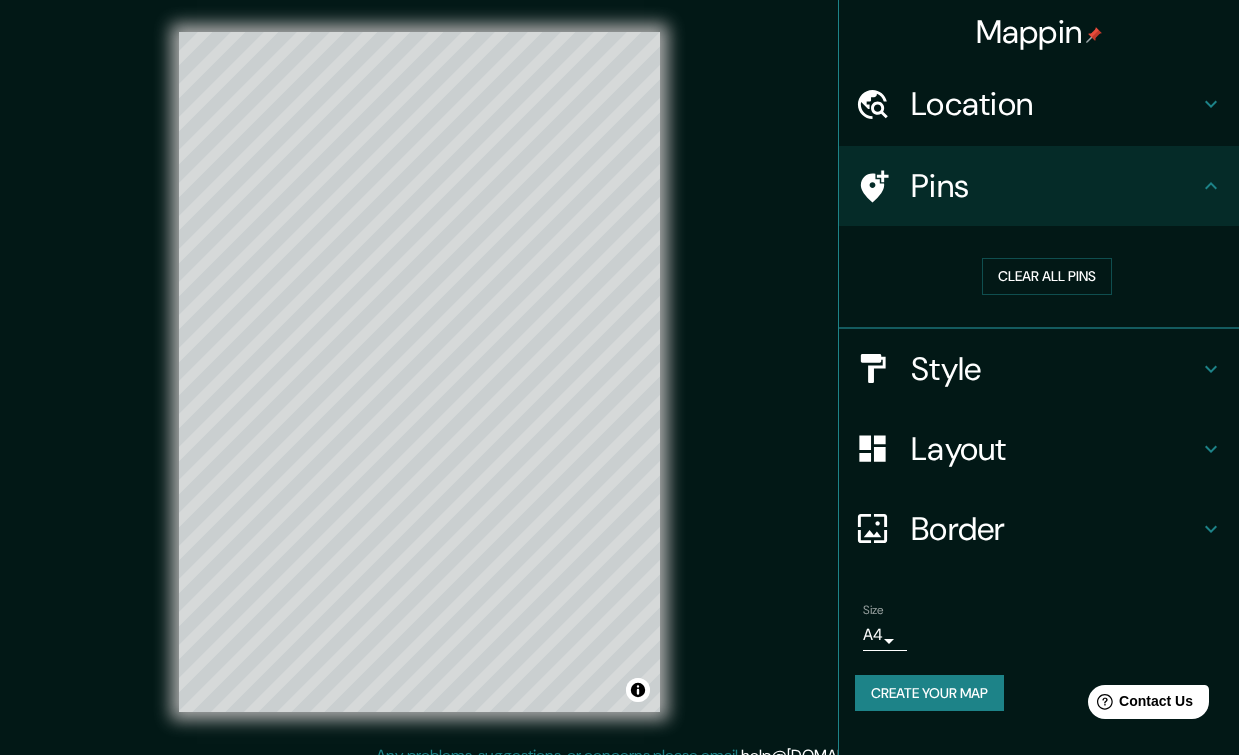click on "Location" at bounding box center [1055, 104] 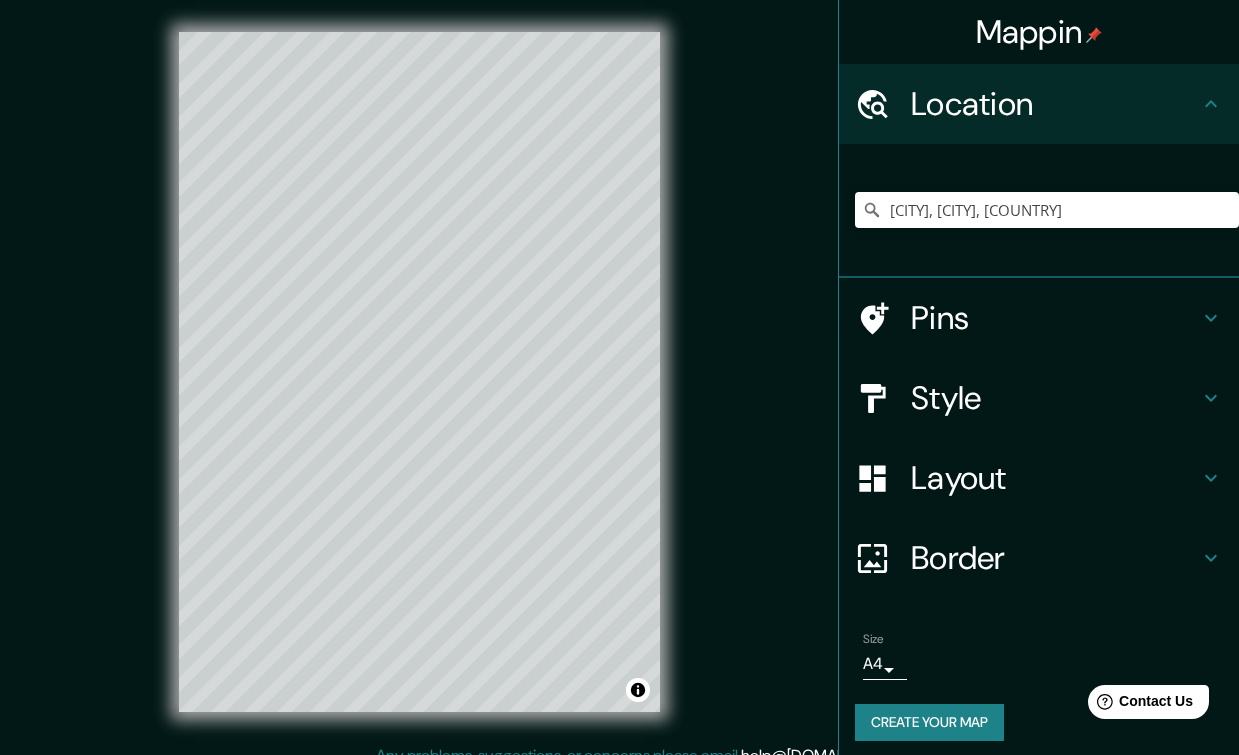 scroll, scrollTop: 21, scrollLeft: 0, axis: vertical 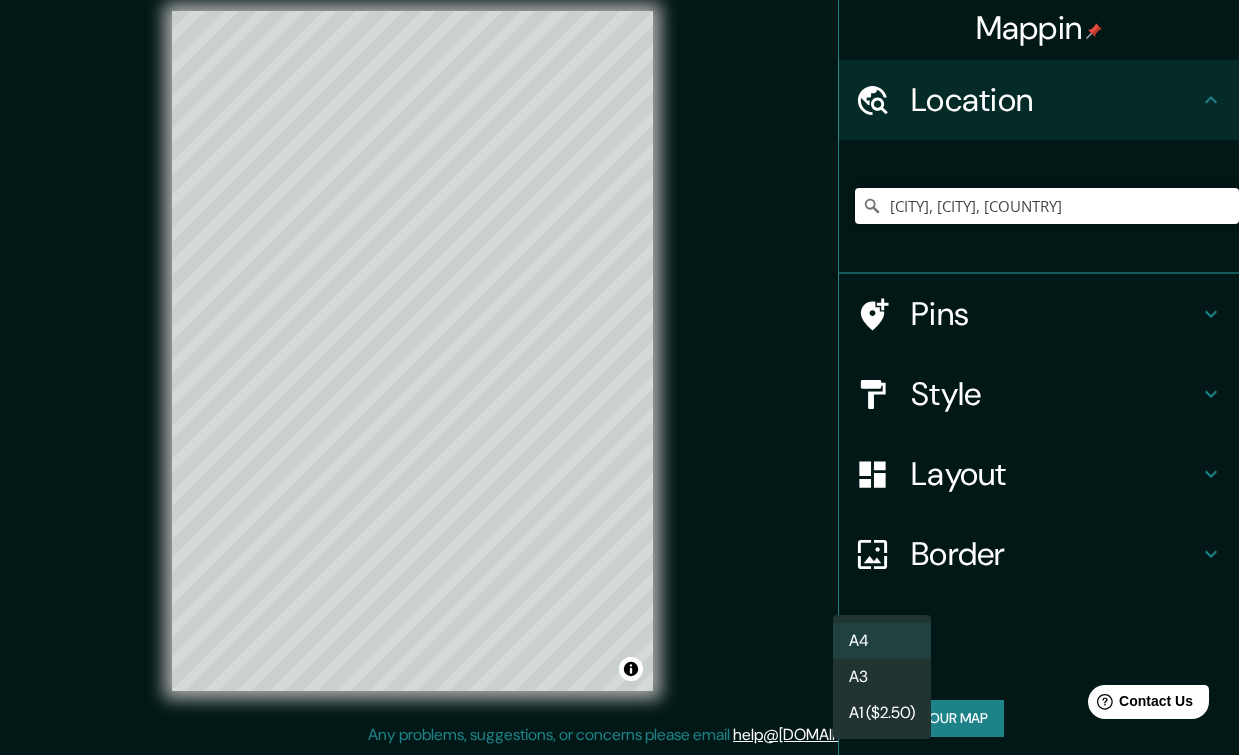 click on "Mappin Location [CITY], [CITY], [COUNTRY] Pins Style Layout Border Choose a border. Hint : you can make layers of the frame opaque to create some cool effects. None Simple Transparent Fancy Primary text [CITY] Secondary text [COUNTRY] Subtitle Capital de Mundo Add frame layer Size A4 single Create your map © Mapbox © OpenStreetMap Improve this map Any problems, suggestions, or concerns please email help@mappin.pro . . . A4 A3 A1 ($2.50)" at bounding box center (619, 356) 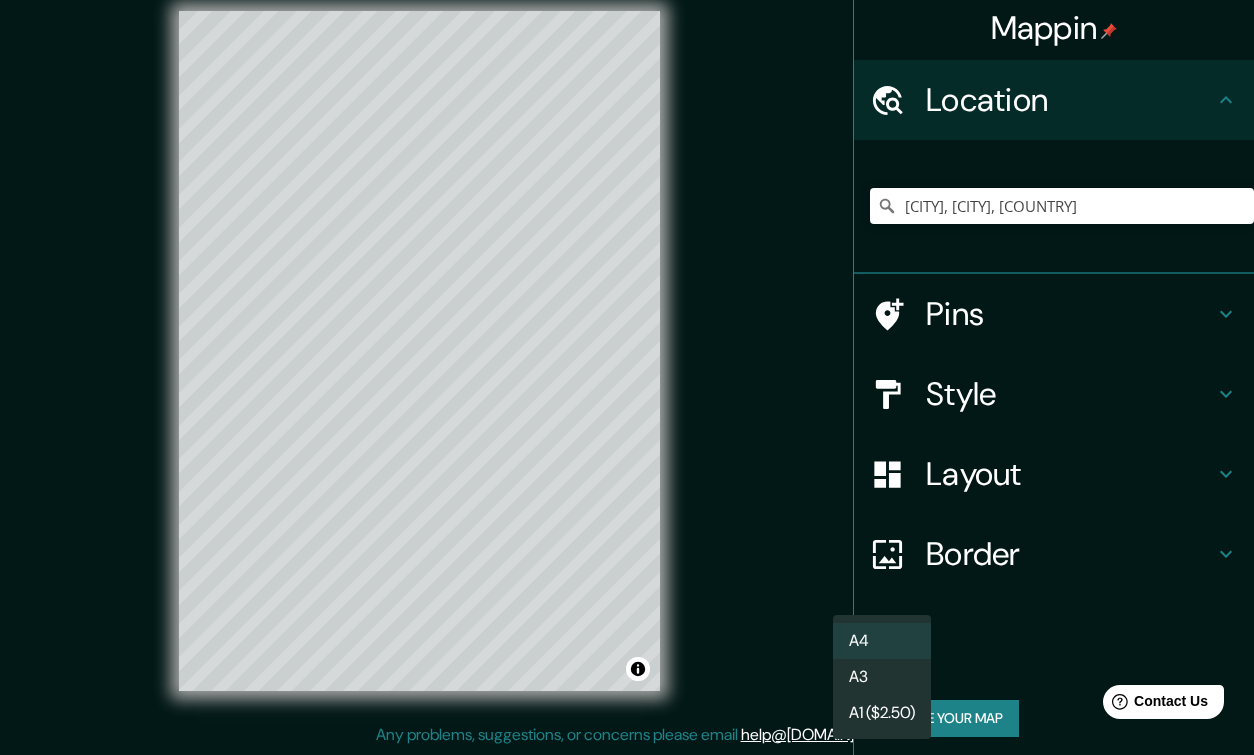 click at bounding box center (627, 377) 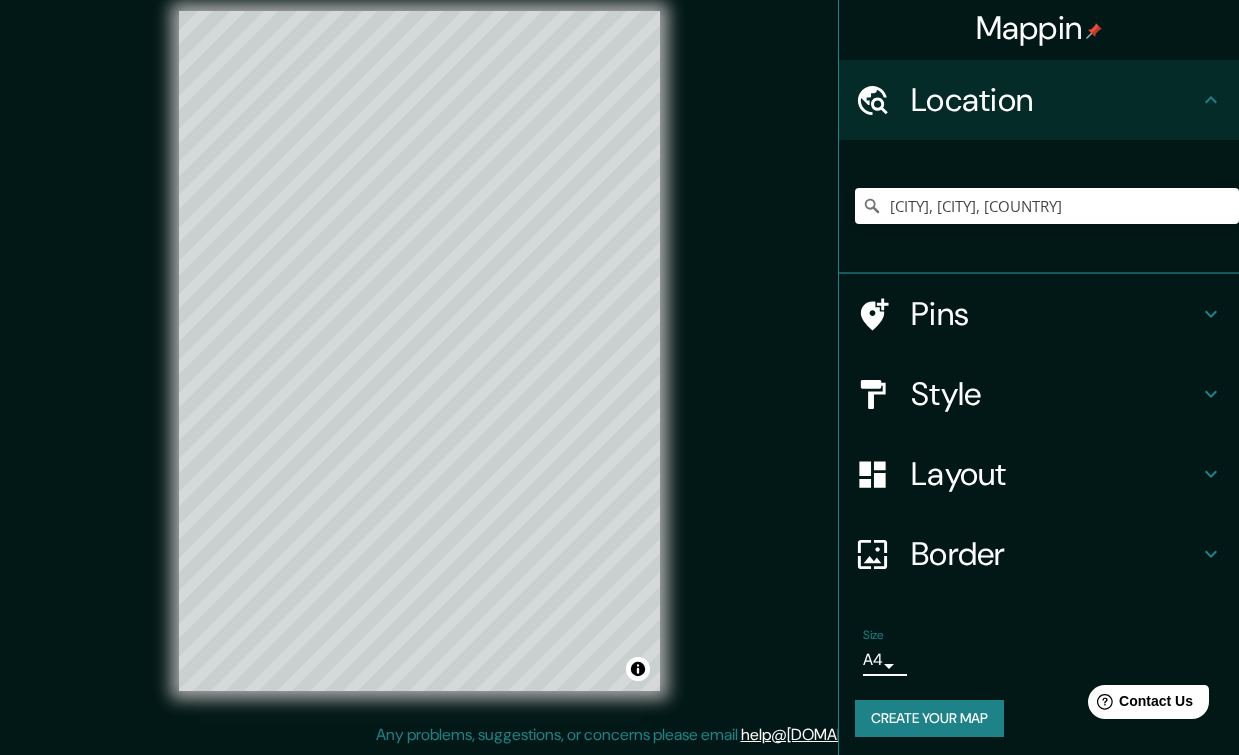 click on "Create your map" at bounding box center (929, 718) 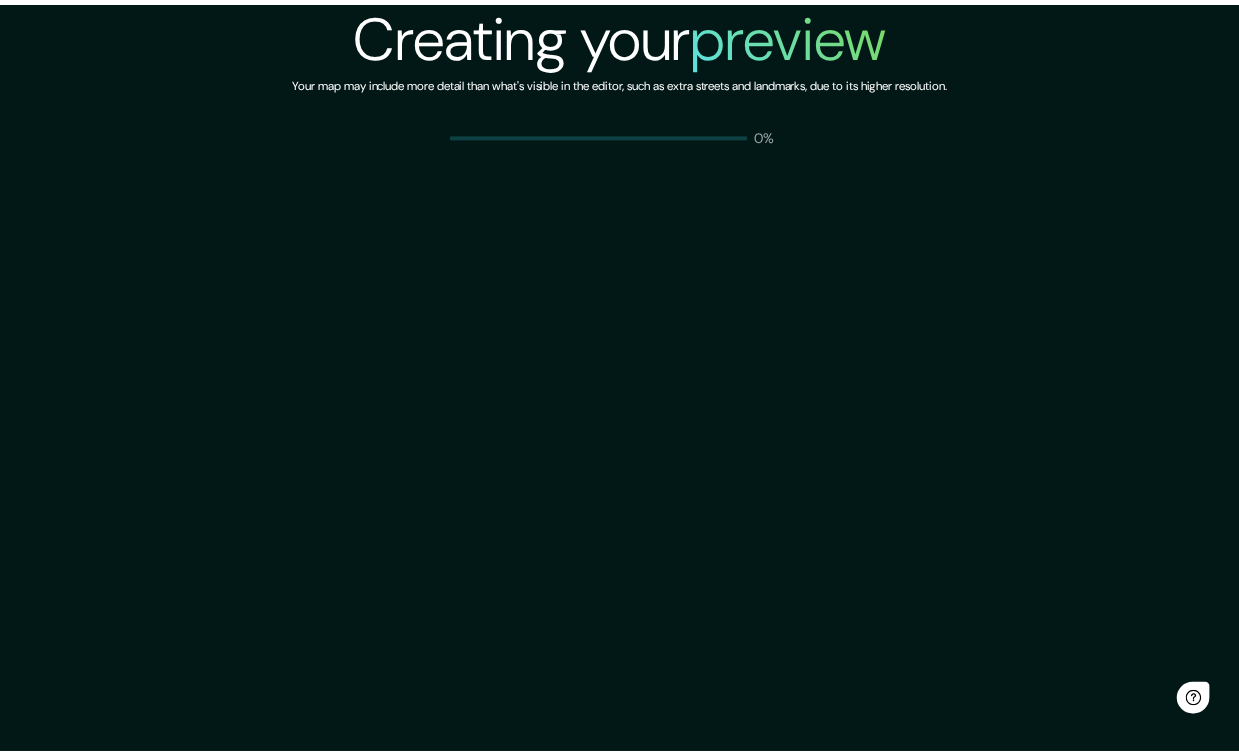 scroll, scrollTop: 0, scrollLeft: 0, axis: both 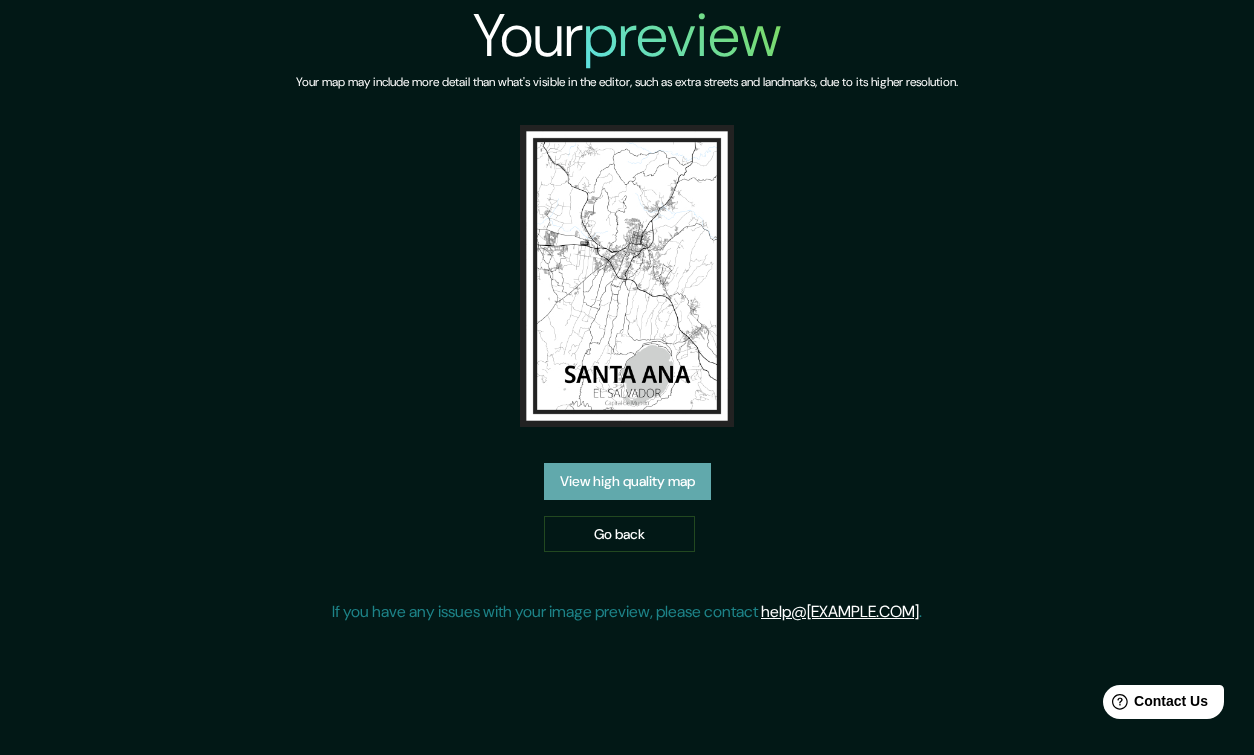click on "View high quality map" at bounding box center [627, 481] 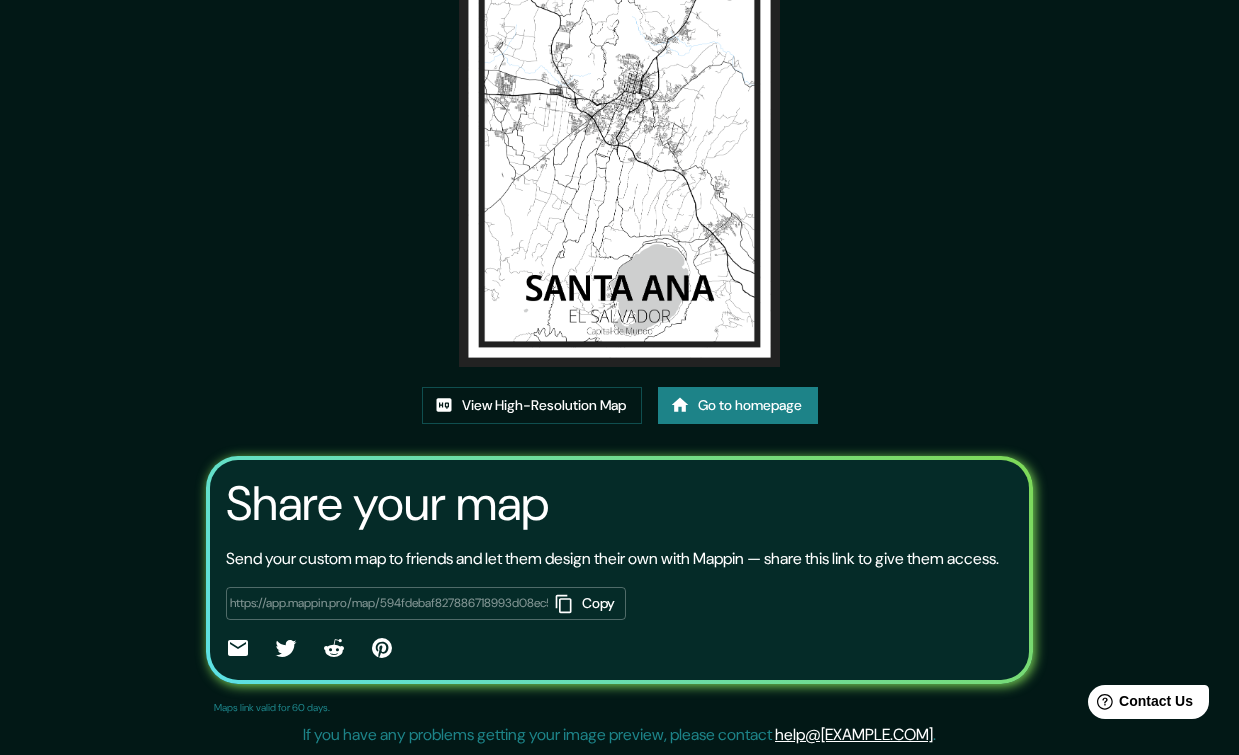 scroll, scrollTop: 0, scrollLeft: 0, axis: both 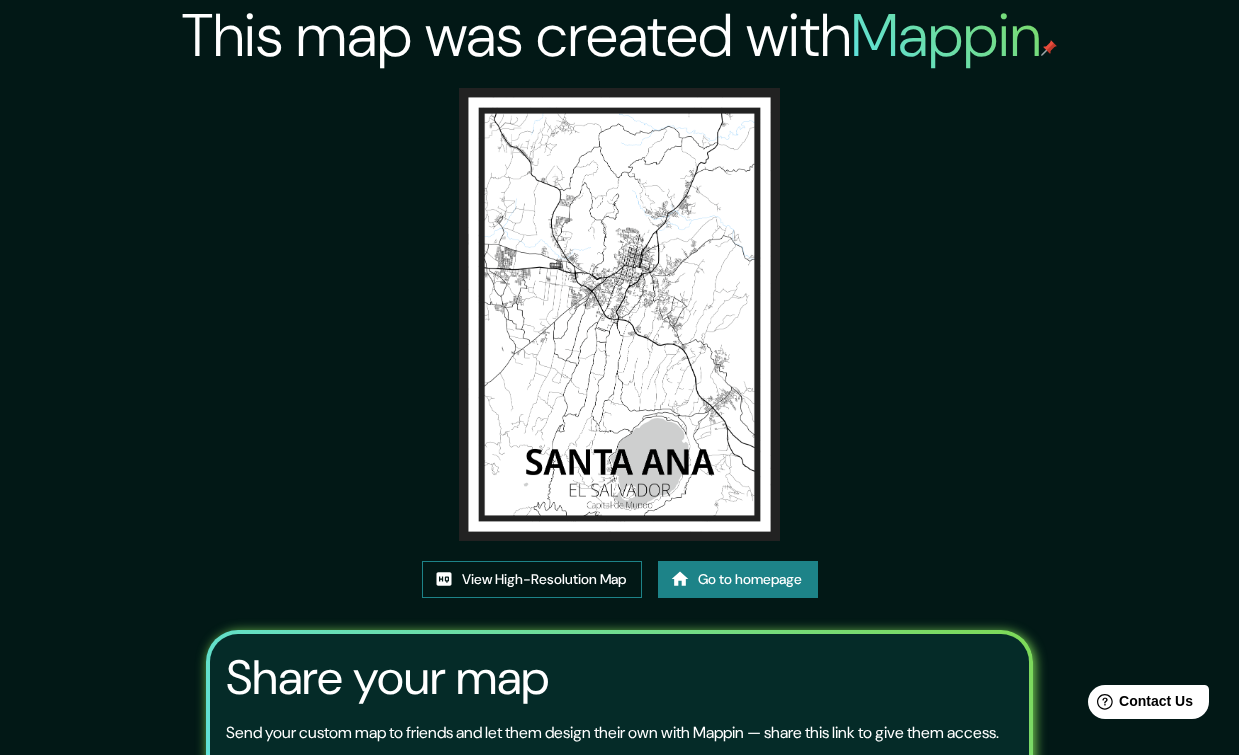 click on "View High-Resolution Map" at bounding box center (532, 579) 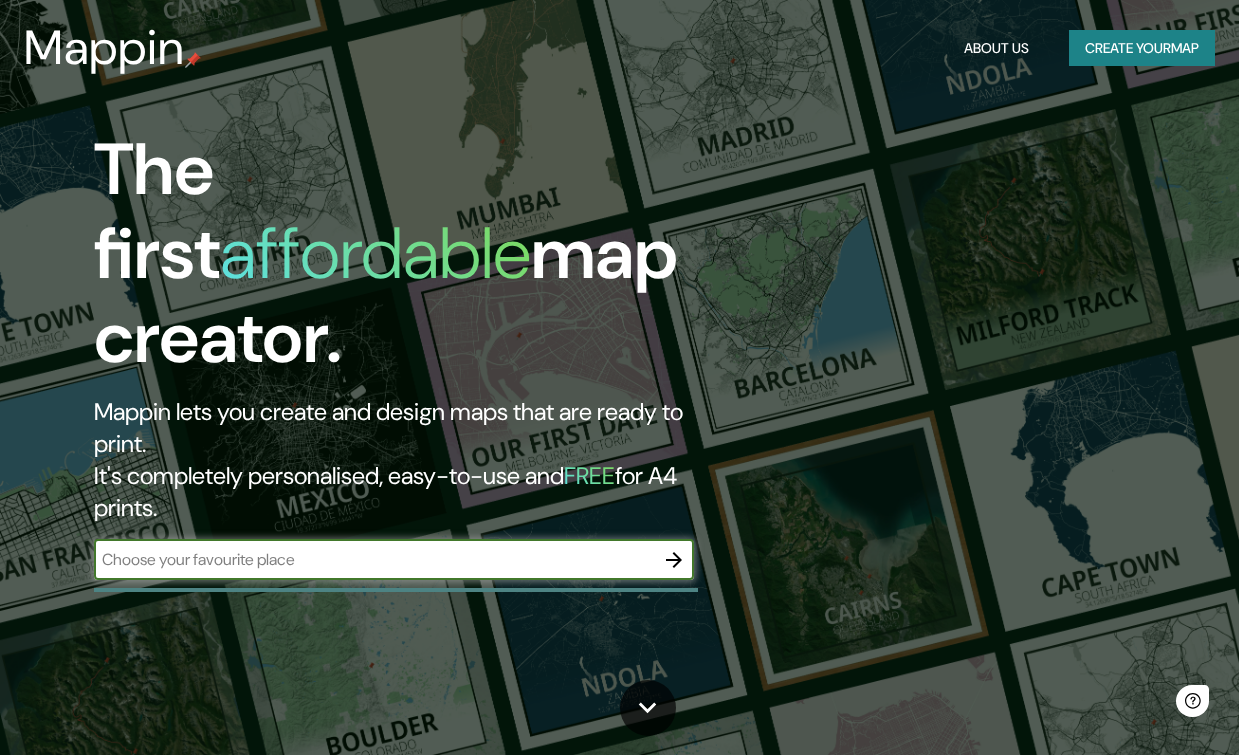 scroll, scrollTop: 0, scrollLeft: 0, axis: both 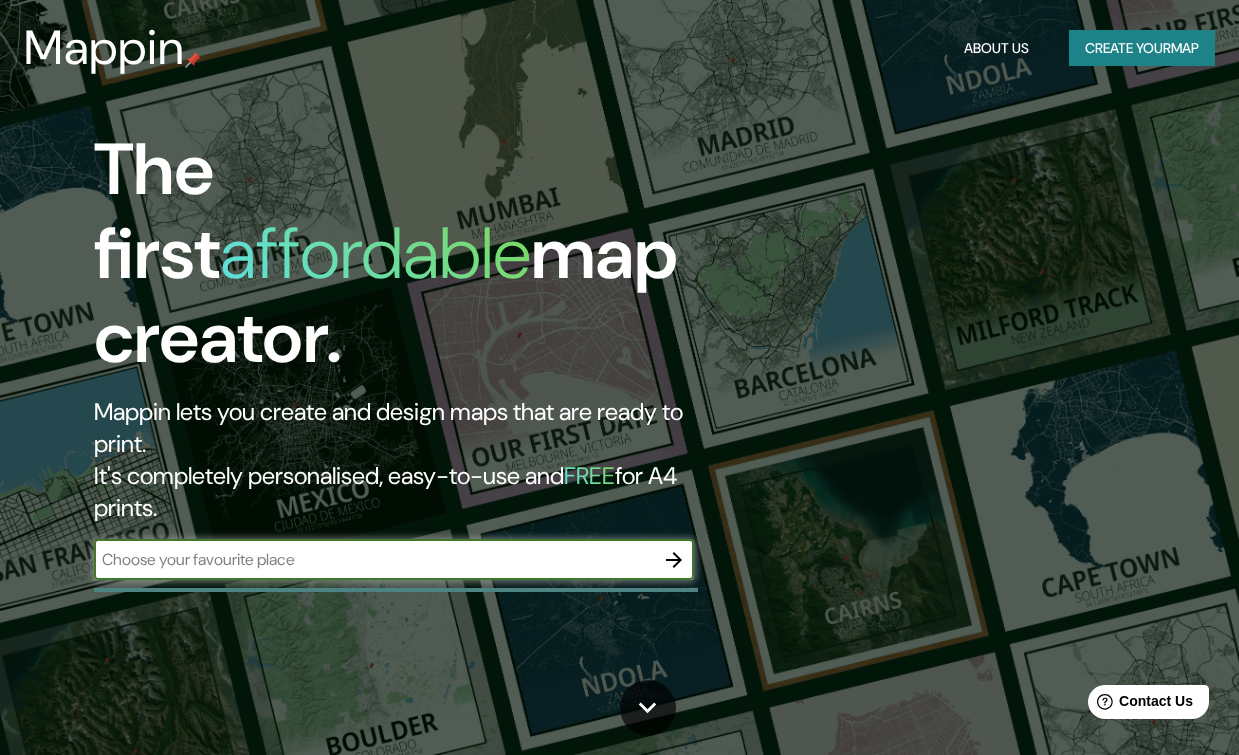 click 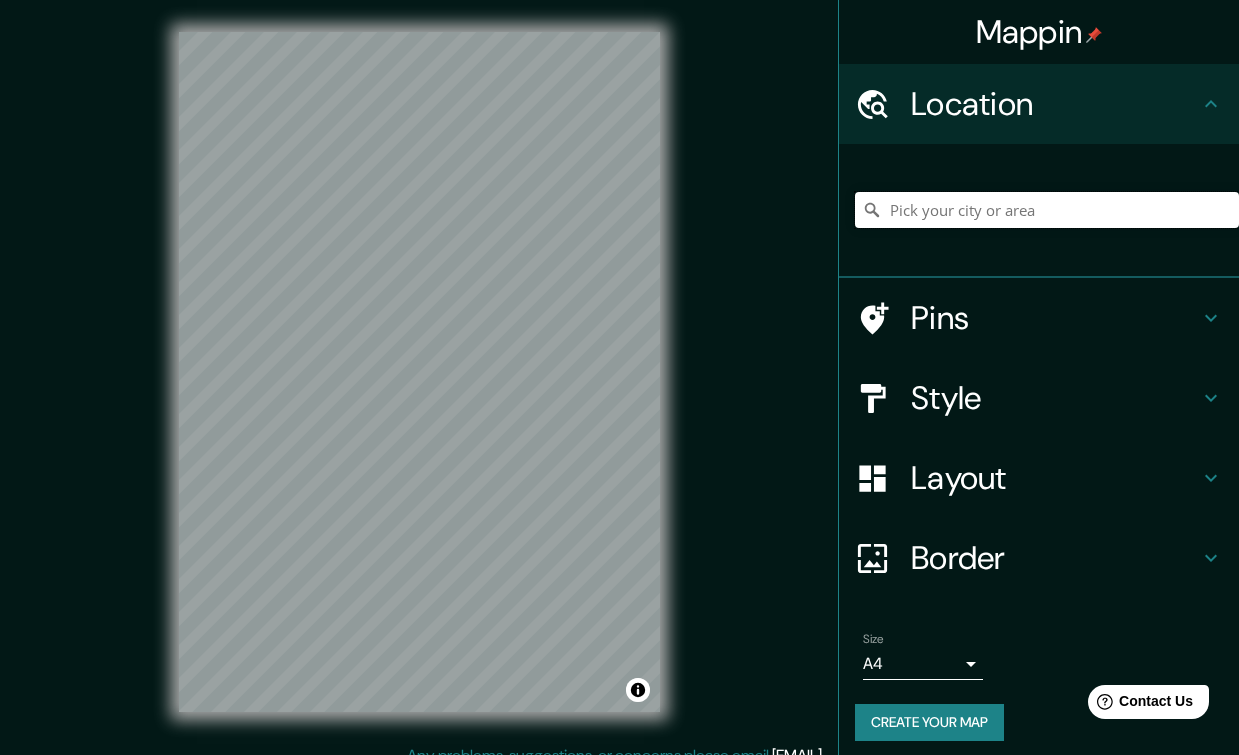 click at bounding box center [1047, 210] 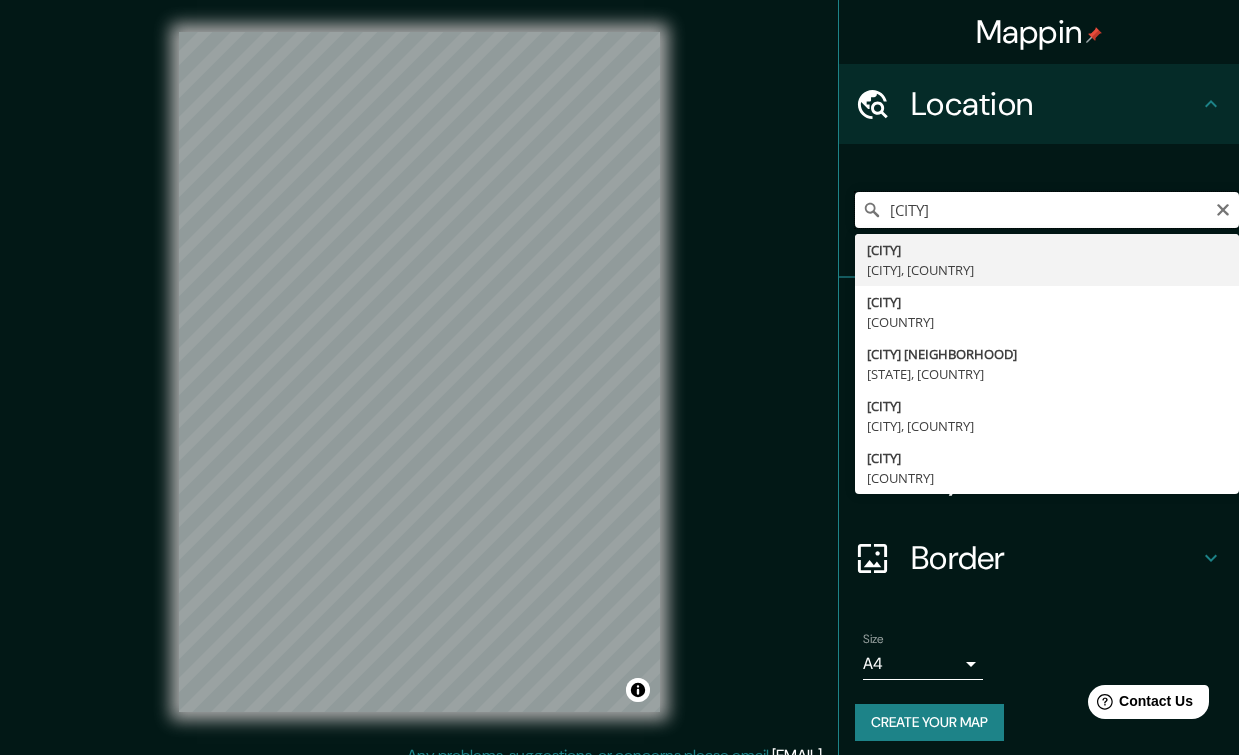 type on "[CITY], [CITY], [COUNTRY]" 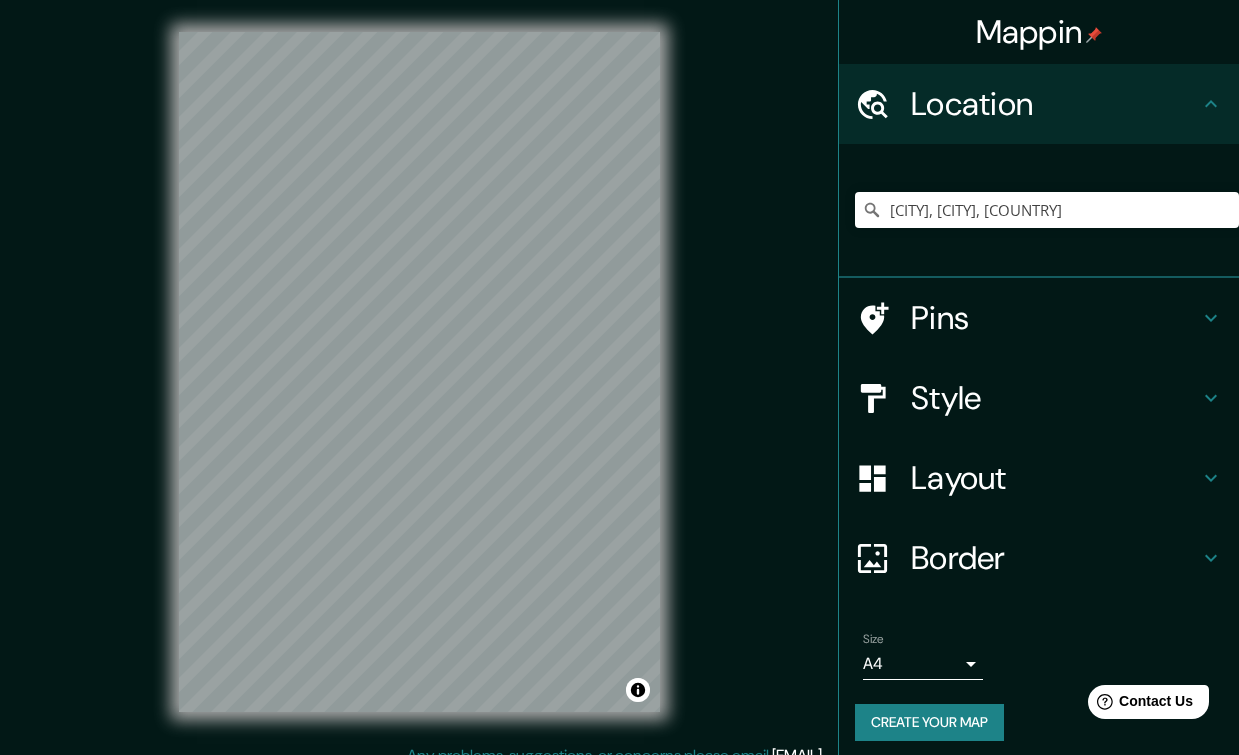 click on "Style" at bounding box center (1055, 398) 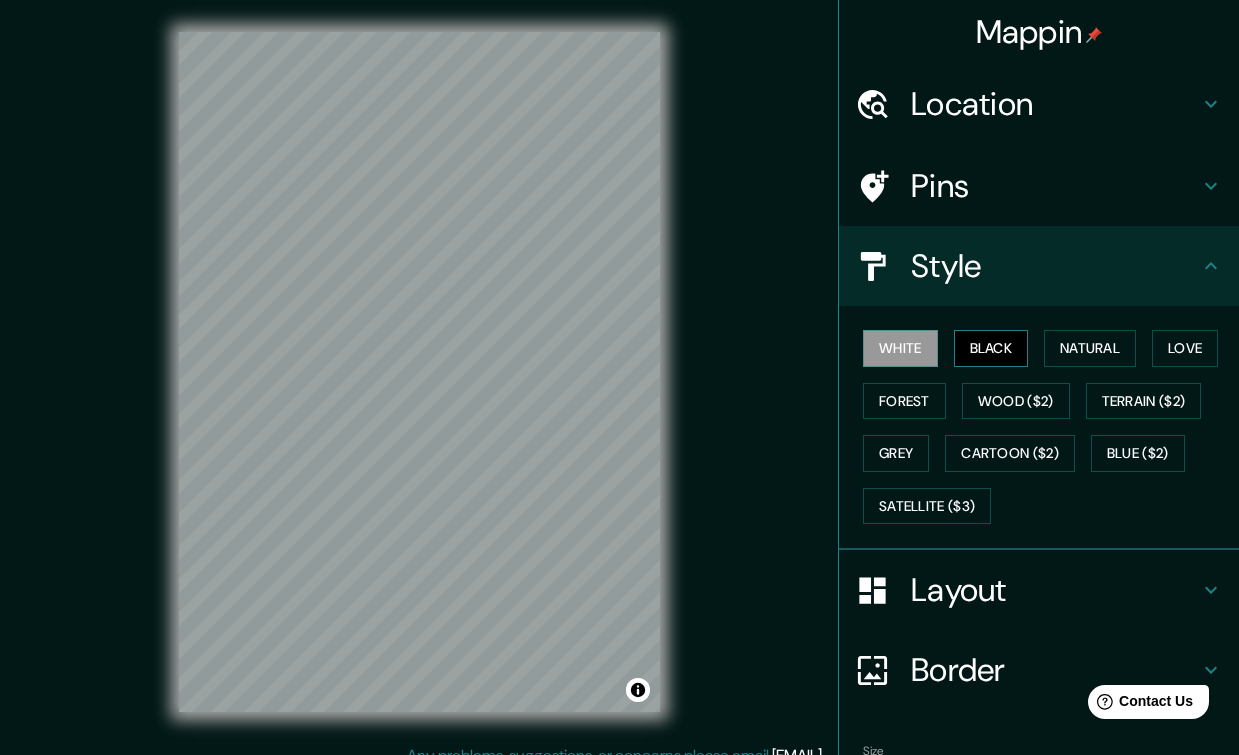 click on "Black" at bounding box center [991, 348] 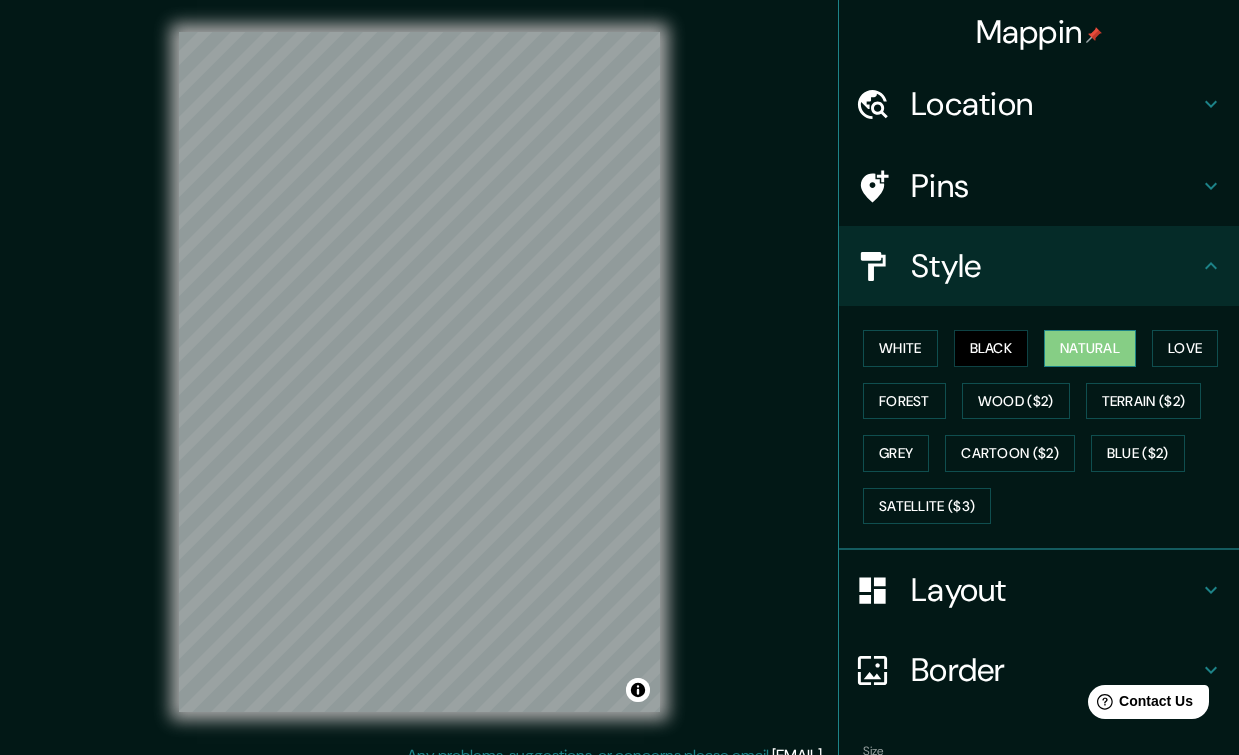 click on "Natural" at bounding box center [1090, 348] 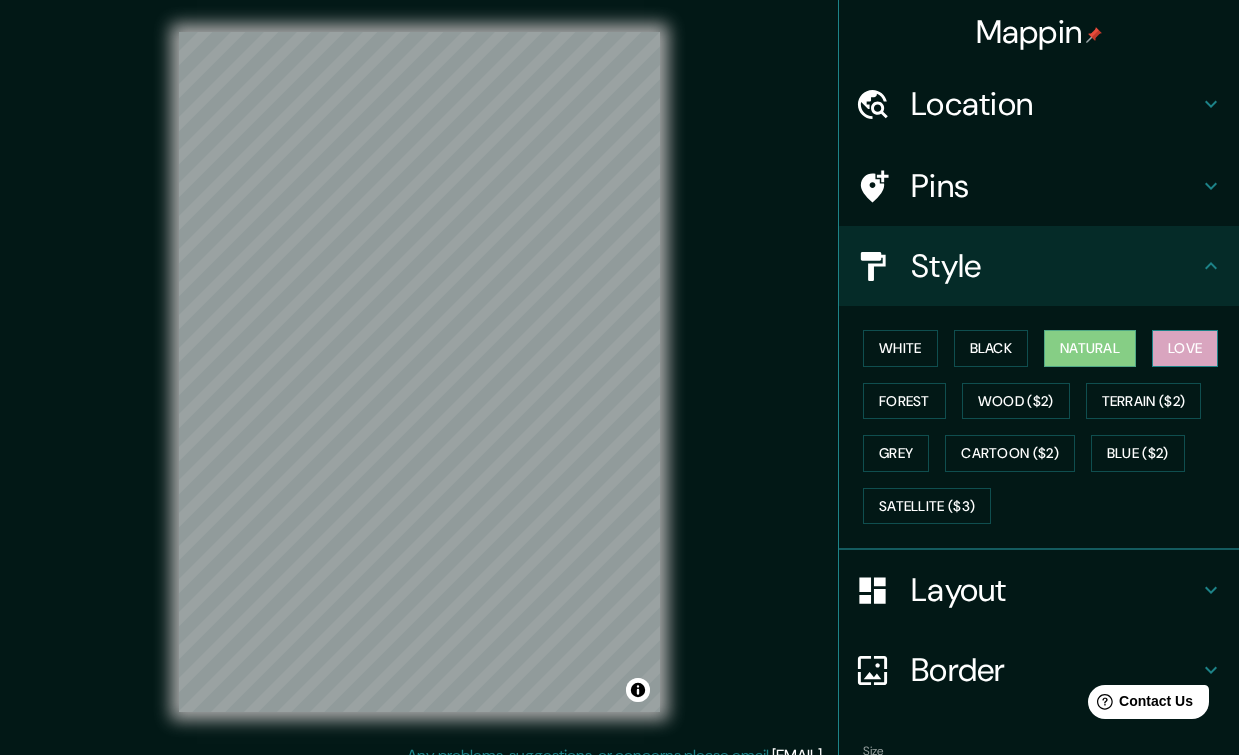 click on "Love" at bounding box center (1185, 348) 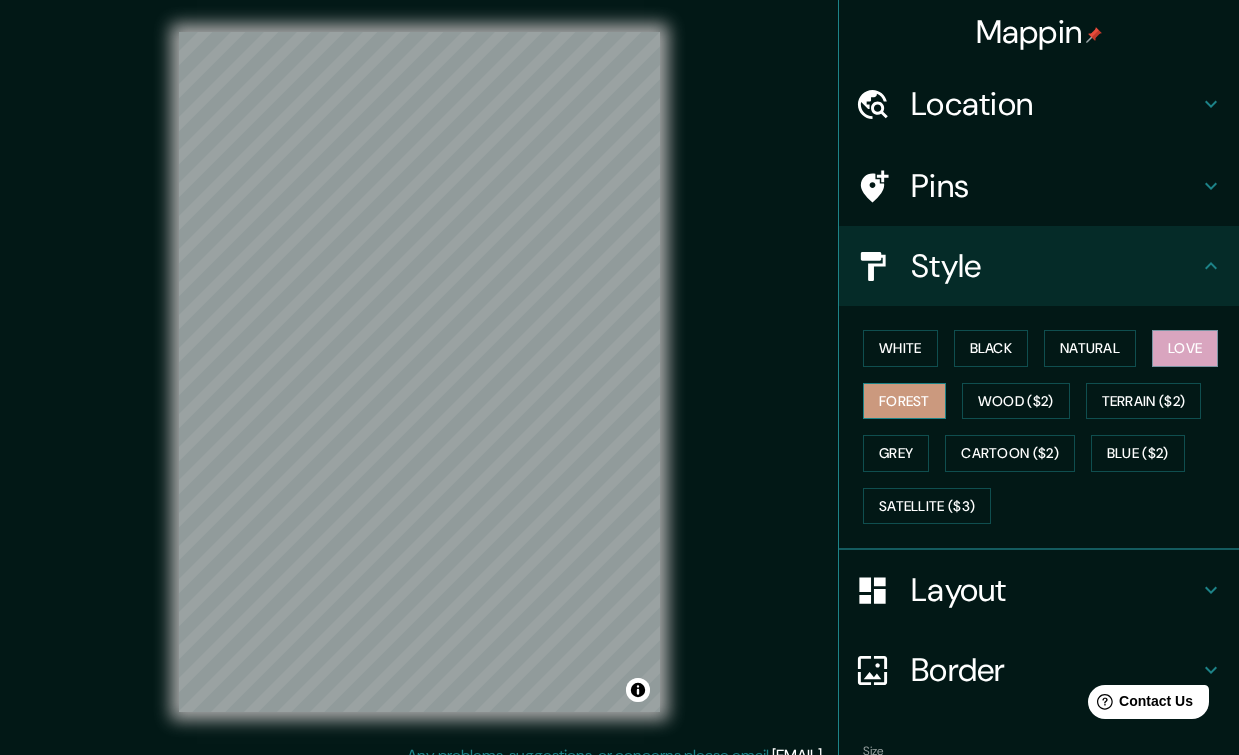 click on "Forest" at bounding box center [904, 401] 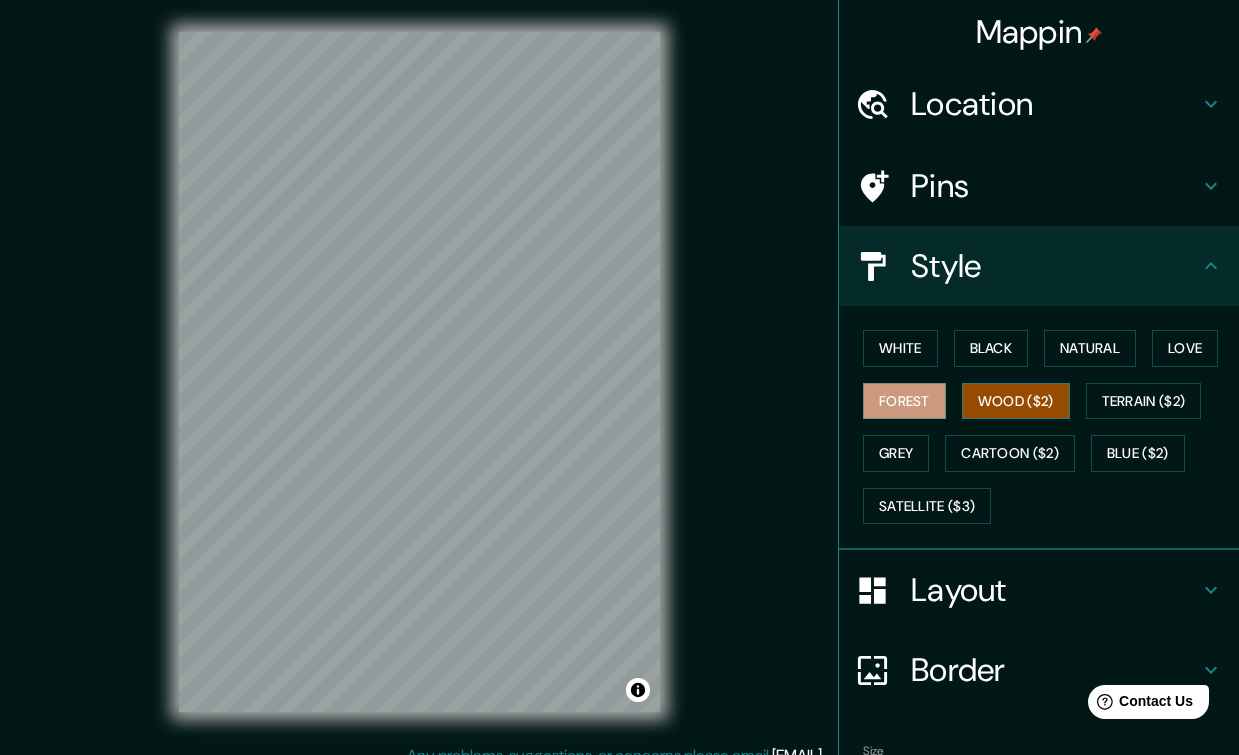 click on "Wood ($2)" at bounding box center (1016, 401) 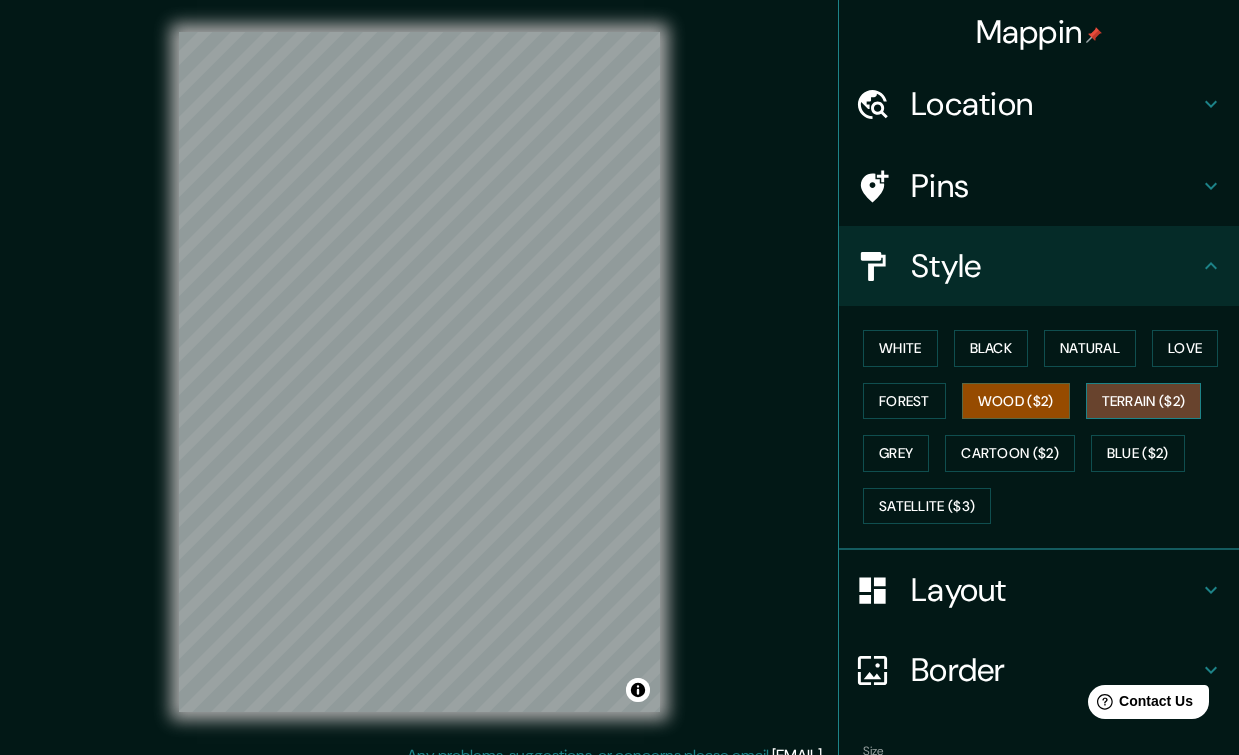 click on "Terrain ($2)" at bounding box center [1144, 401] 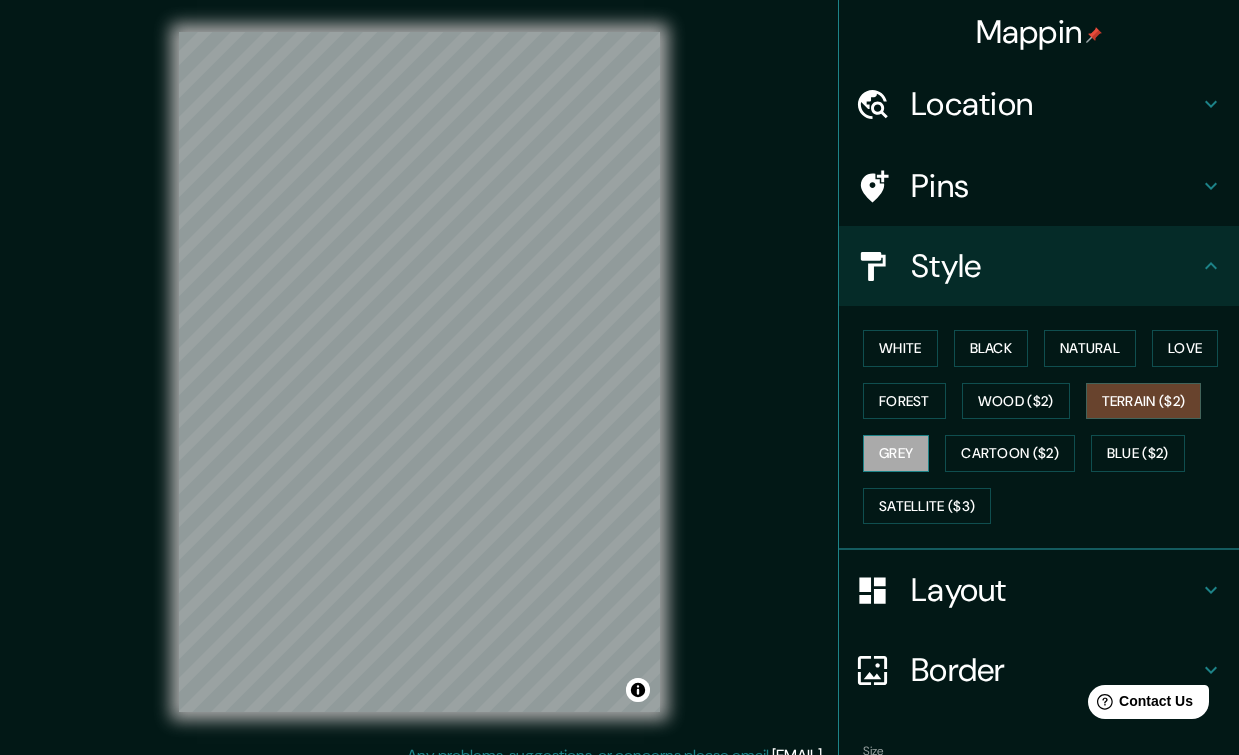 click on "Grey" at bounding box center [896, 453] 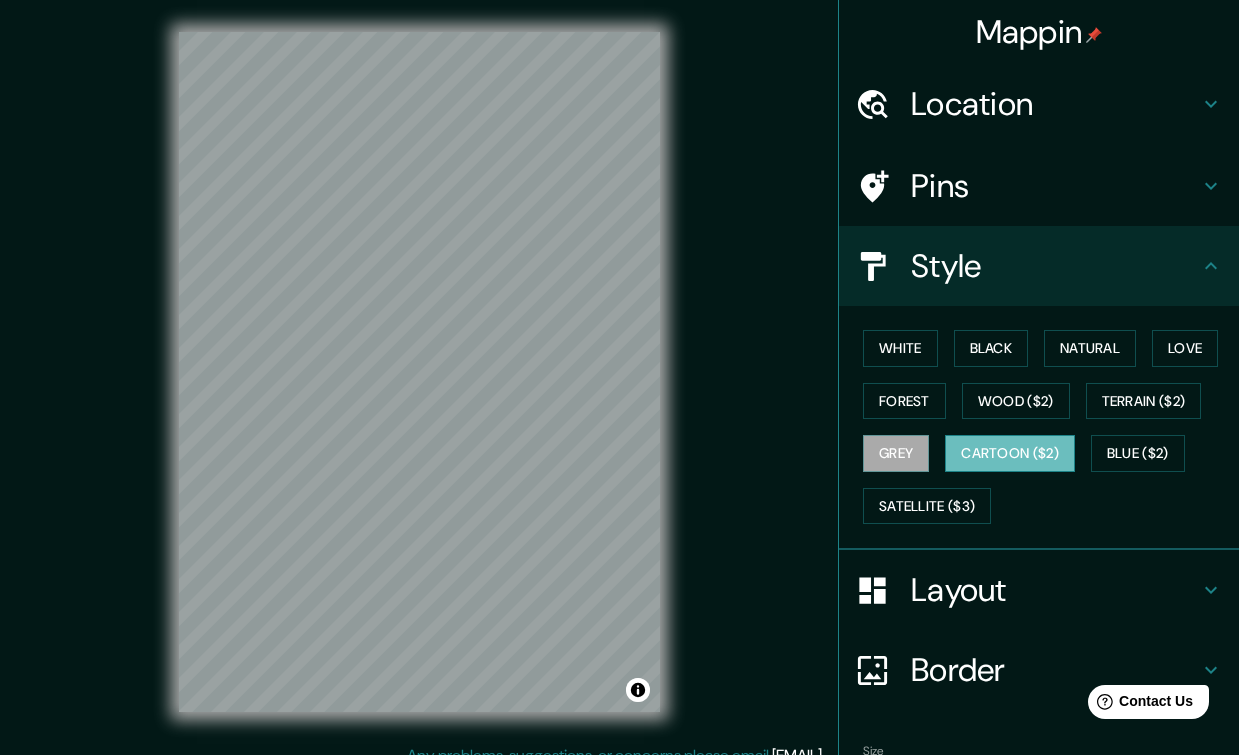 click on "Cartoon ($2)" at bounding box center [1010, 453] 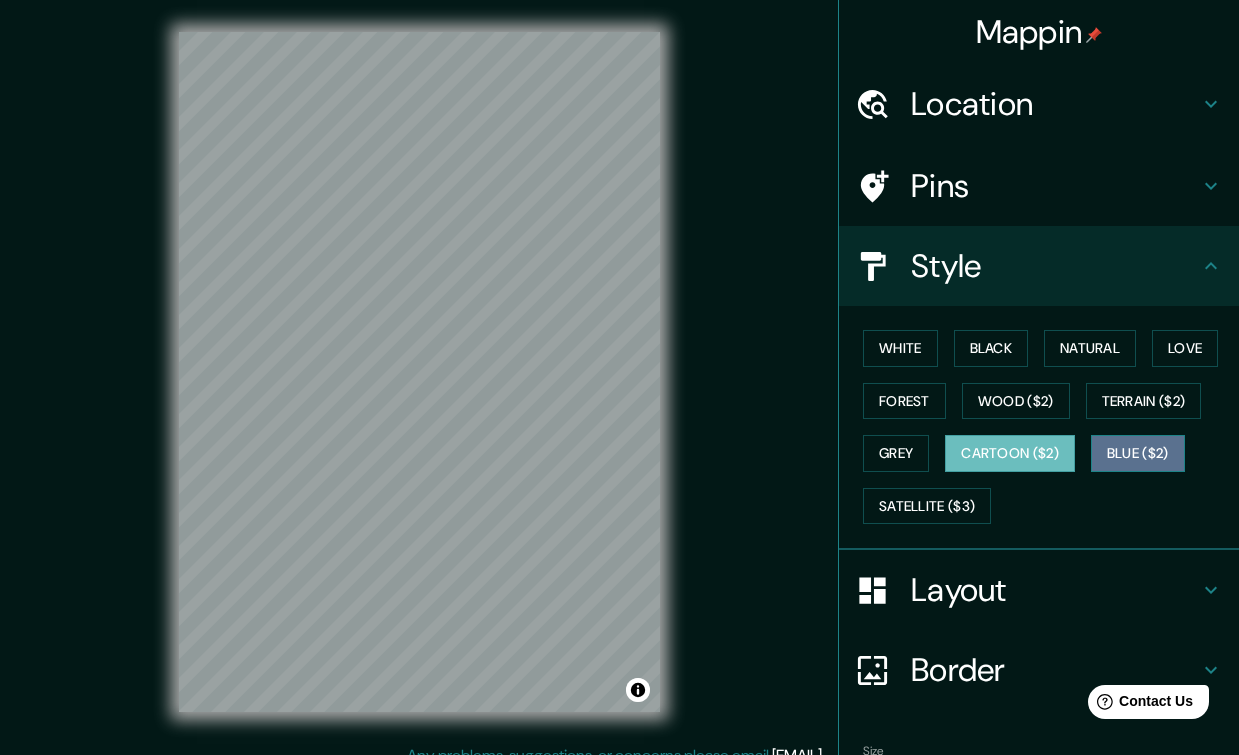 click on "Blue ($2)" at bounding box center (1138, 453) 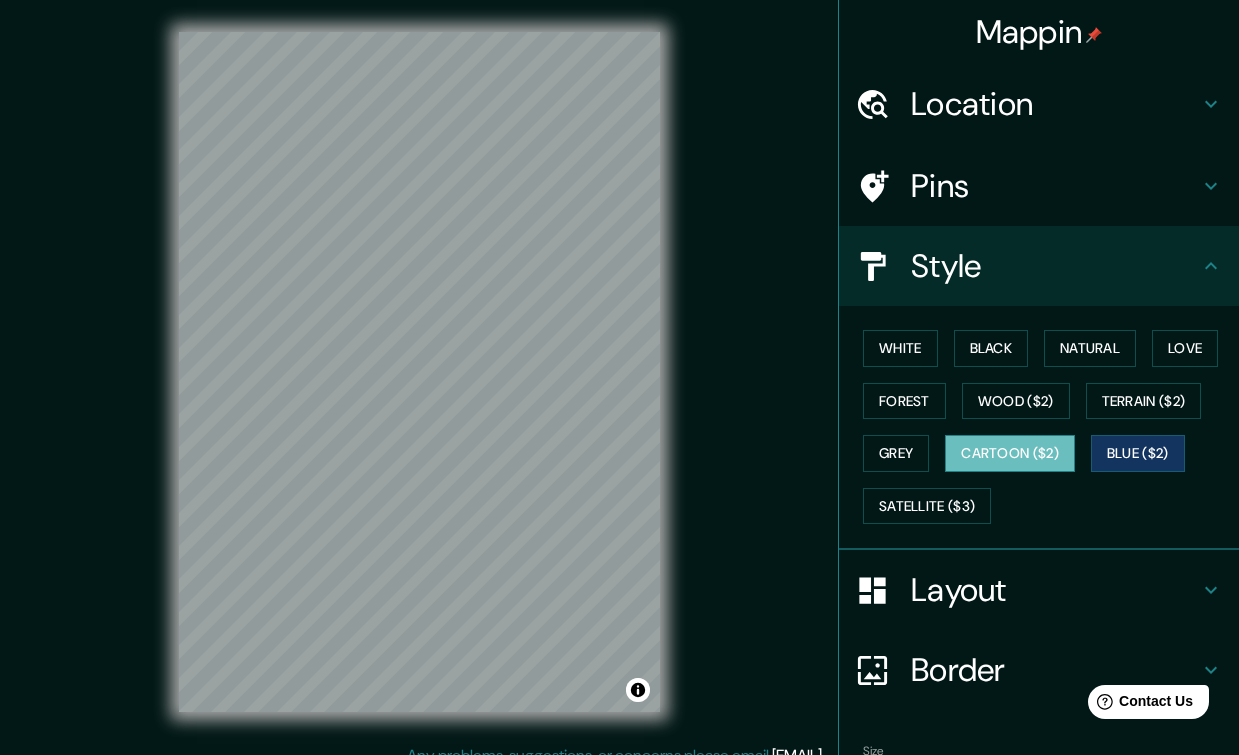click on "Cartoon ($2)" at bounding box center [1010, 453] 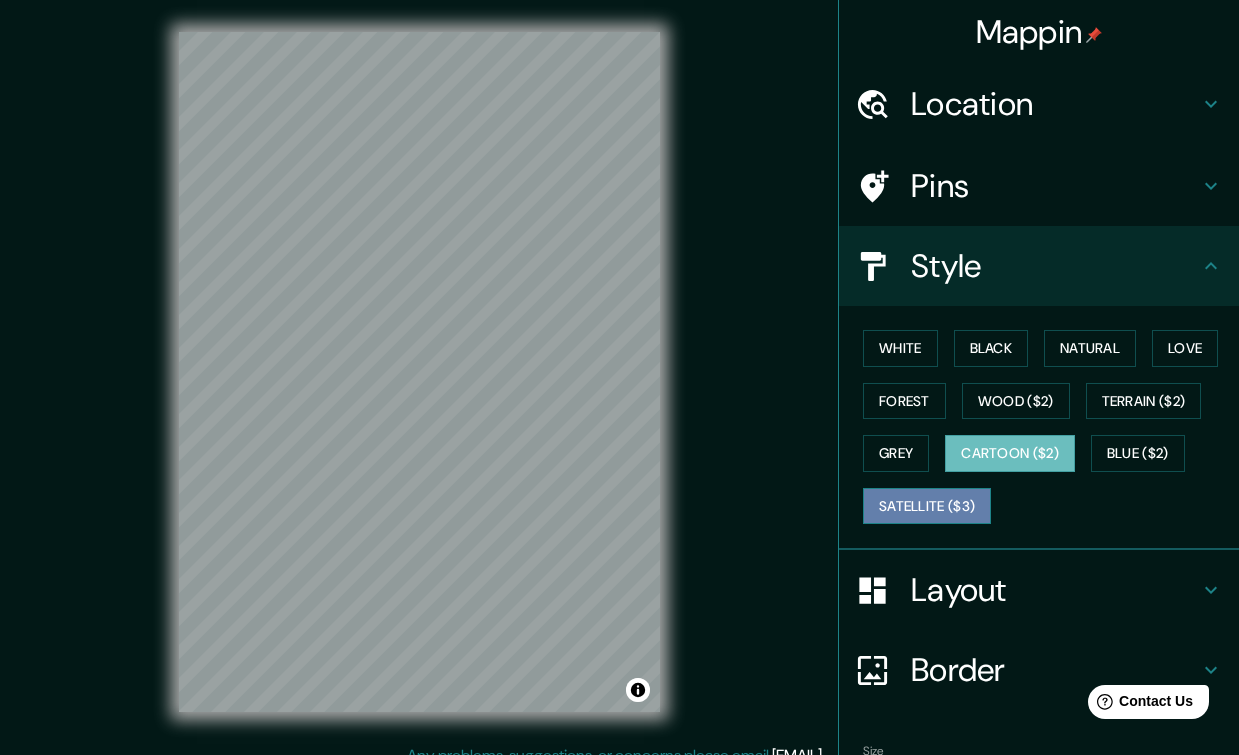 click on "Satellite ($3)" at bounding box center (927, 506) 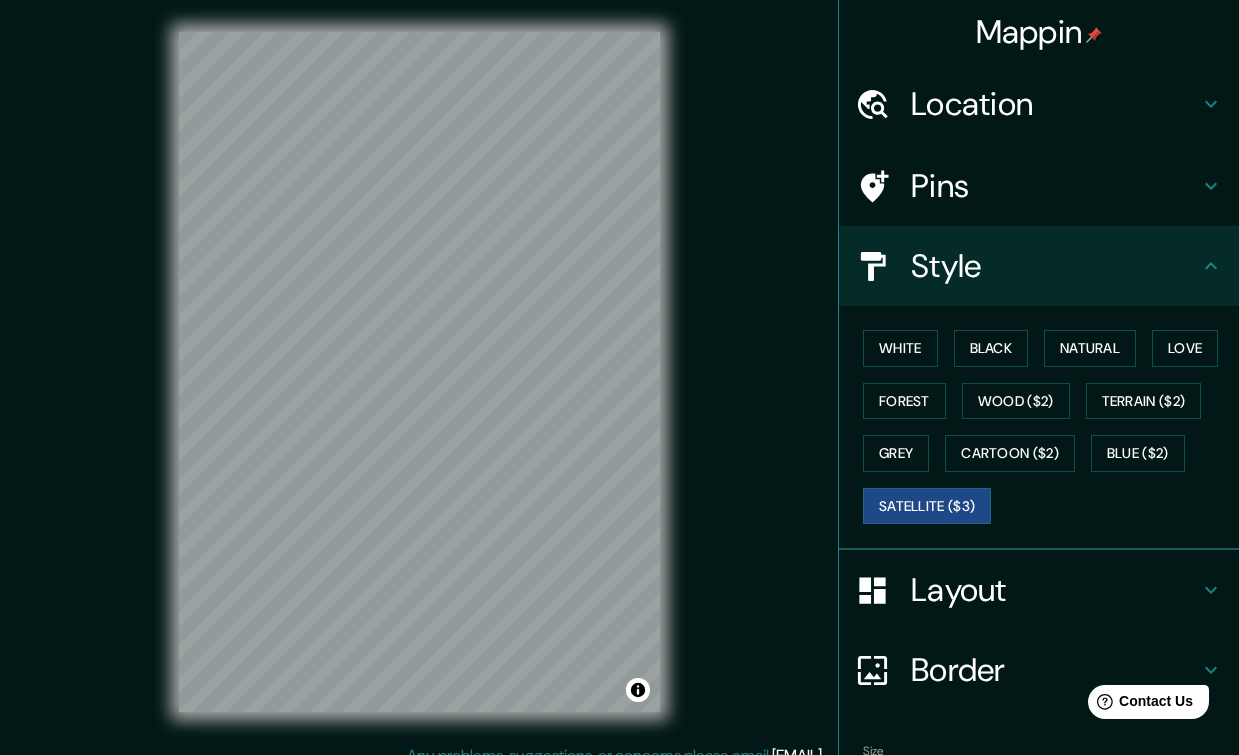 click on "© Mapbox   © OpenStreetMap   Improve this map   © Maxar" at bounding box center (419, 372) 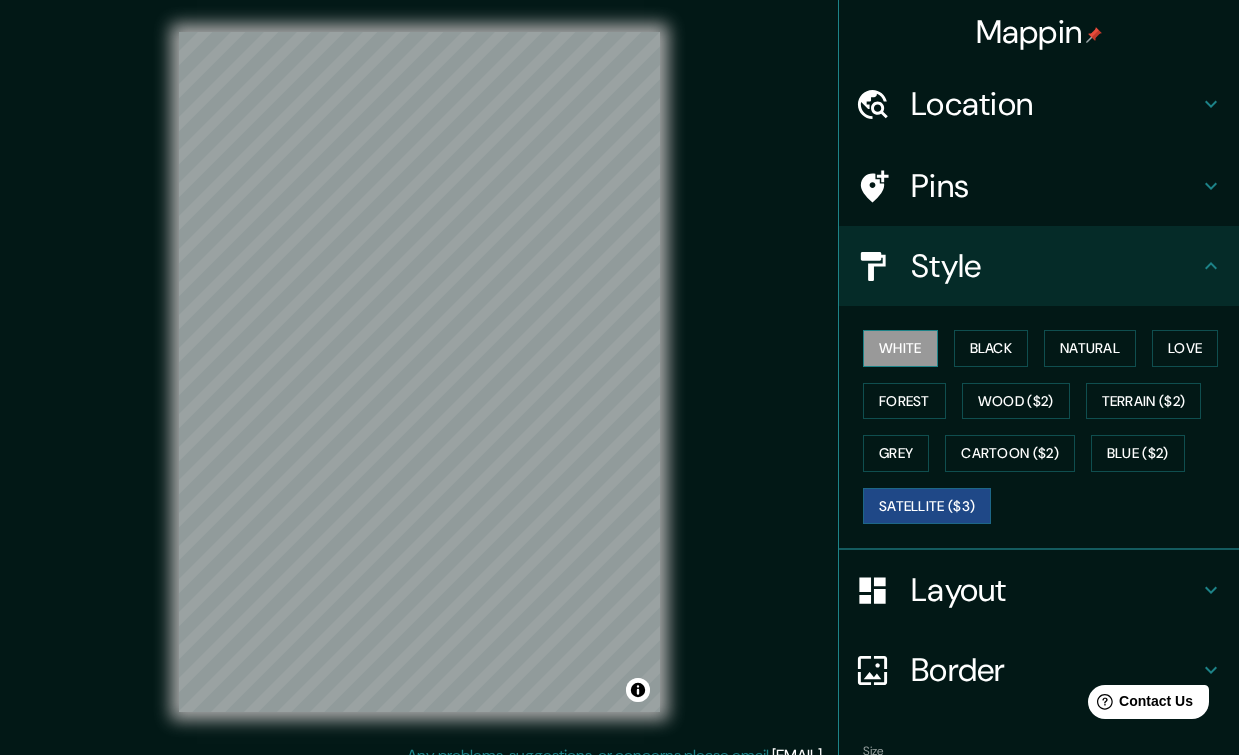 click on "White" at bounding box center (900, 348) 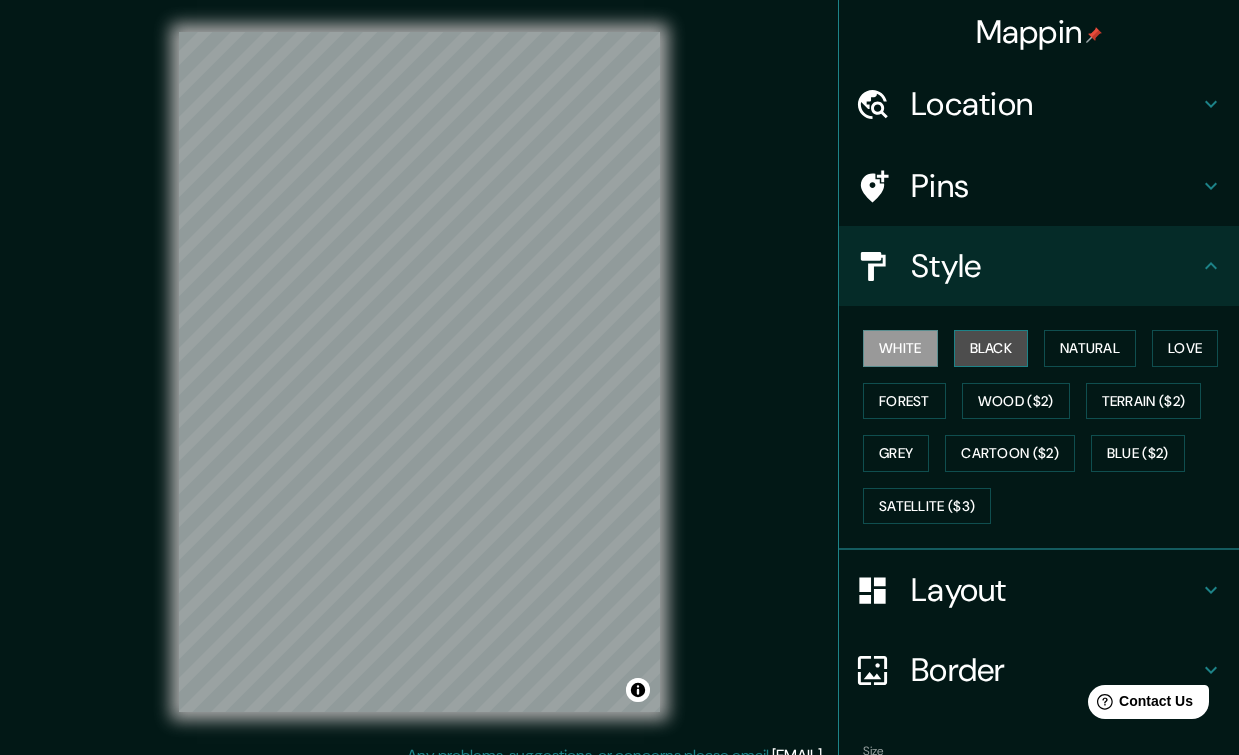 click on "Black" at bounding box center (991, 348) 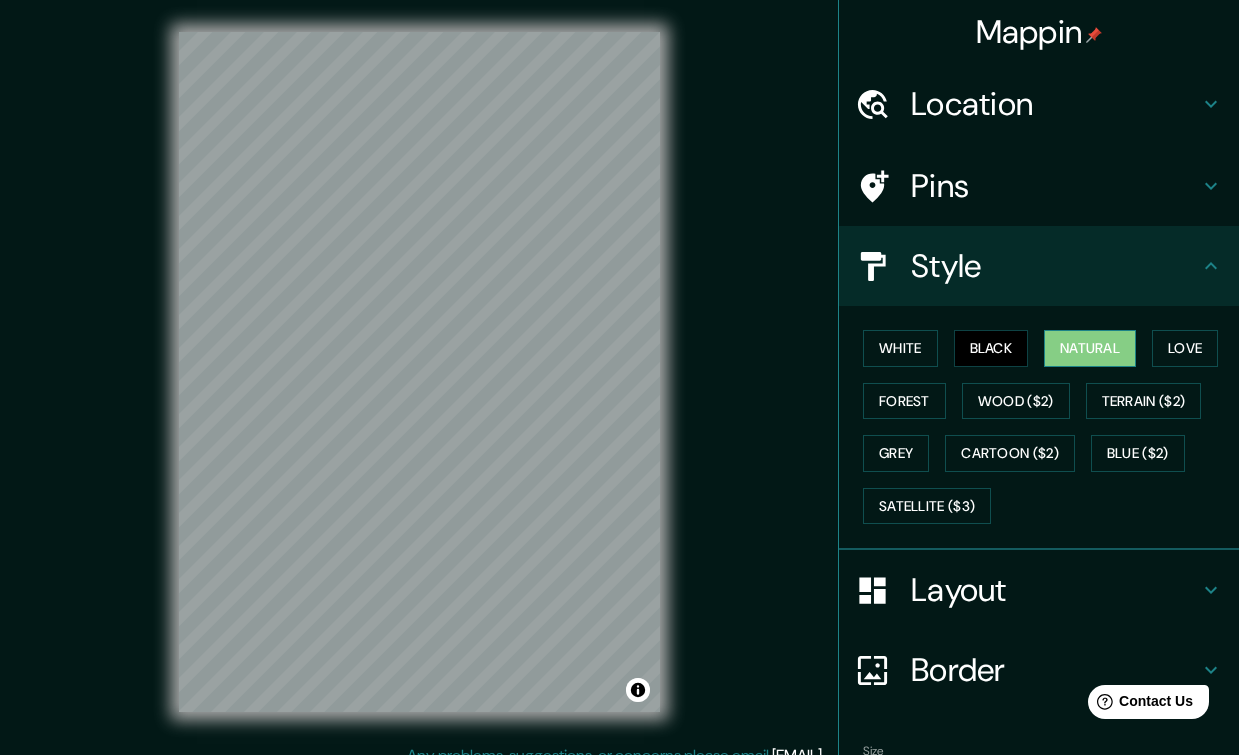 click on "Natural" at bounding box center [1090, 348] 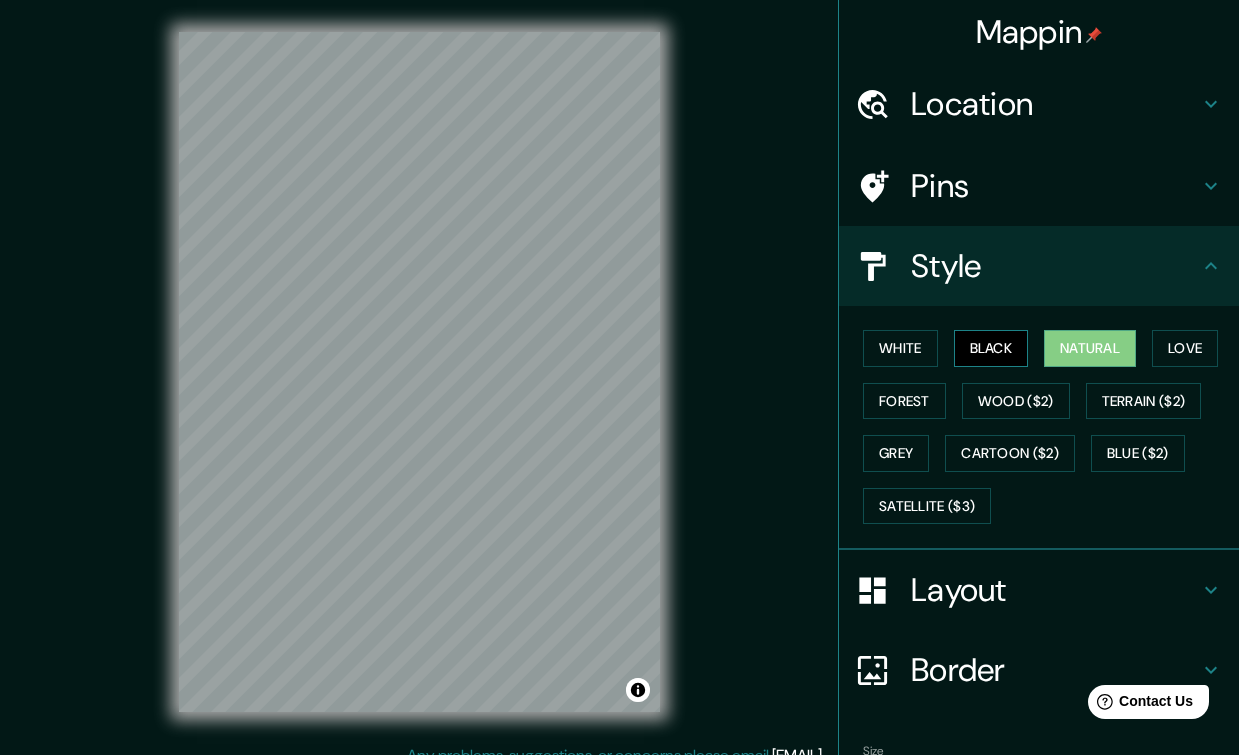 click on "Black" at bounding box center (991, 348) 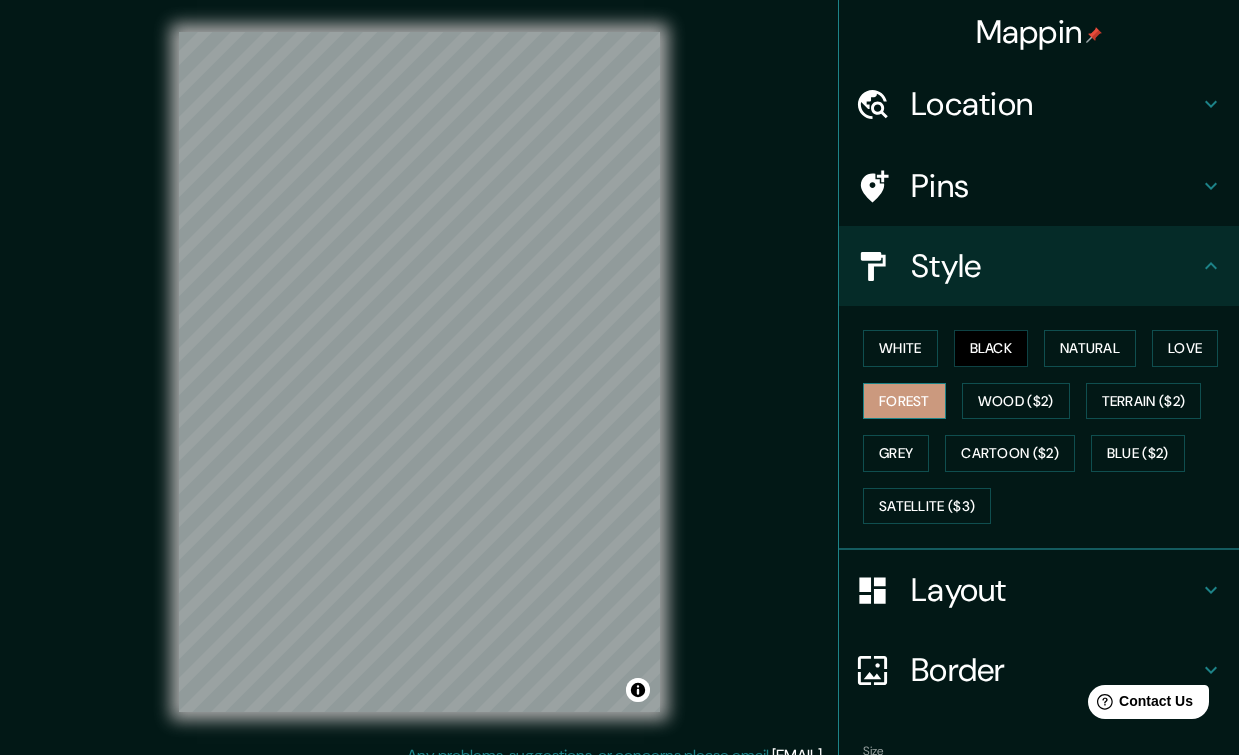 click on "Forest" at bounding box center [904, 401] 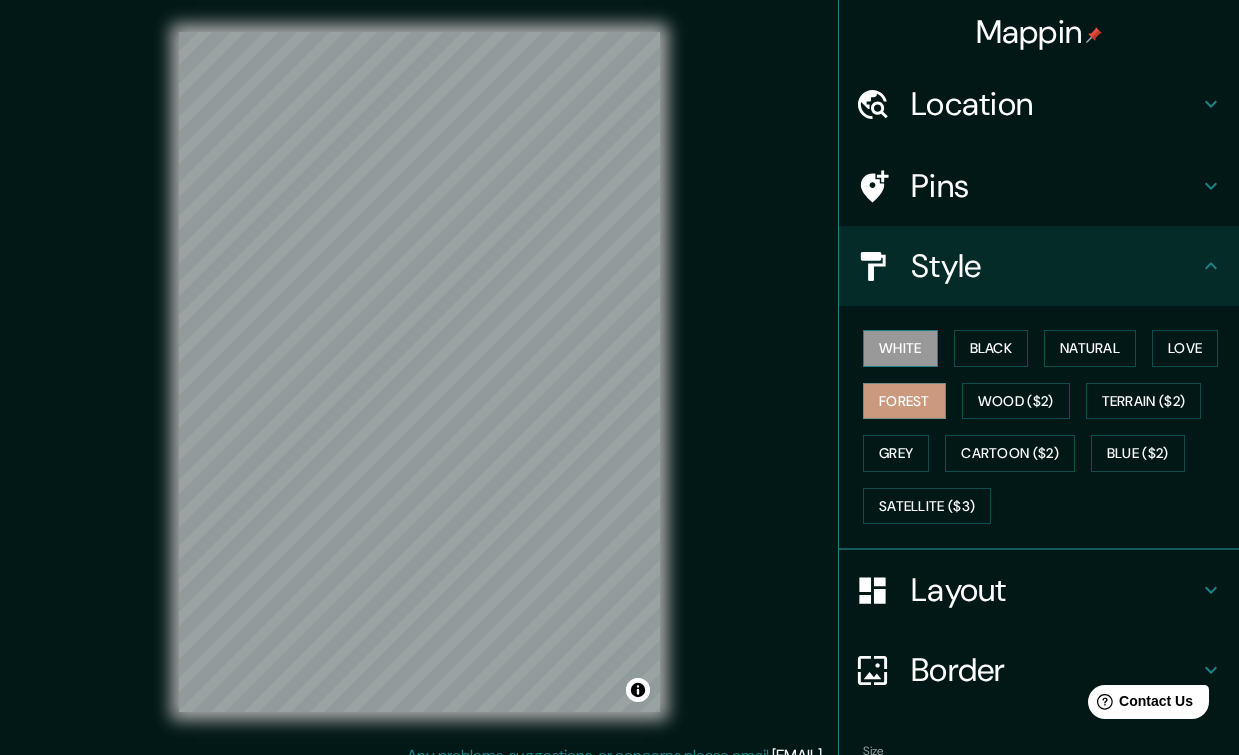 click on "White" at bounding box center (900, 348) 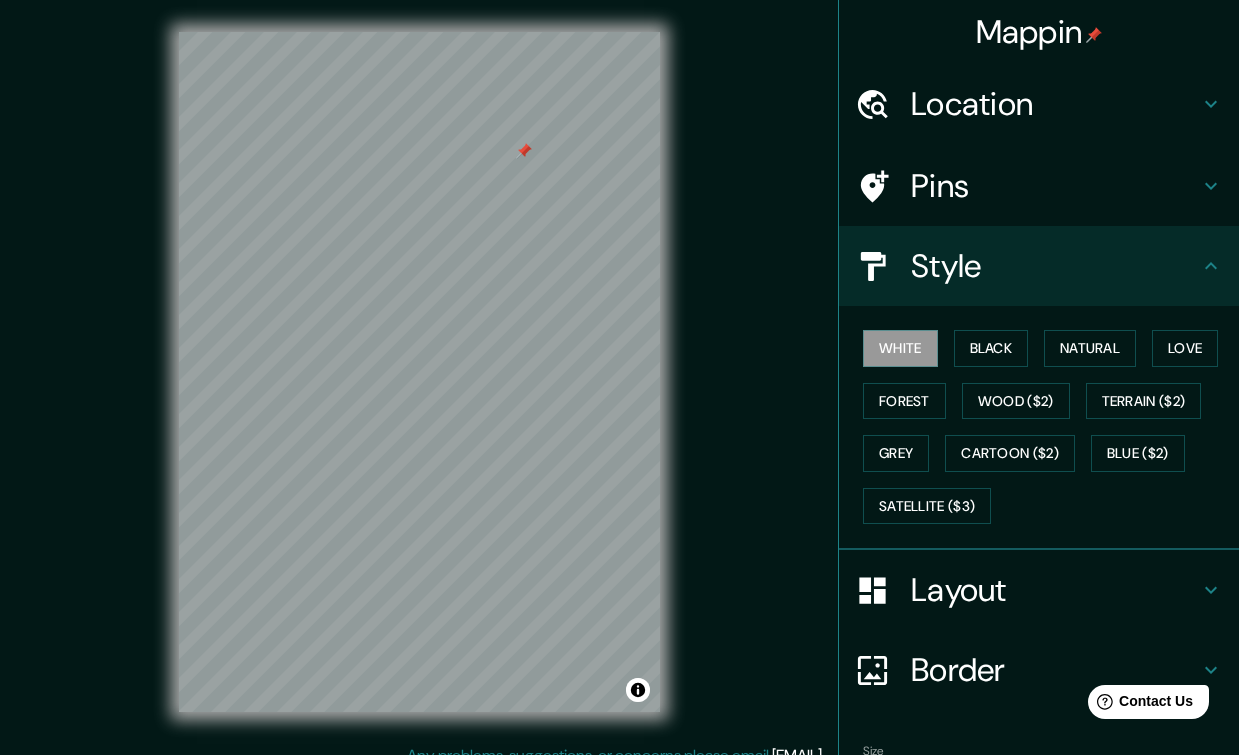 click at bounding box center [524, 151] 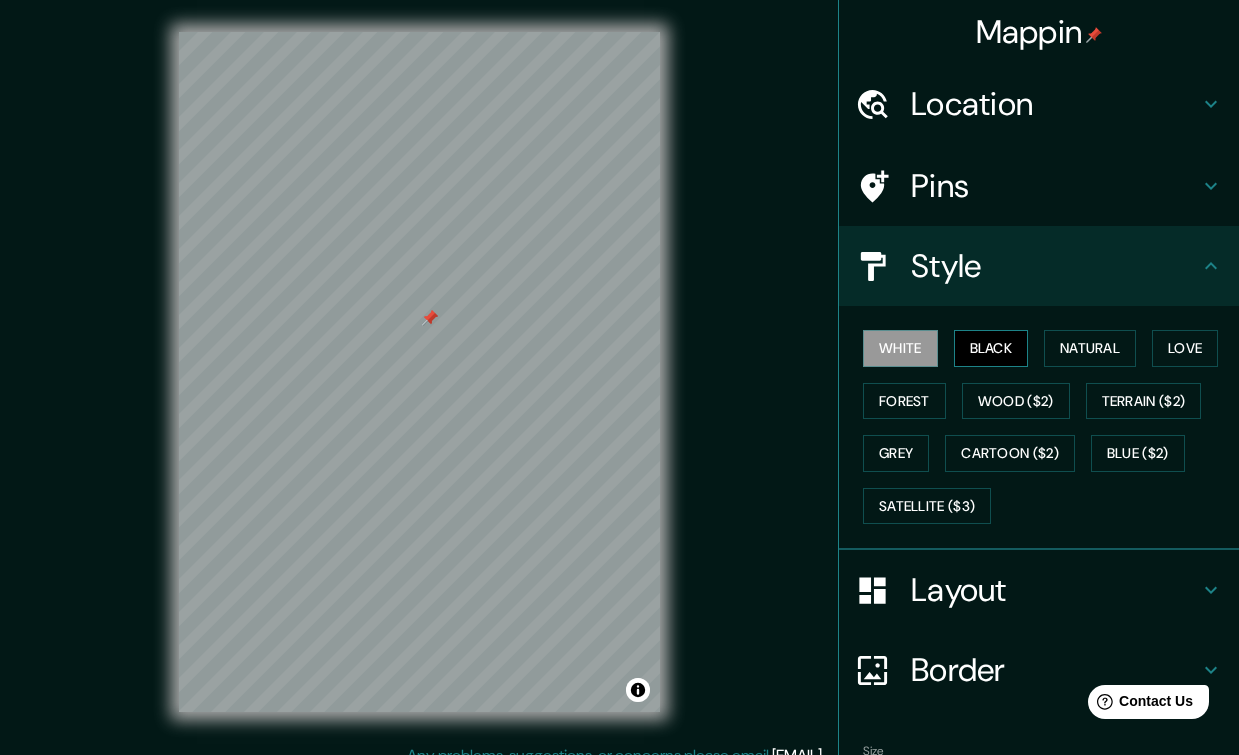 click on "Black" at bounding box center [991, 348] 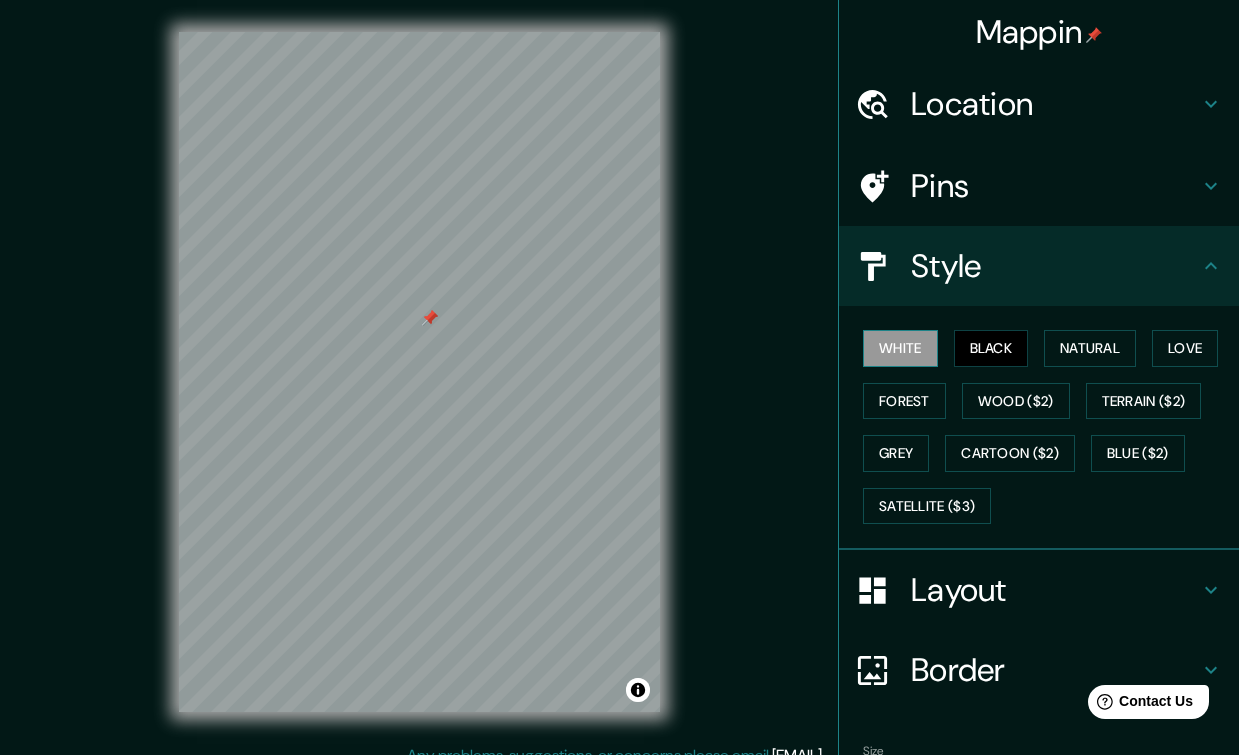 drag, startPoint x: 907, startPoint y: 348, endPoint x: 917, endPoint y: 347, distance: 10.049875 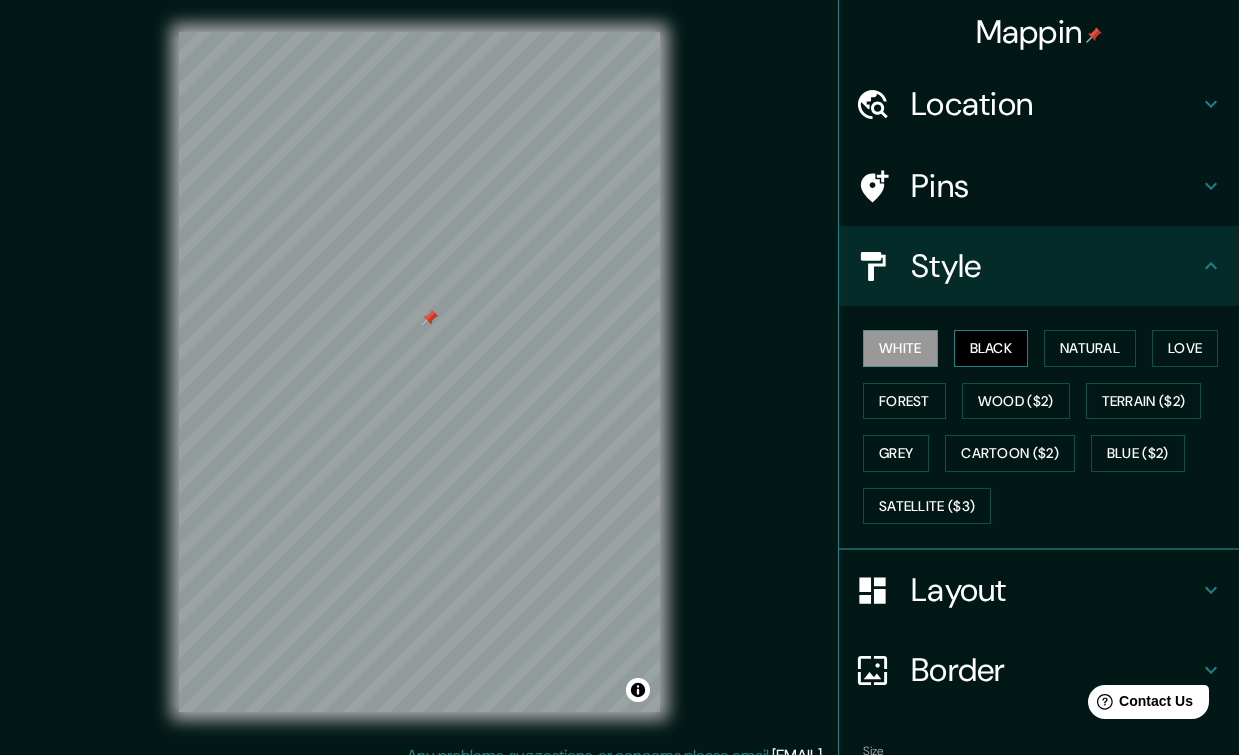 click on "Black" at bounding box center (991, 348) 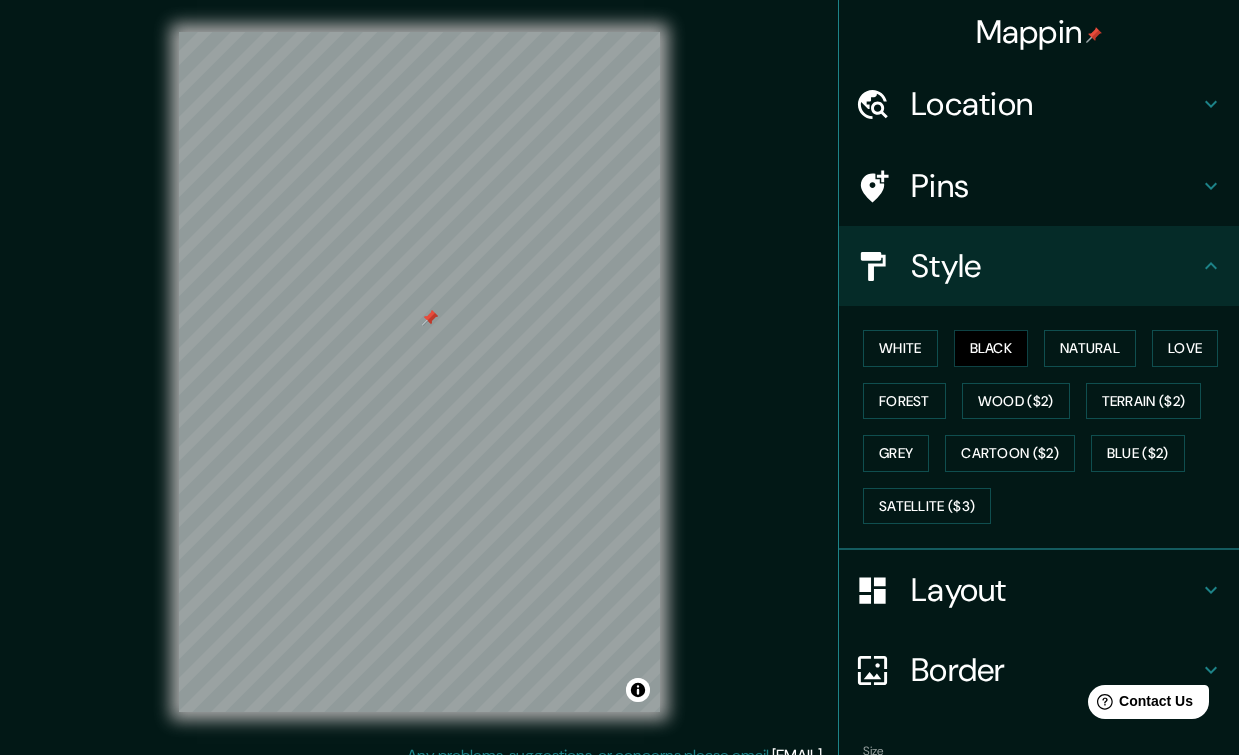 click on "Layout" at bounding box center [1055, 590] 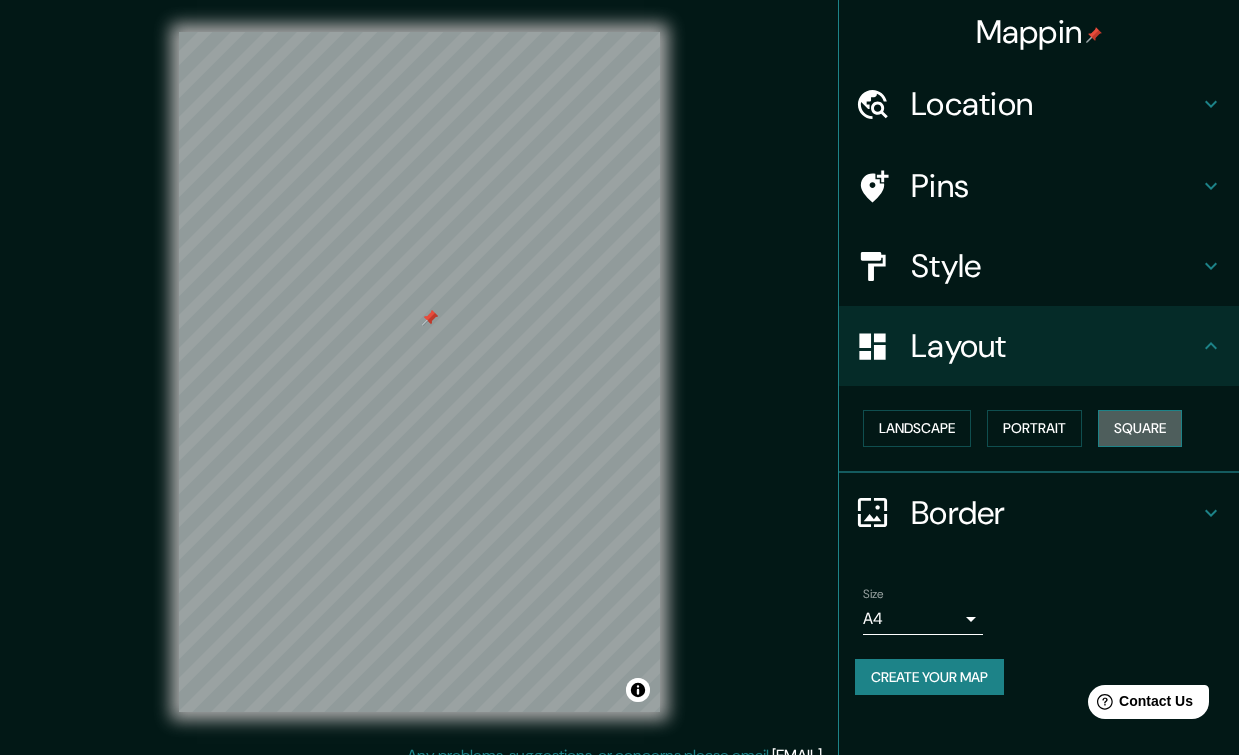 click on "Square" at bounding box center (1140, 428) 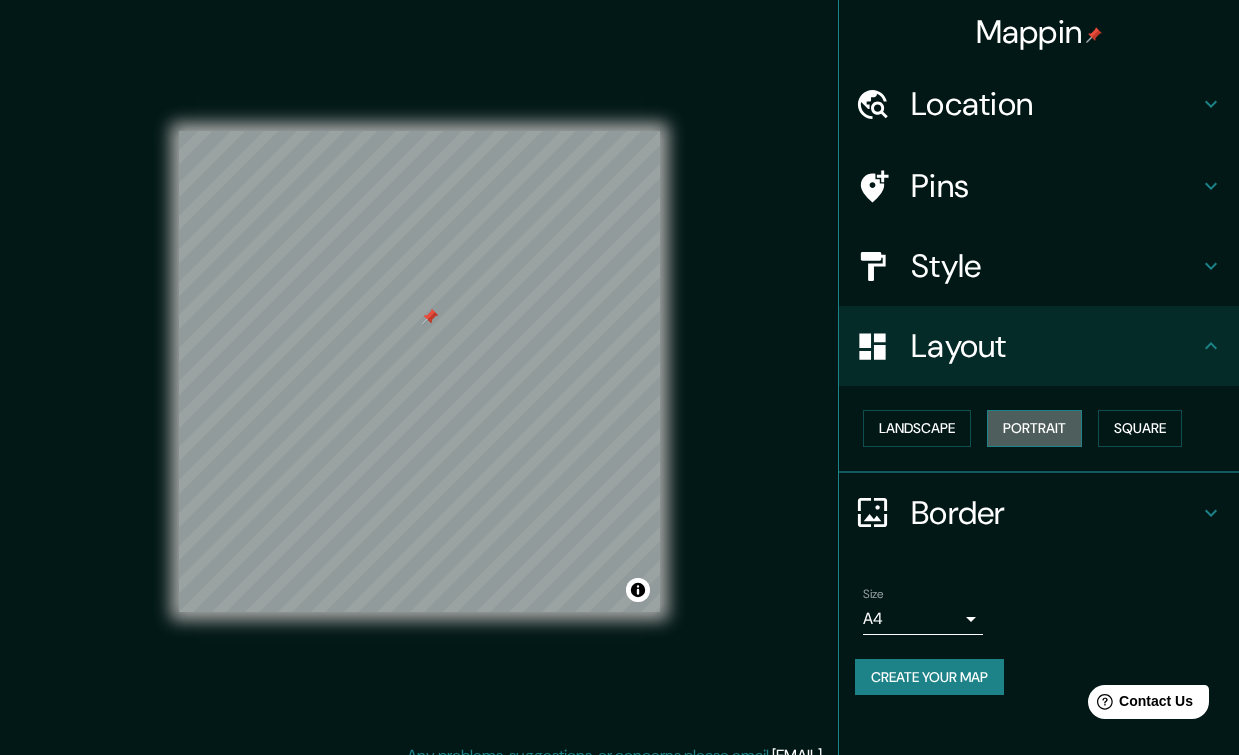 click on "Portrait" at bounding box center [1034, 428] 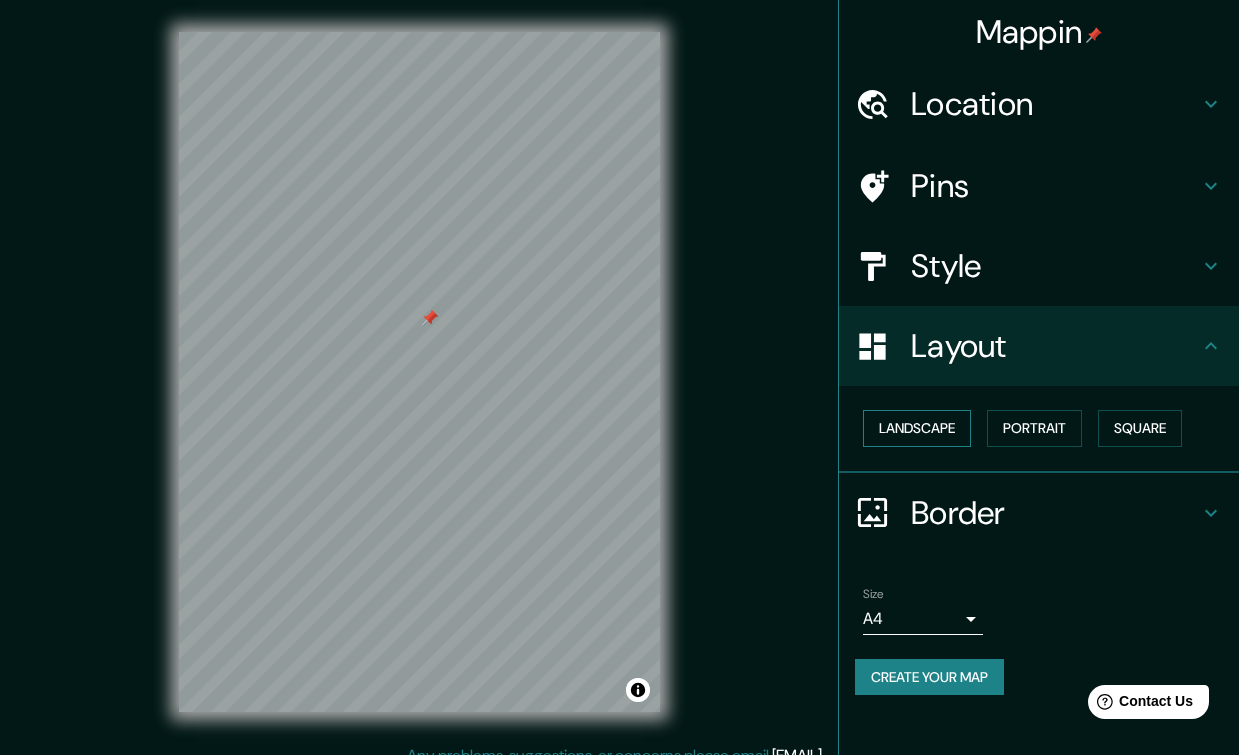 click on "Landscape" at bounding box center [917, 428] 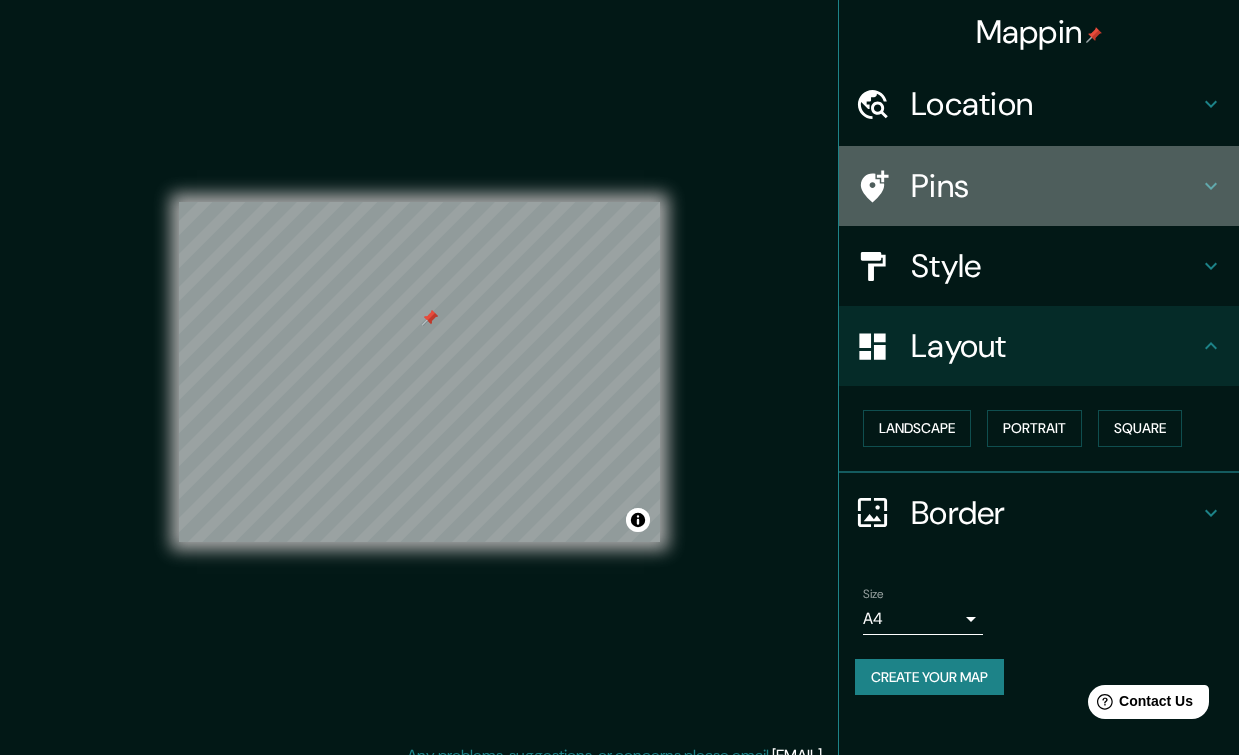 click on "Pins" at bounding box center (1055, 186) 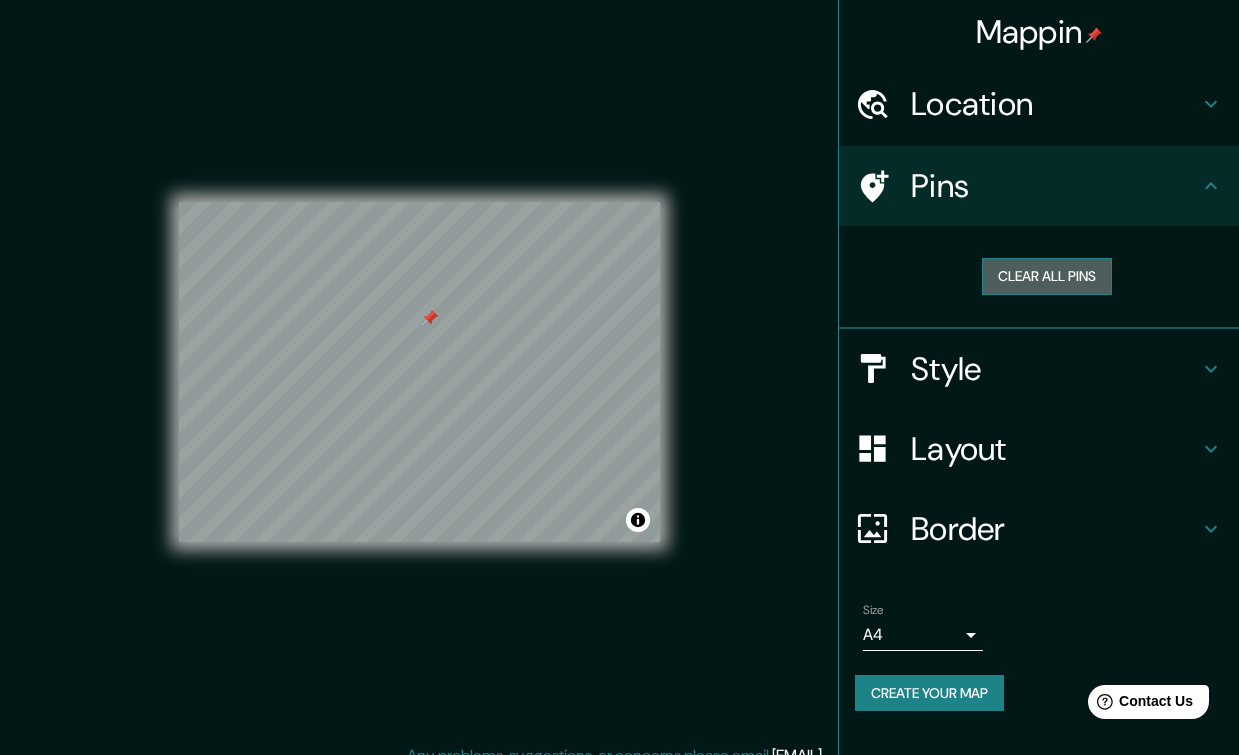 click on "Clear all pins" at bounding box center (1047, 276) 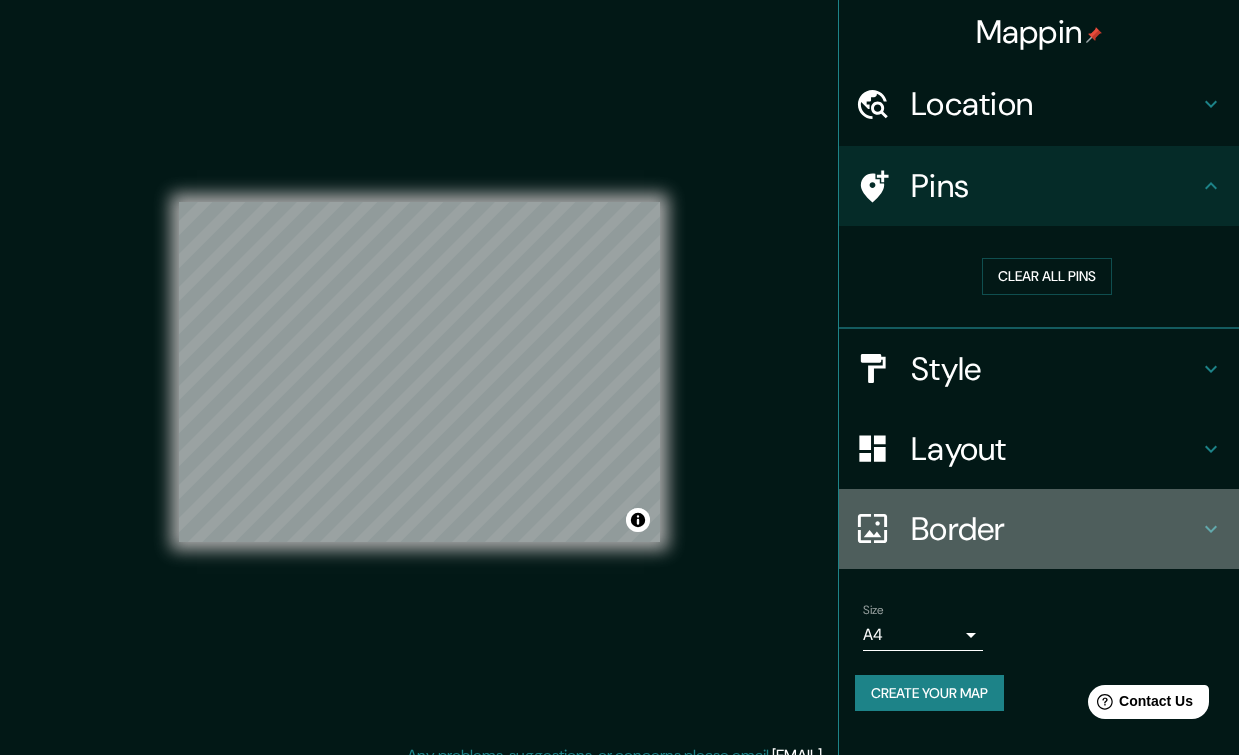 click on "Border" at bounding box center (1055, 529) 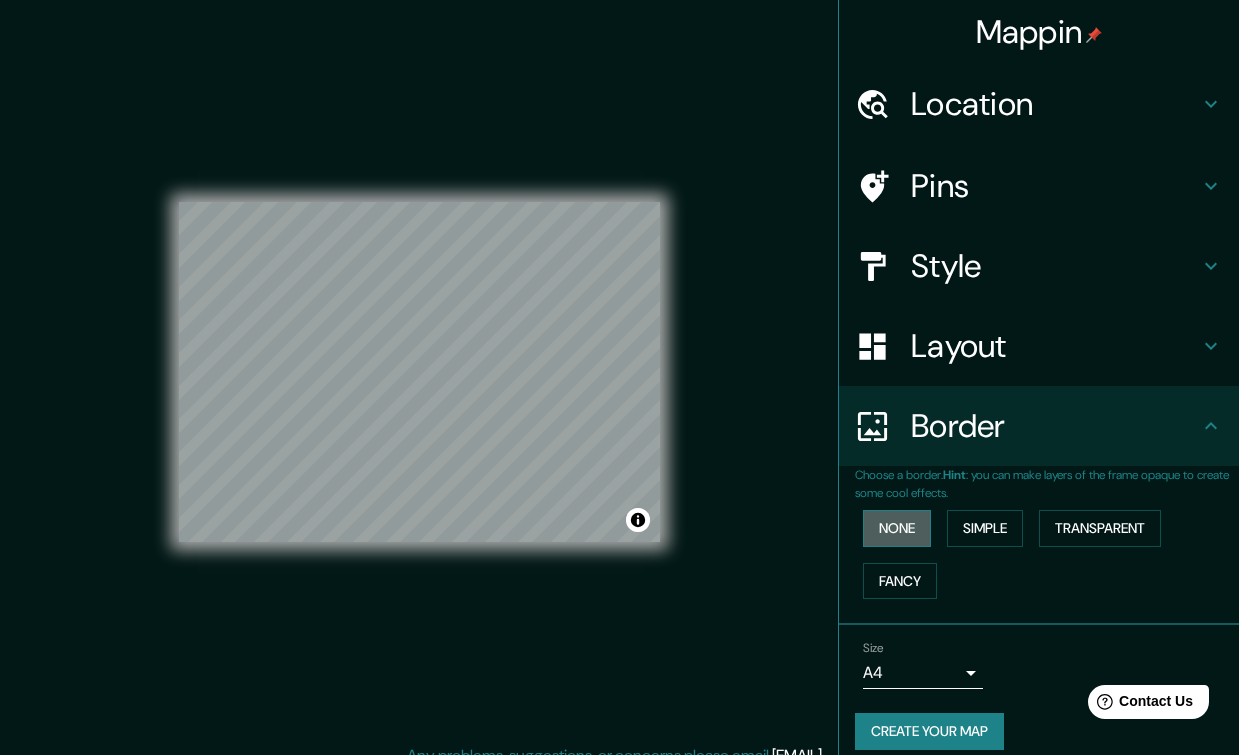 click on "None" at bounding box center (897, 528) 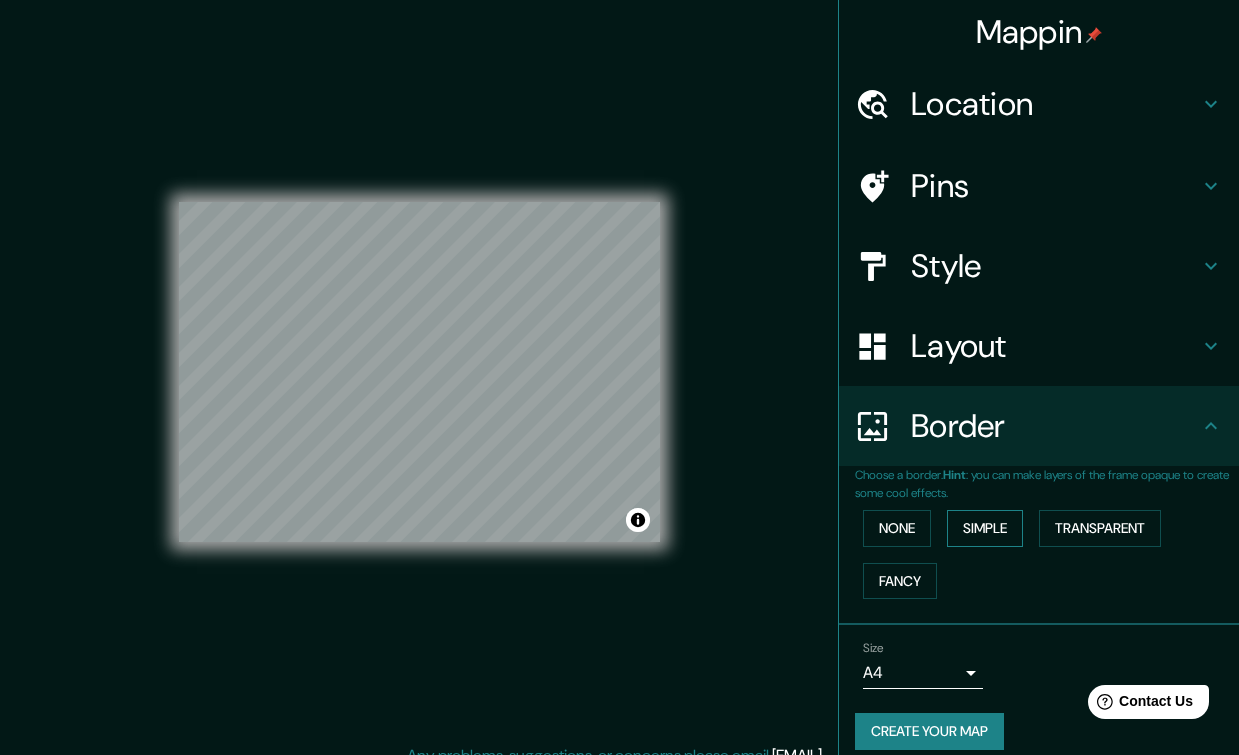click on "Simple" at bounding box center (985, 528) 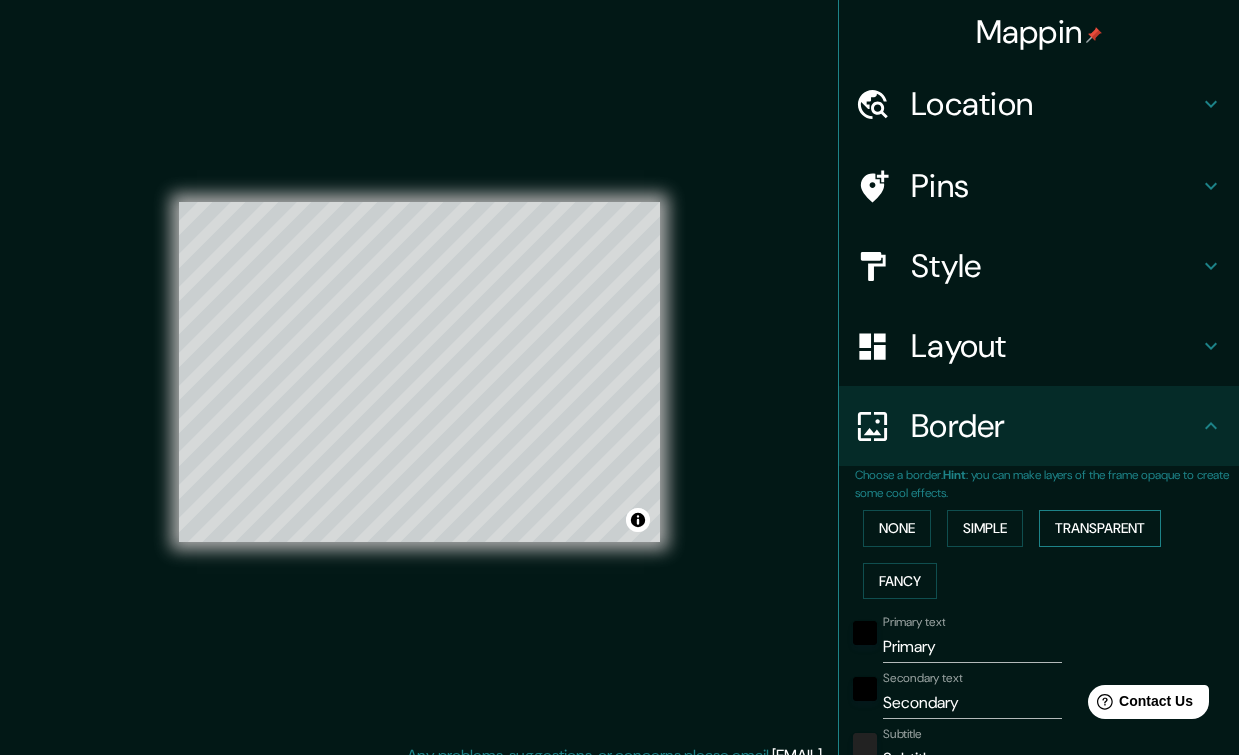 click on "Transparent" at bounding box center (1100, 528) 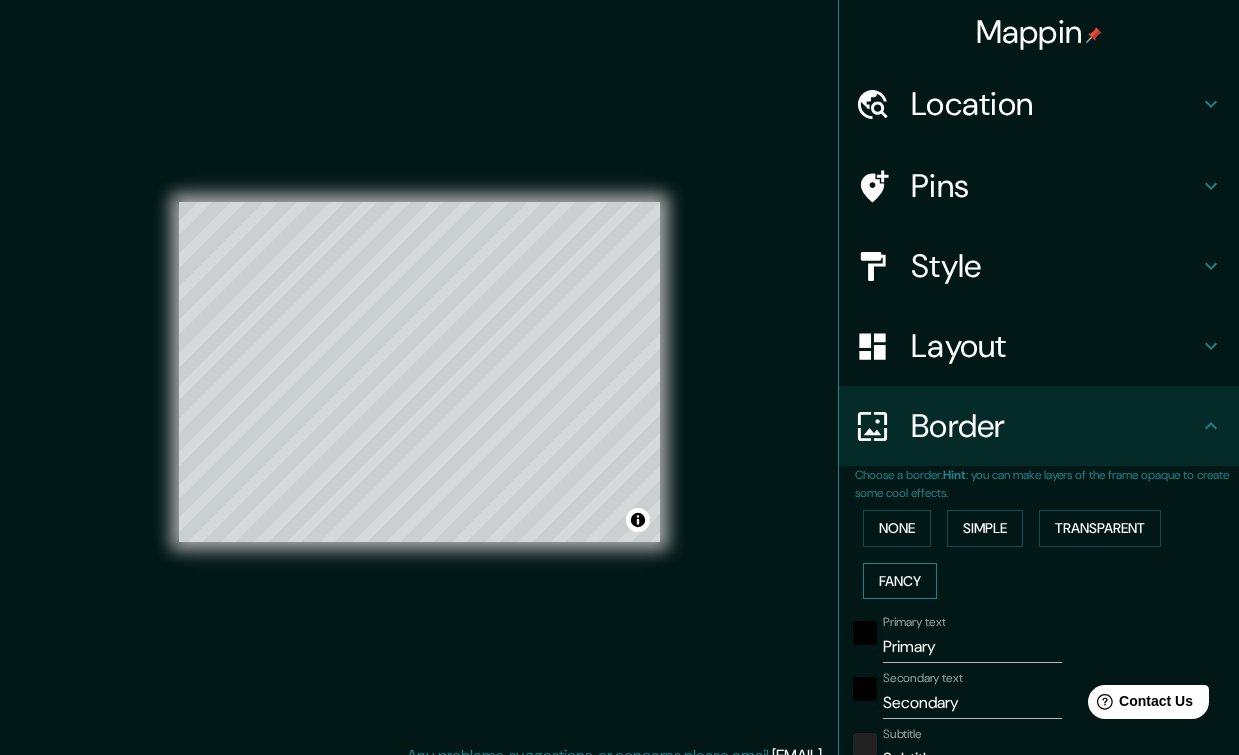 click on "Fancy" at bounding box center (900, 581) 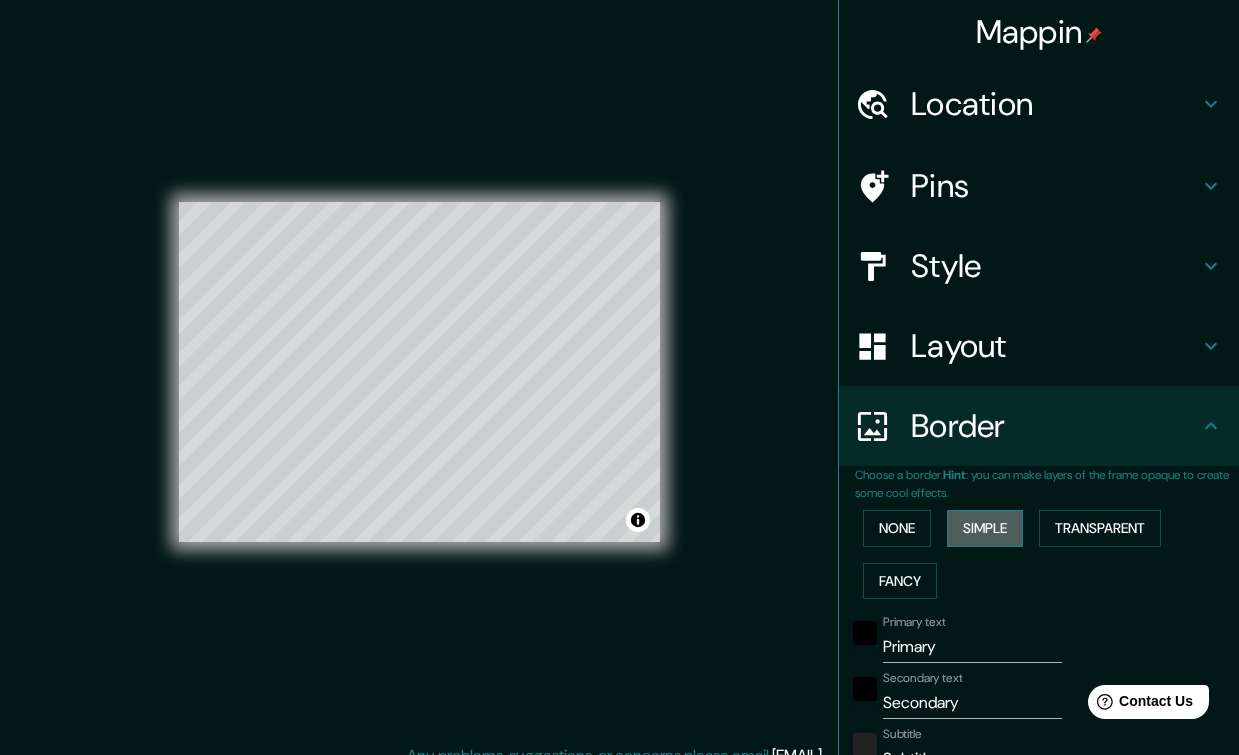 click on "Simple" at bounding box center [985, 528] 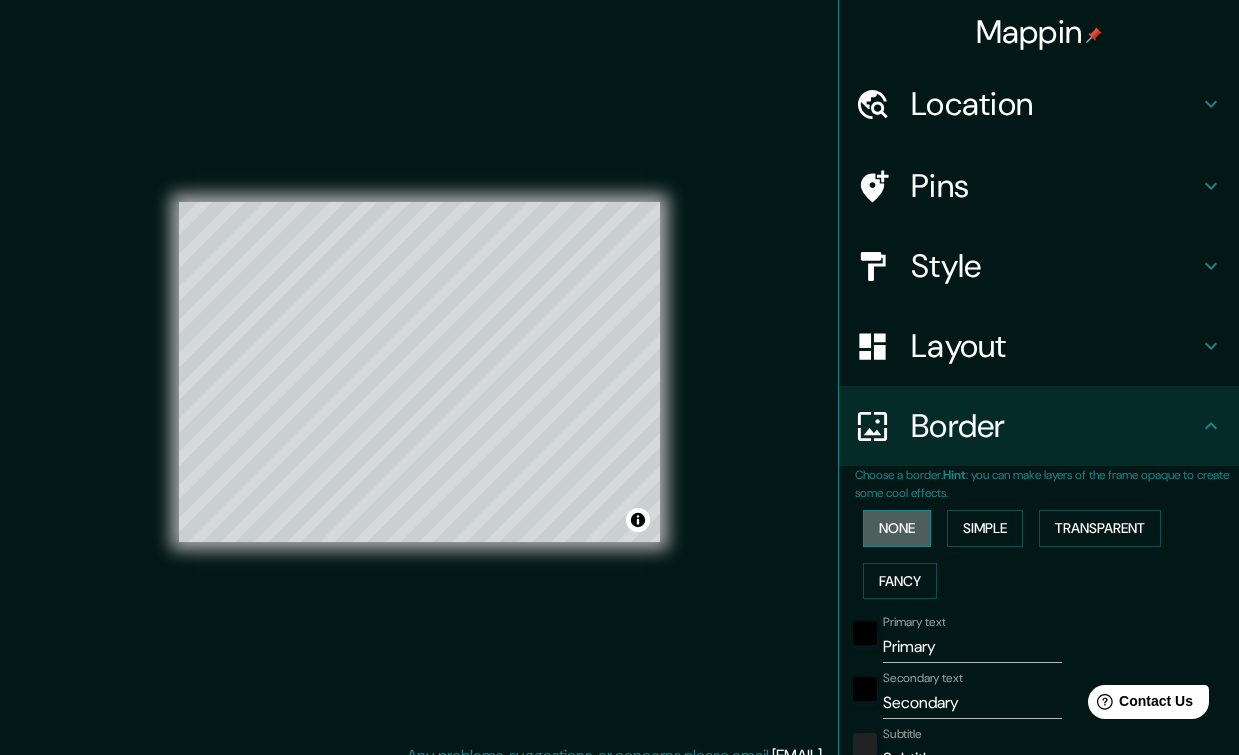 click on "None" at bounding box center (897, 528) 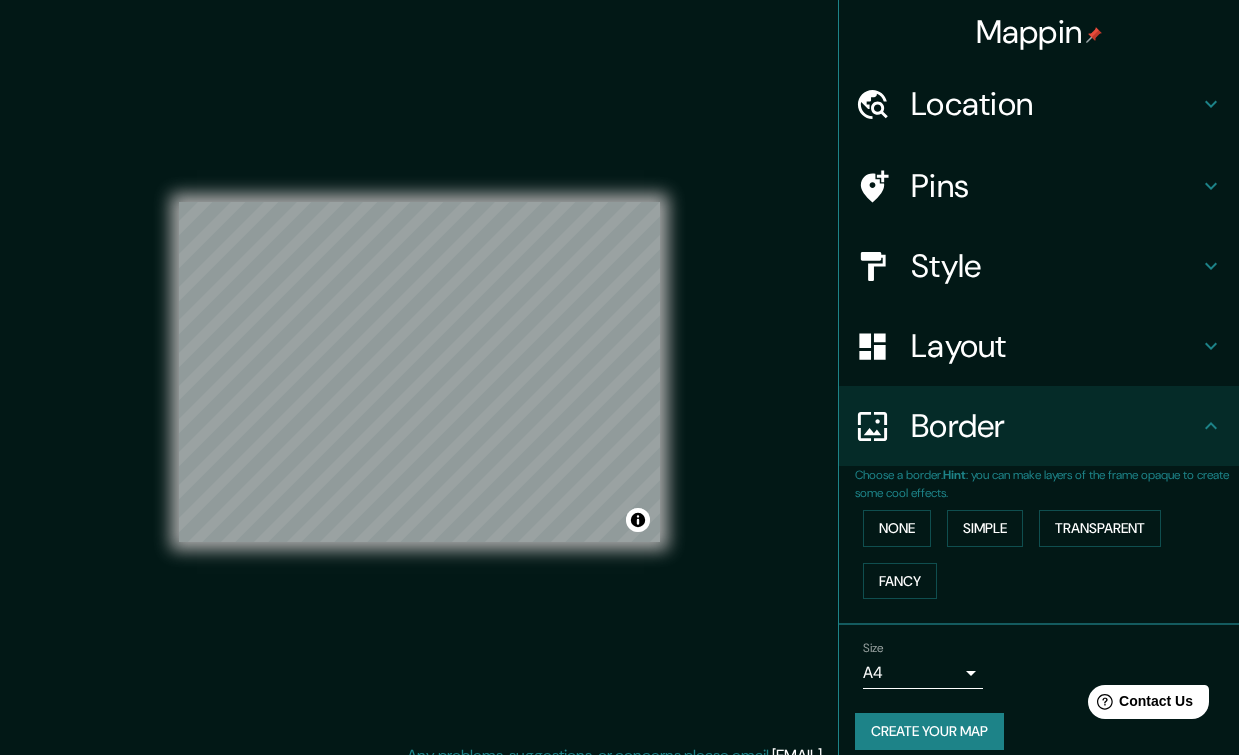 click on "Layout" at bounding box center [1055, 346] 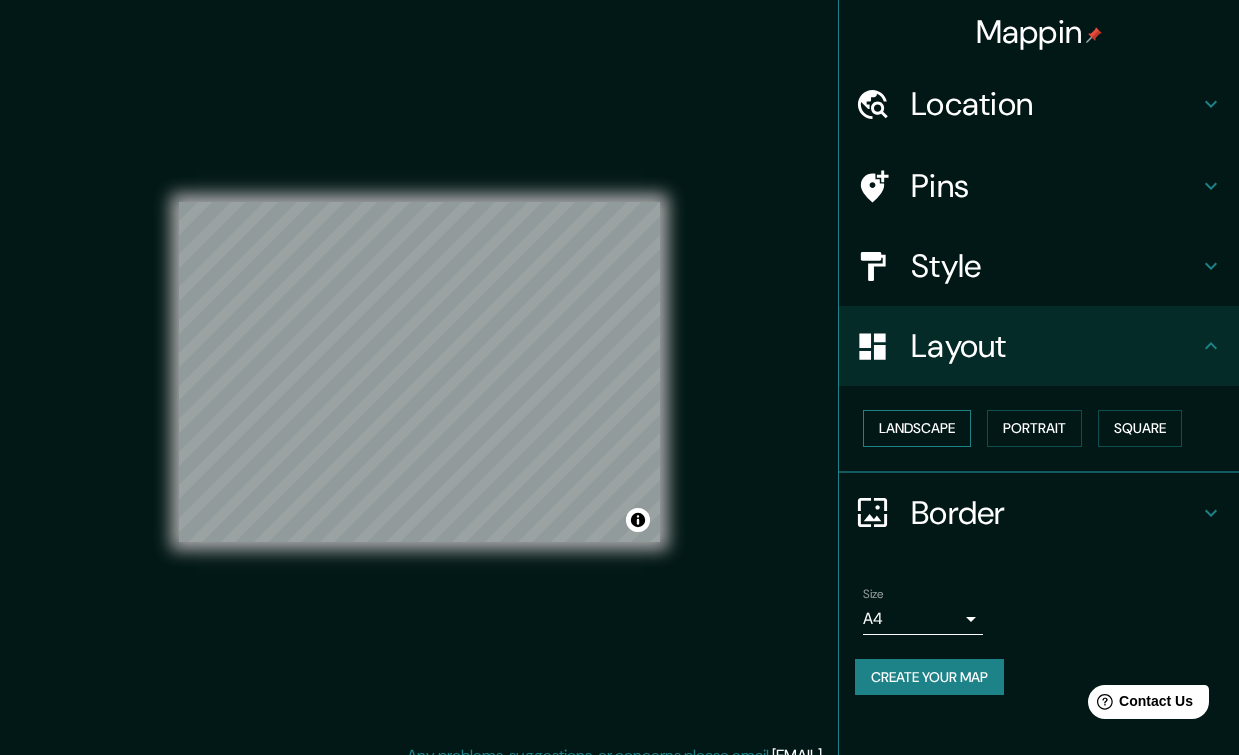 click on "Landscape" at bounding box center [917, 428] 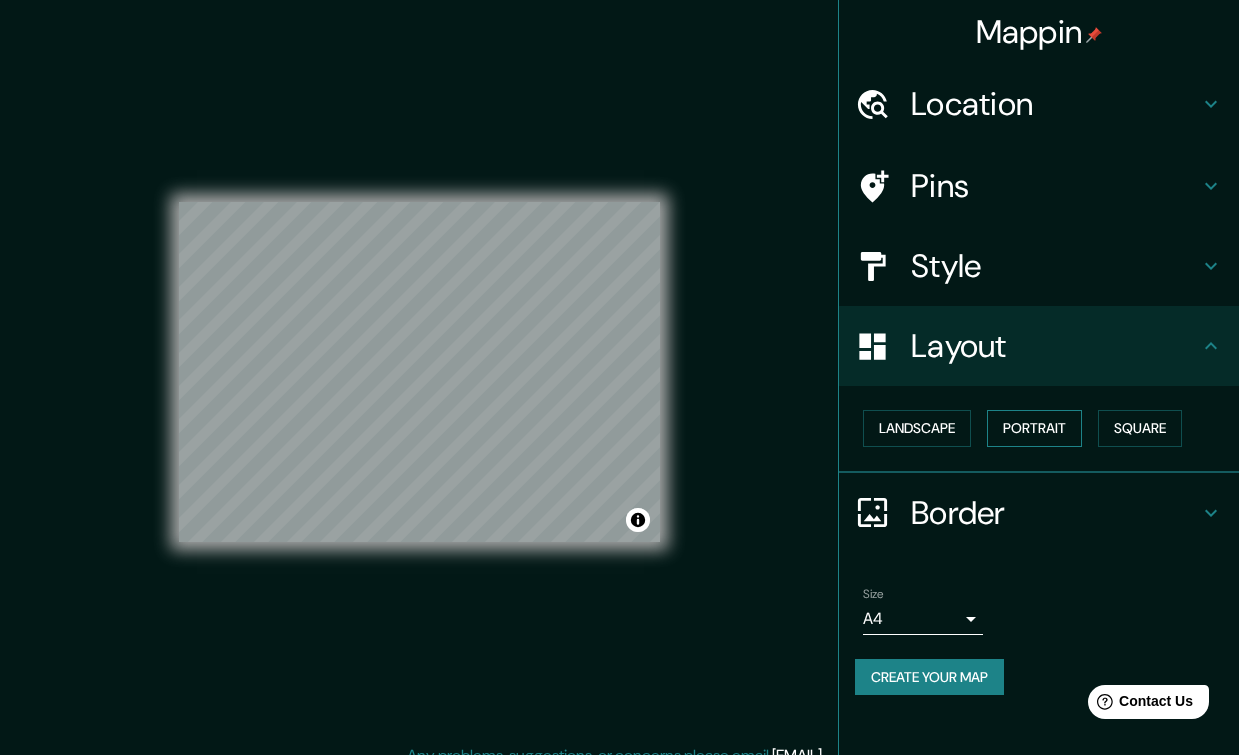 click on "Portrait" at bounding box center (1034, 428) 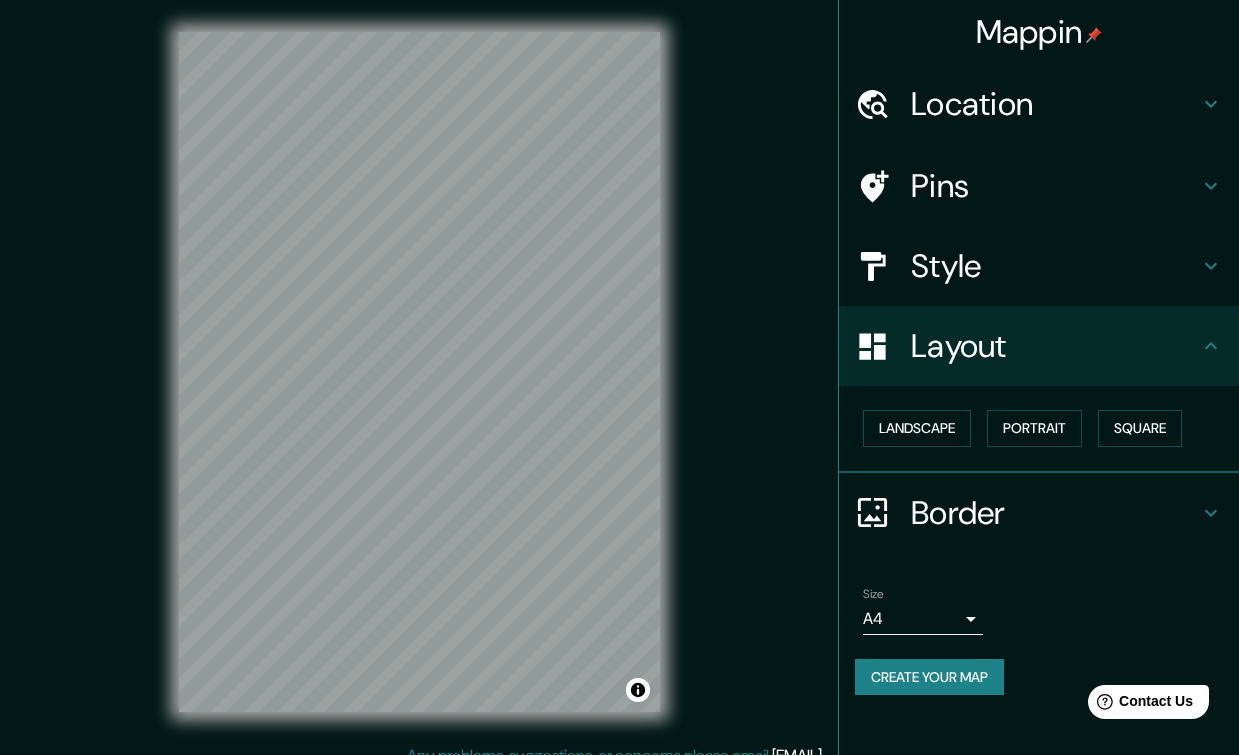 scroll, scrollTop: 21, scrollLeft: 0, axis: vertical 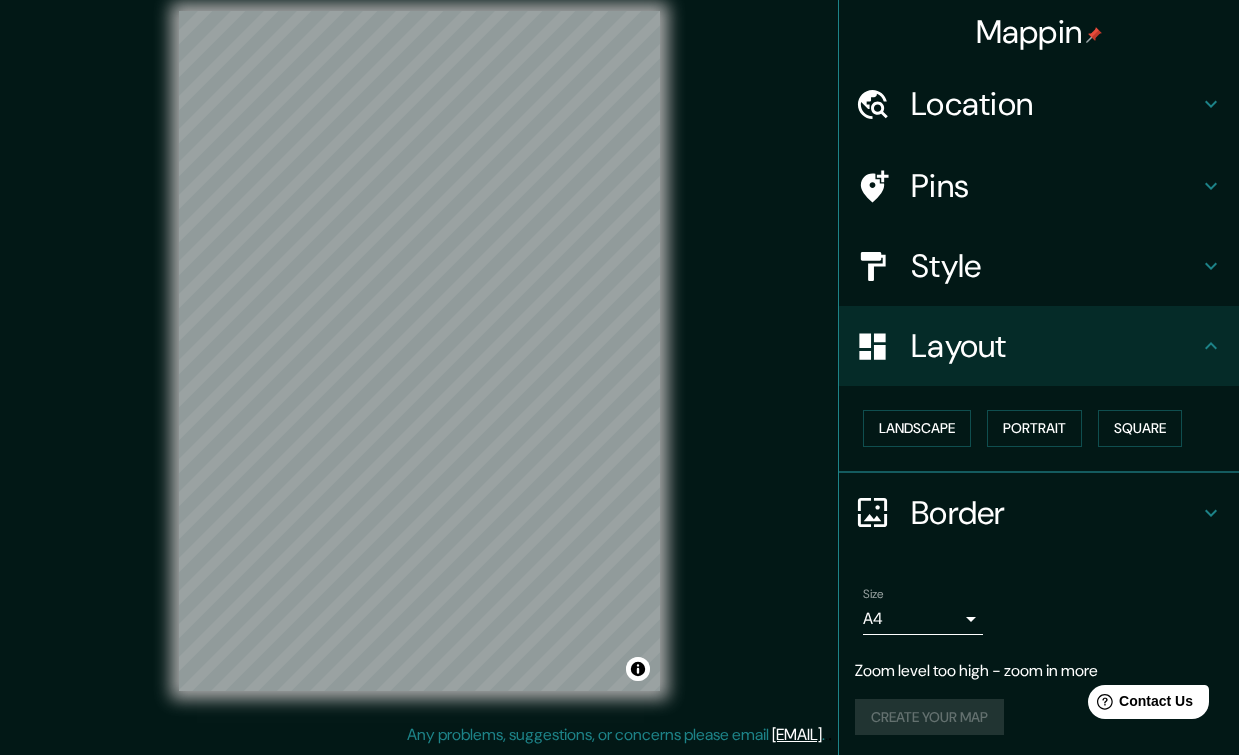 click on "Location" at bounding box center (1055, 104) 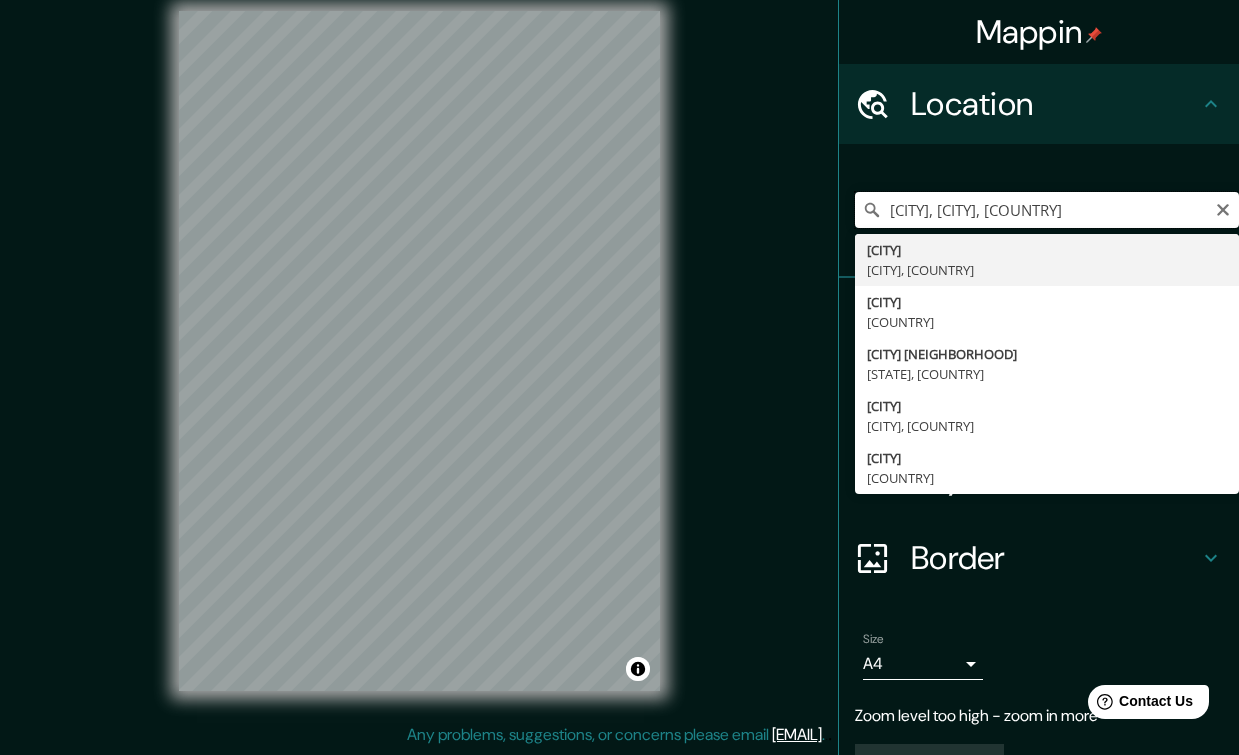 click on "Granada, Granada, Spain" at bounding box center (1047, 210) 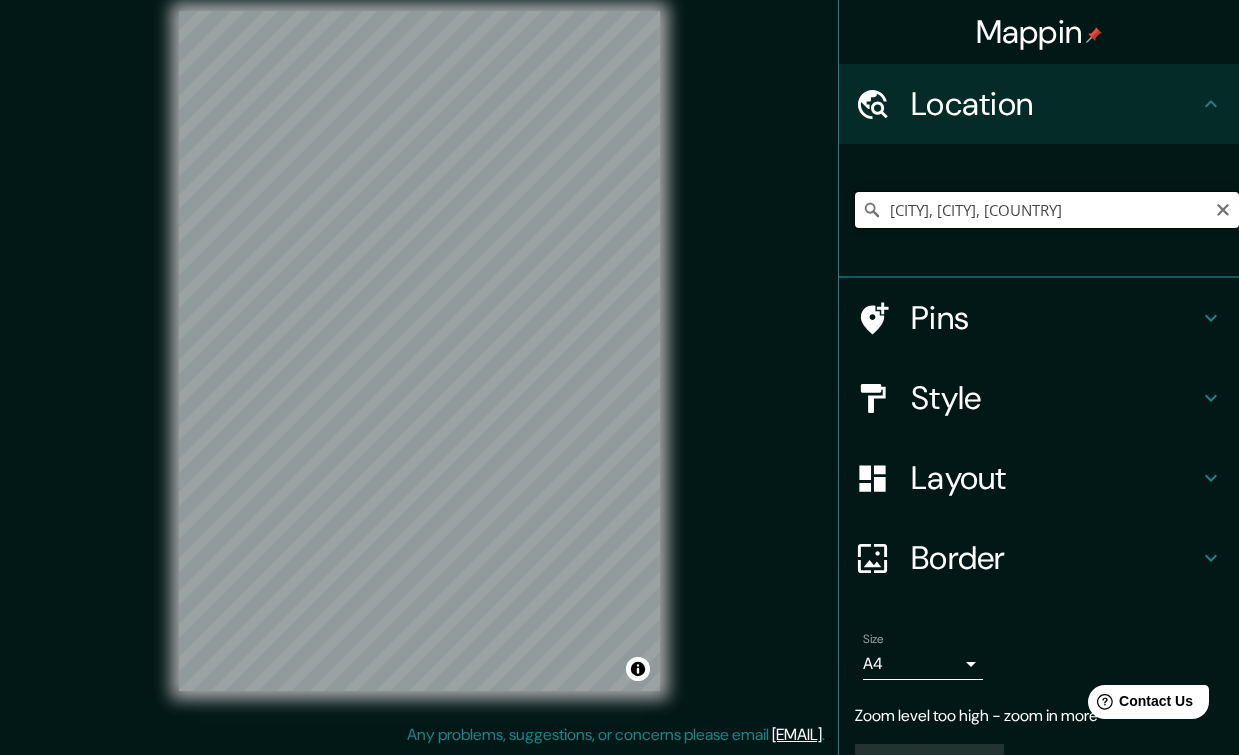 click on "Granada, Granada, Spain" at bounding box center [1047, 210] 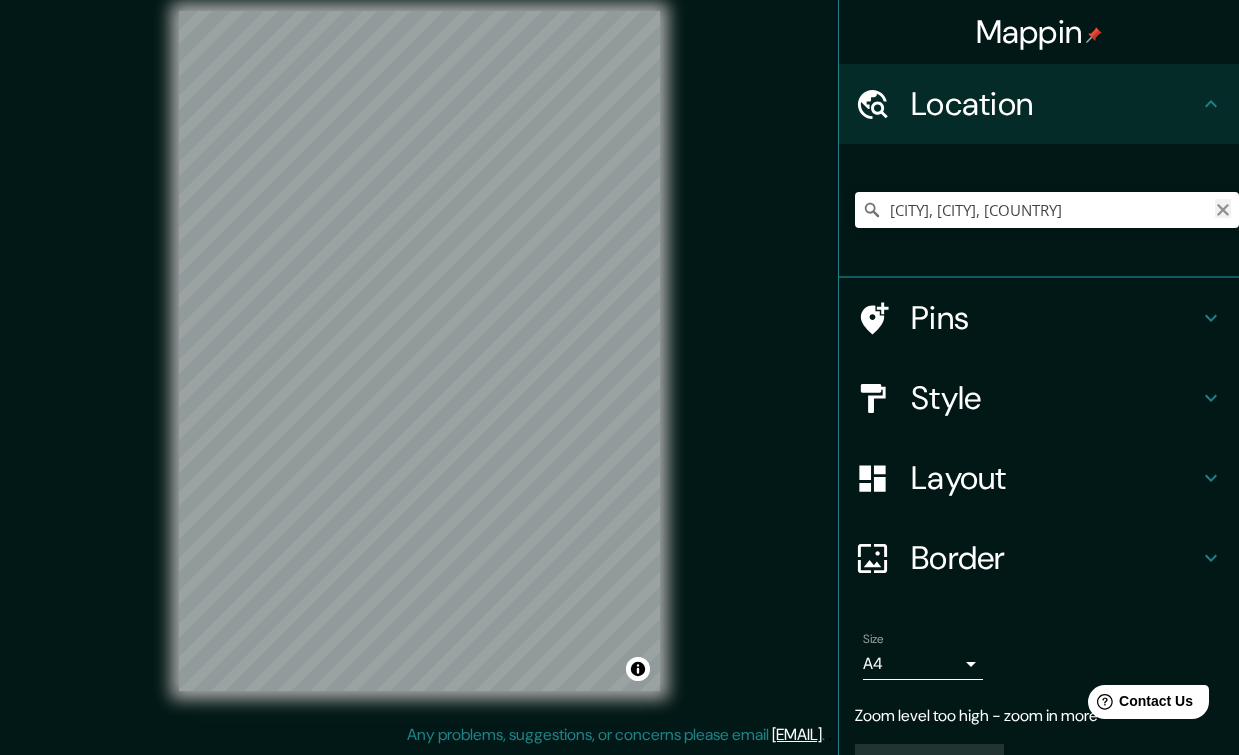 click 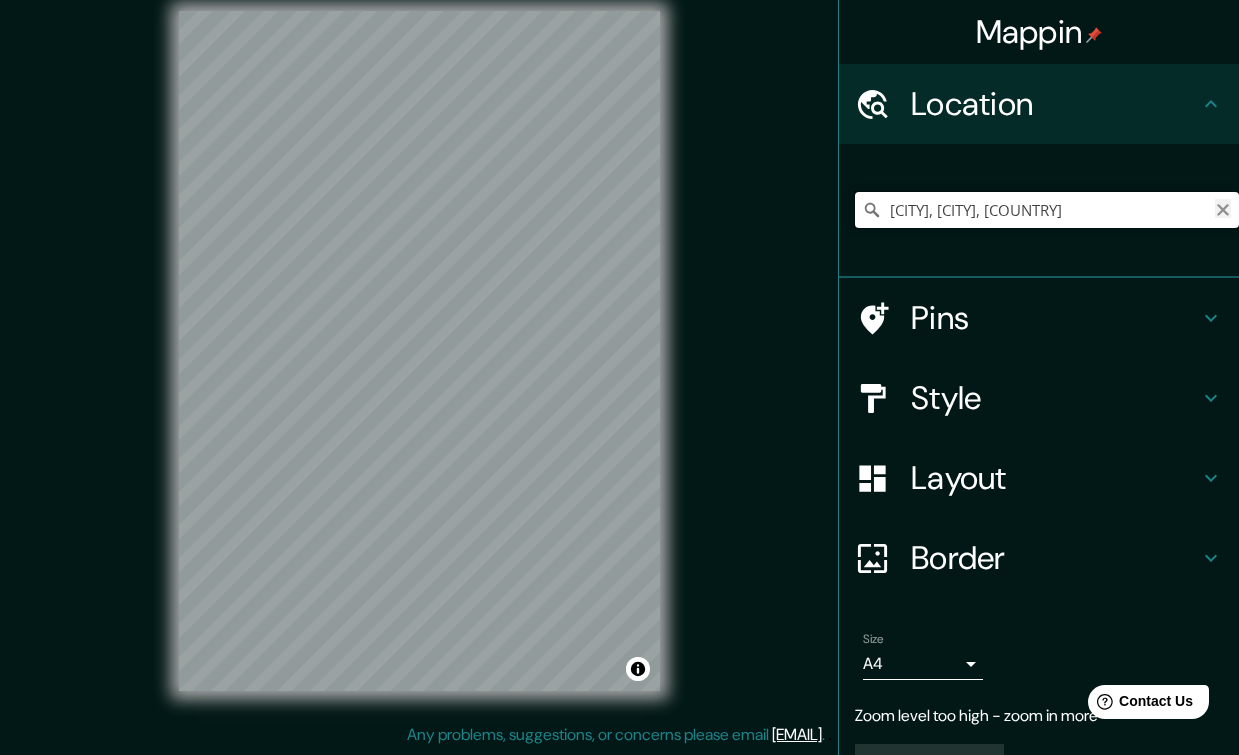 type 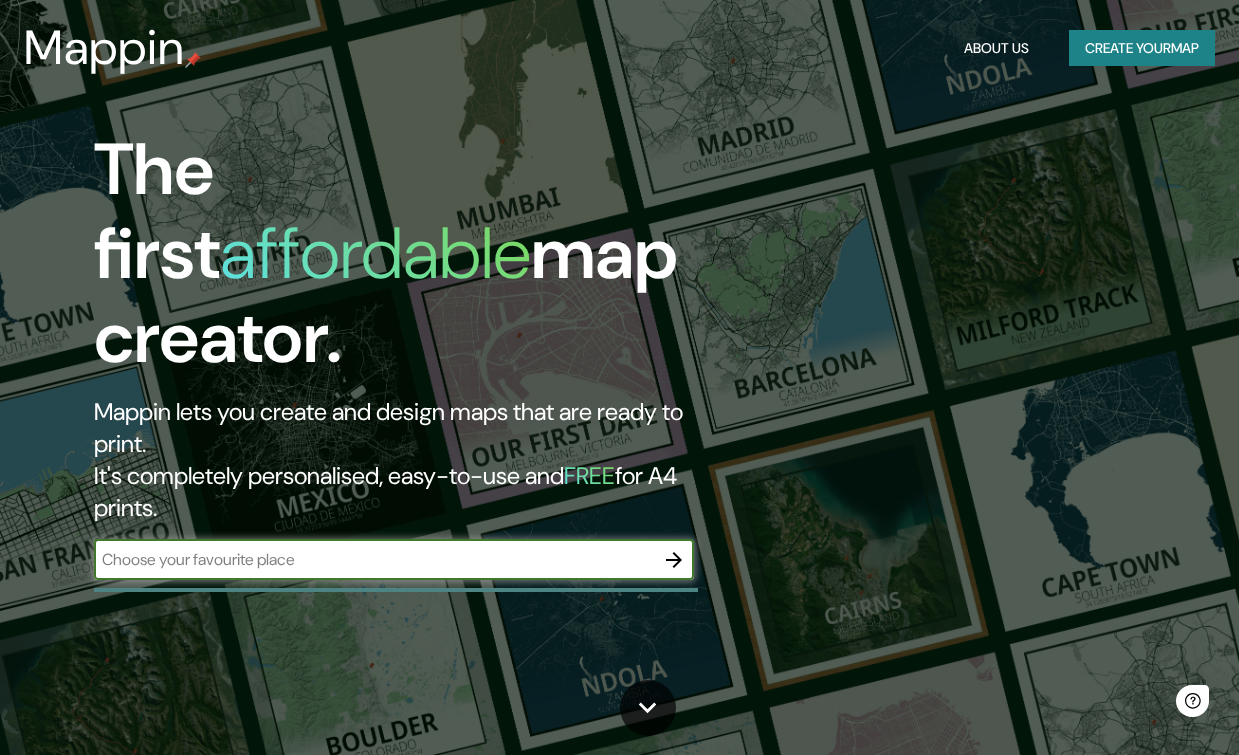 scroll, scrollTop: 0, scrollLeft: 0, axis: both 